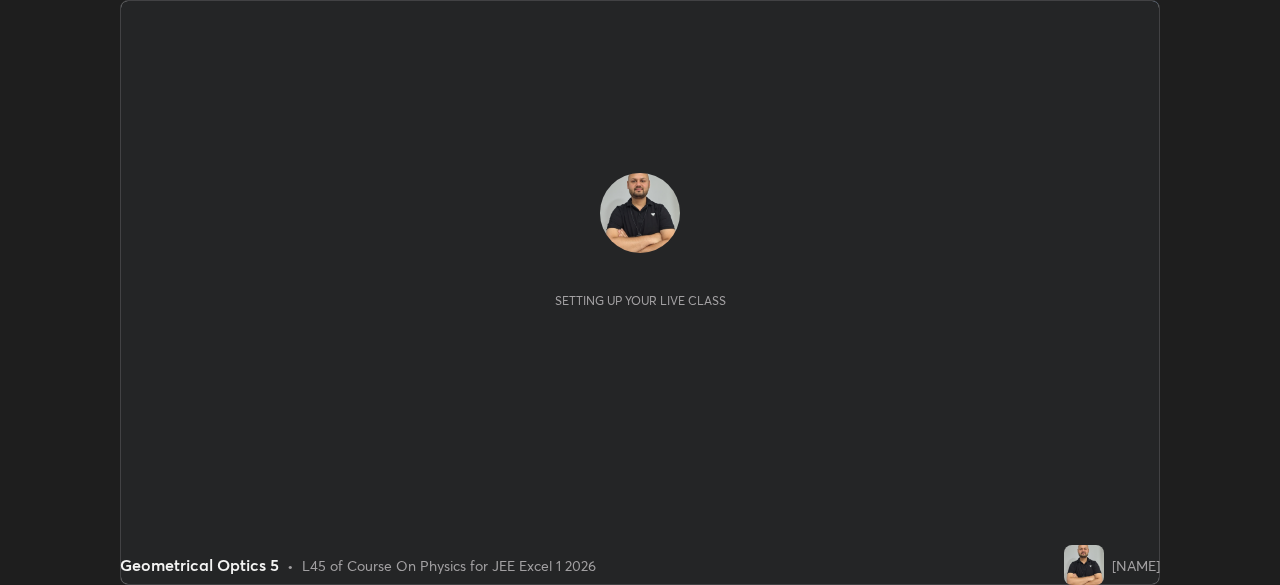 scroll, scrollTop: 0, scrollLeft: 0, axis: both 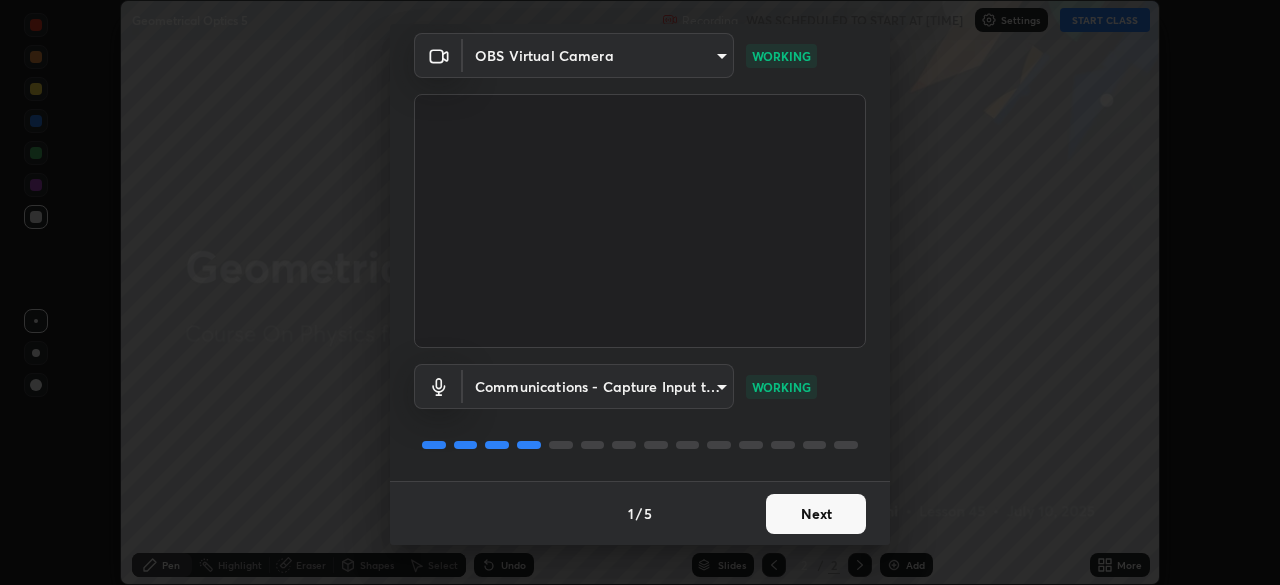 click on "Next" at bounding box center [816, 514] 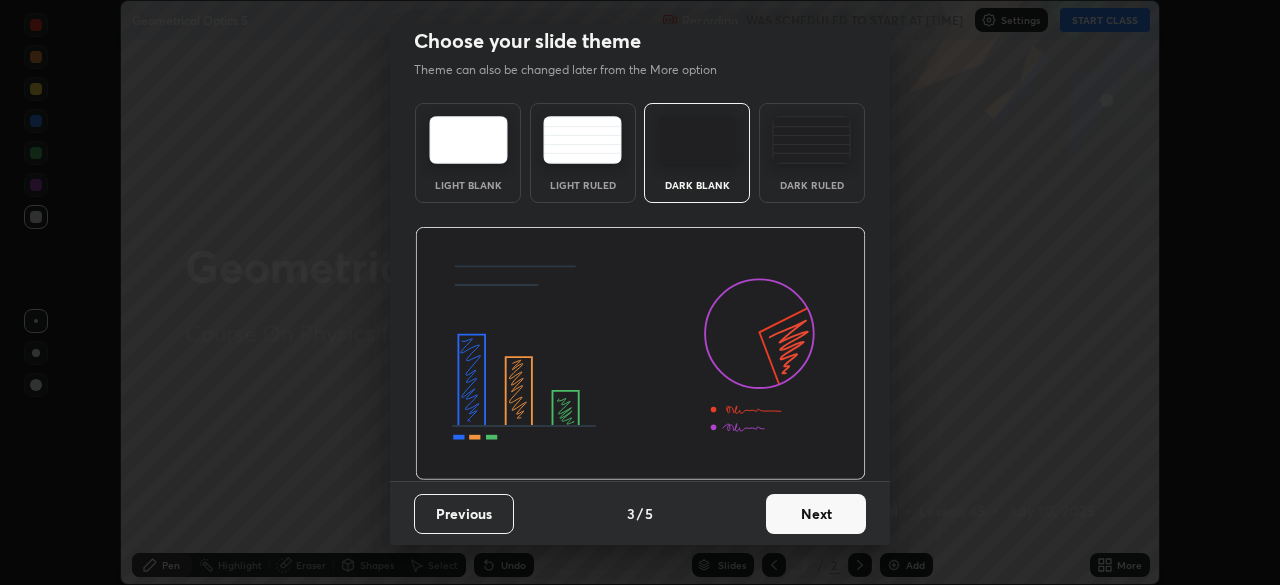 scroll, scrollTop: 0, scrollLeft: 0, axis: both 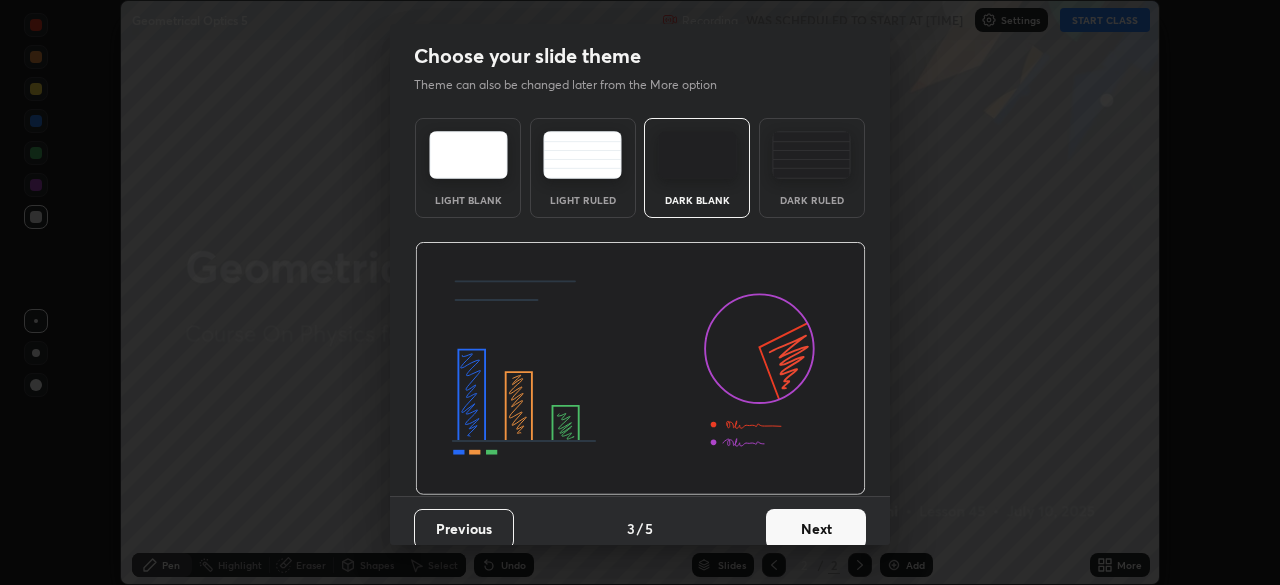 click on "Next" at bounding box center (816, 529) 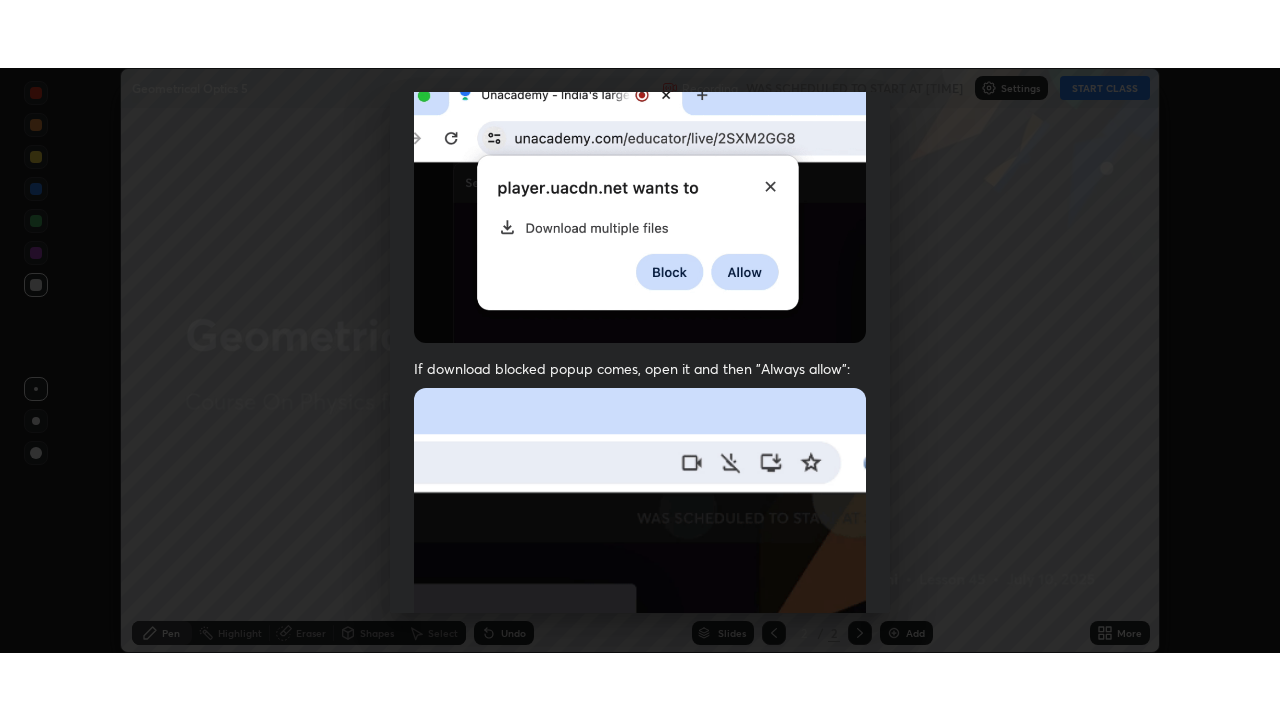 scroll, scrollTop: 479, scrollLeft: 0, axis: vertical 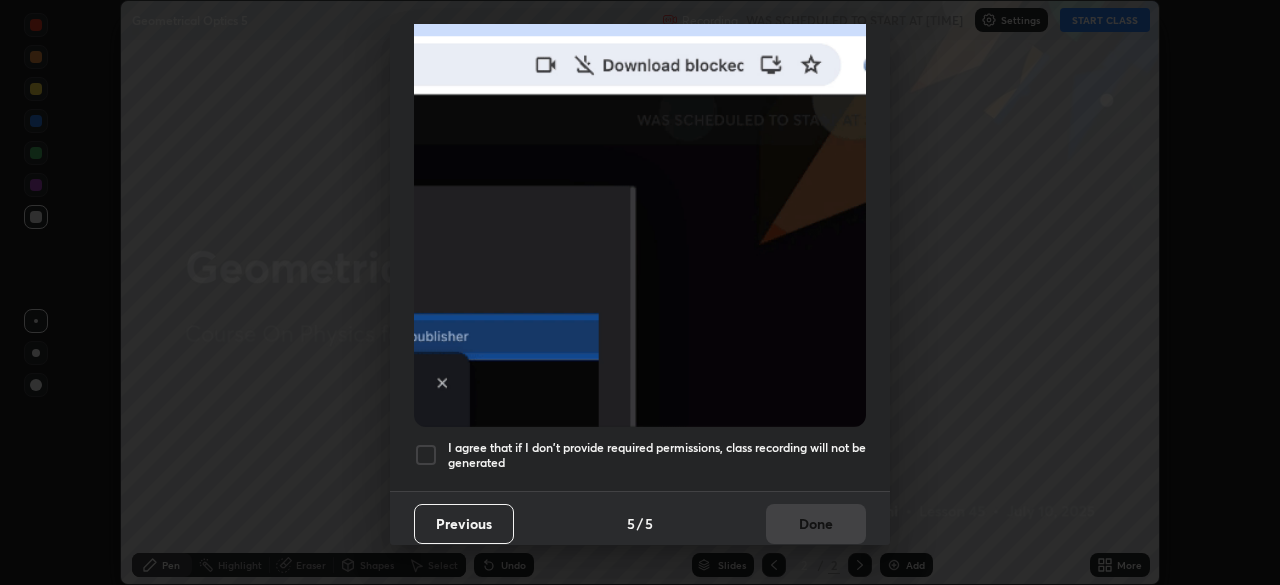 click at bounding box center [426, 455] 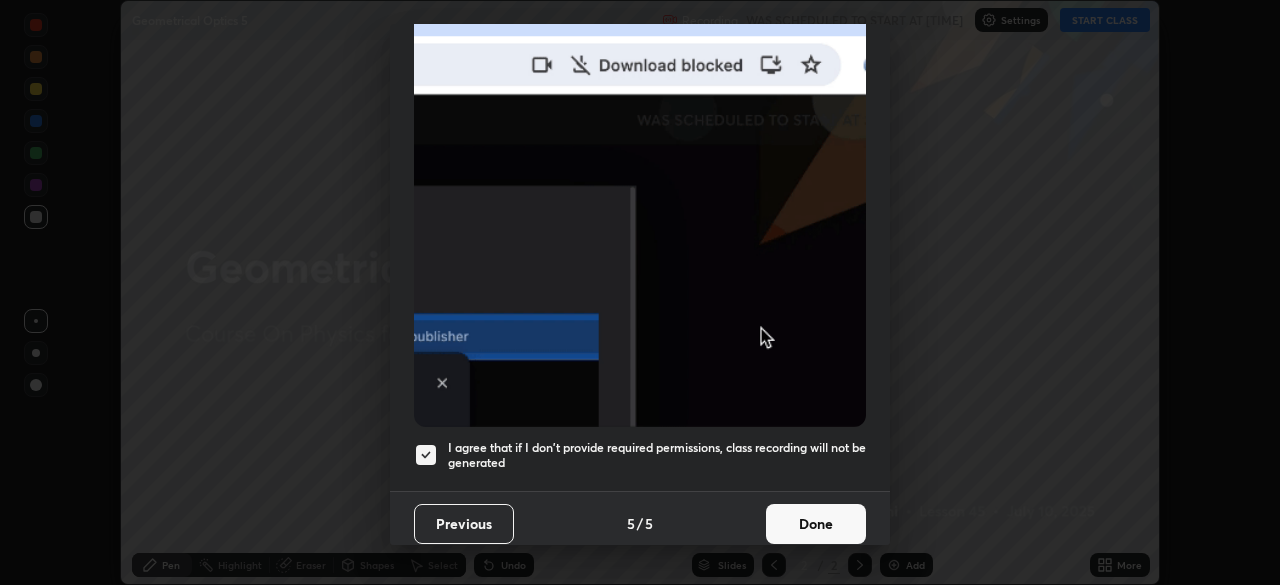 click on "Done" at bounding box center [816, 524] 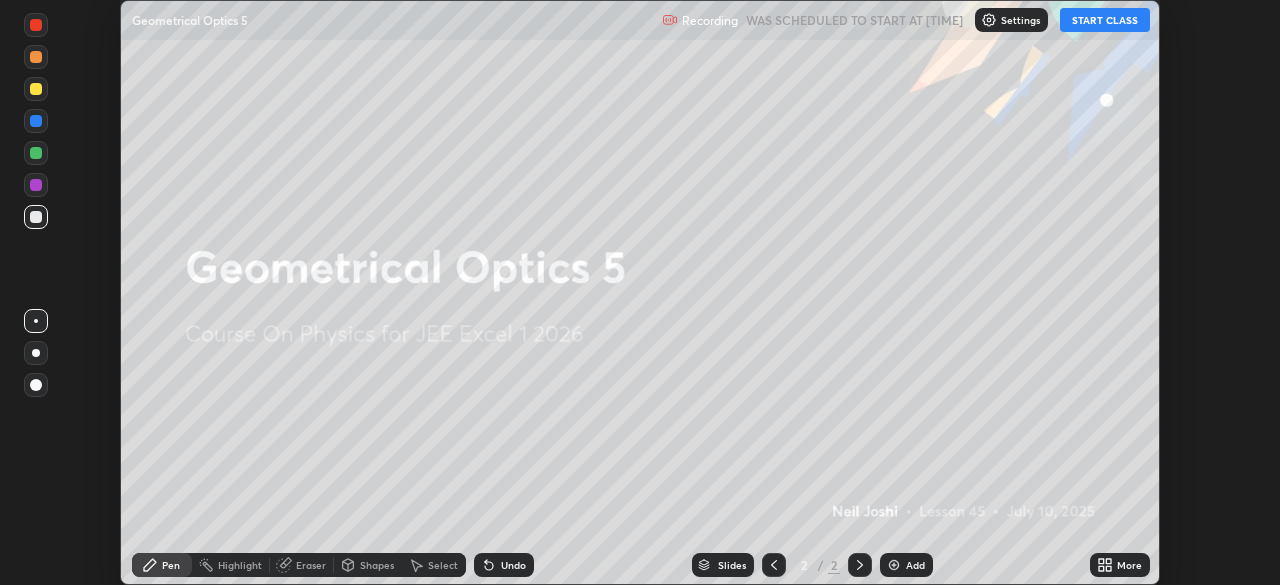 click on "START CLASS" at bounding box center [1105, 20] 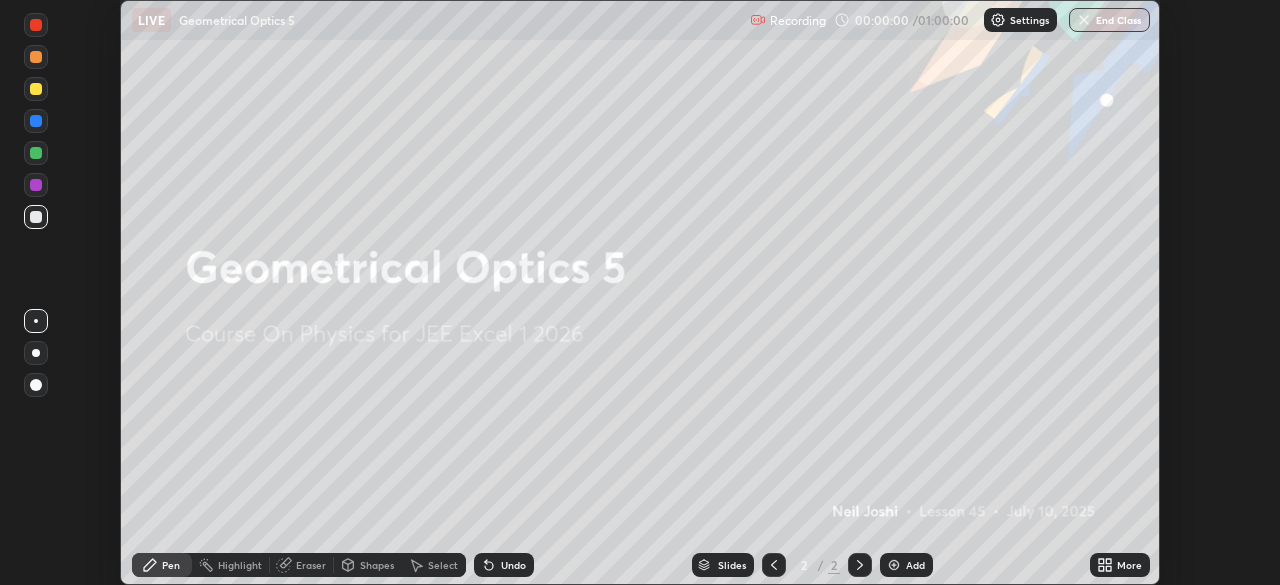click on "Add" at bounding box center [732, 565] 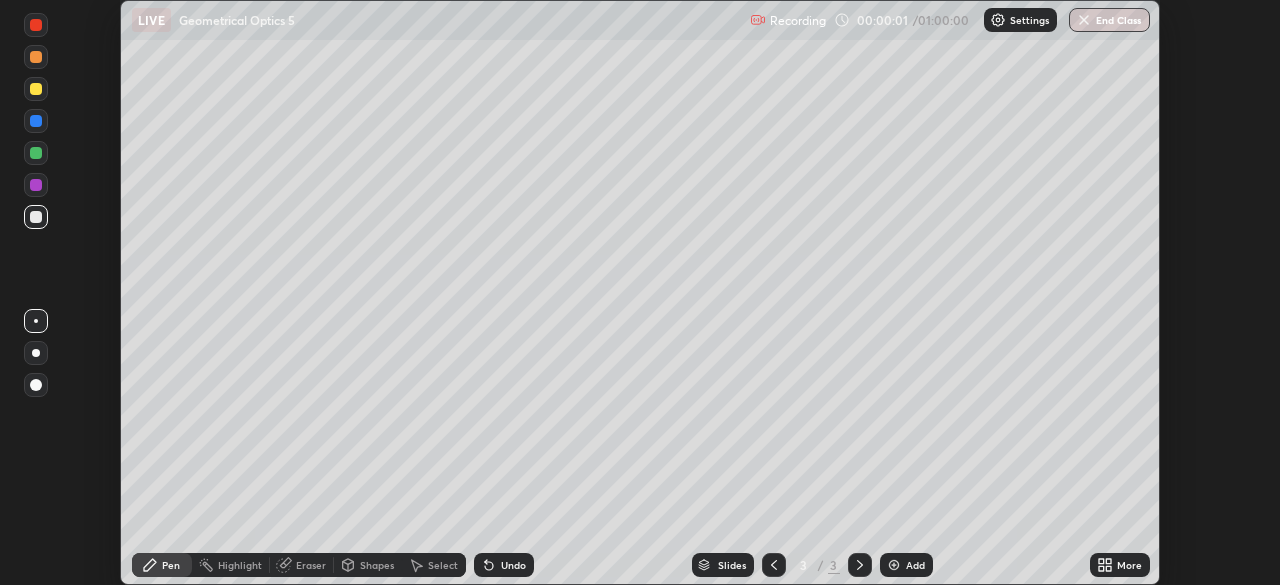 click on "More" at bounding box center (1120, 565) 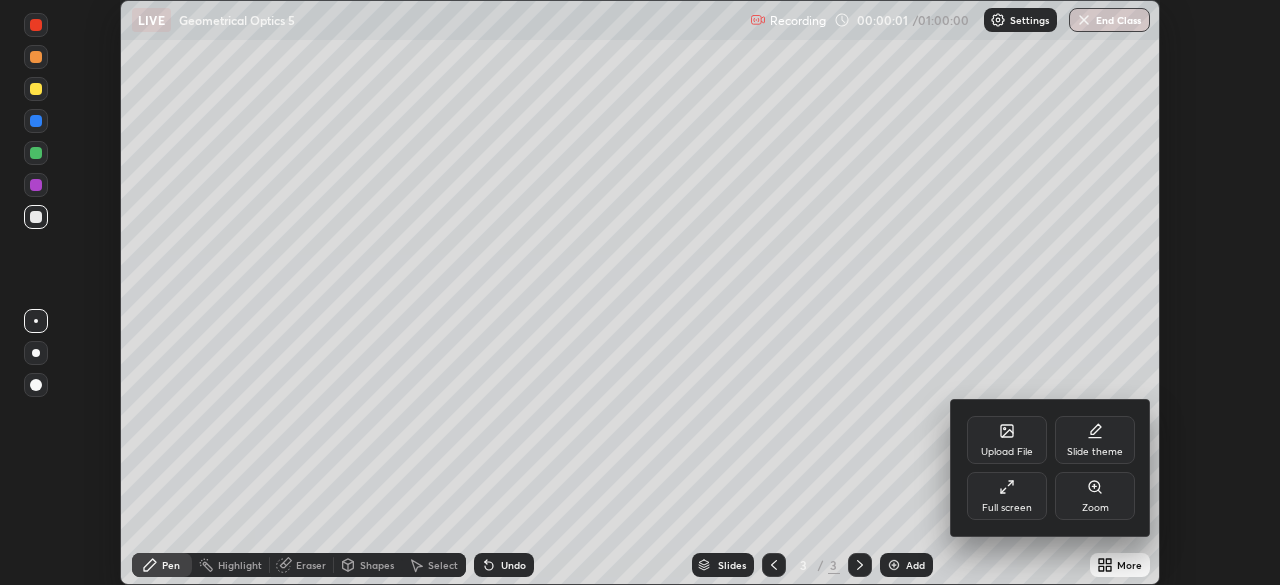 click on "Full screen" at bounding box center [1007, 496] 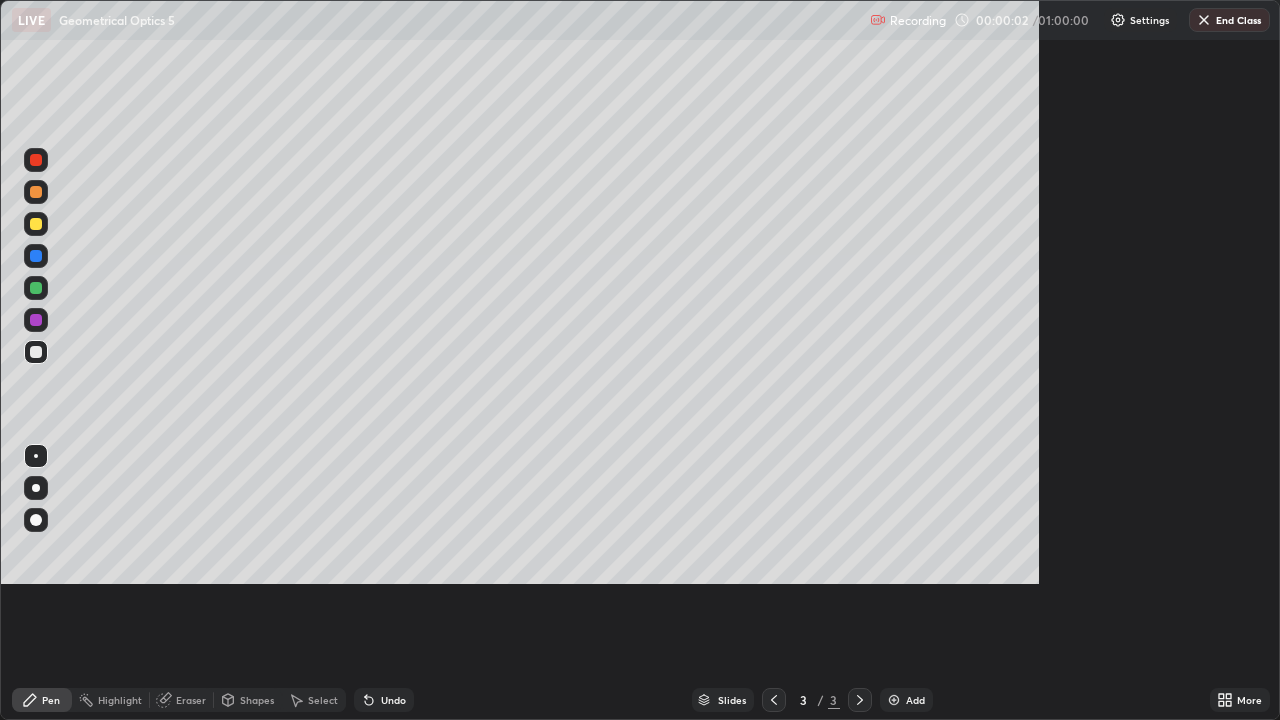 scroll, scrollTop: 99280, scrollLeft: 98720, axis: both 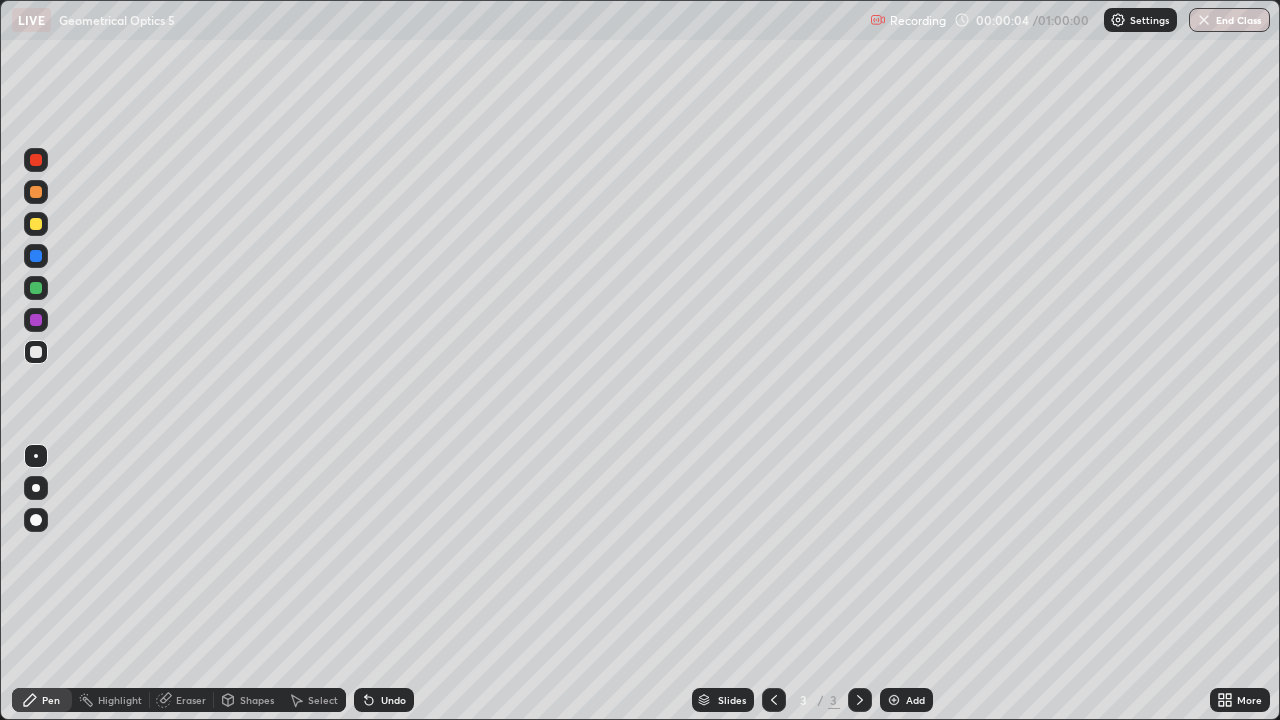 click at bounding box center [36, 224] 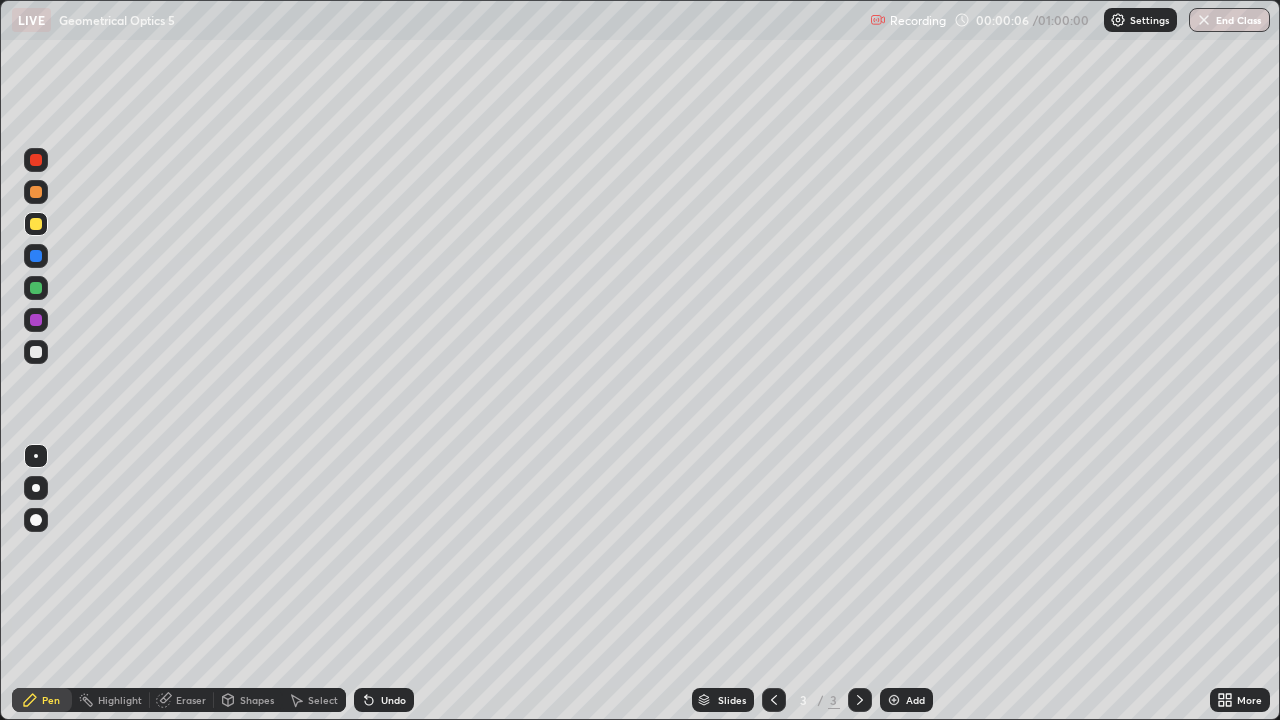 click at bounding box center [36, 488] 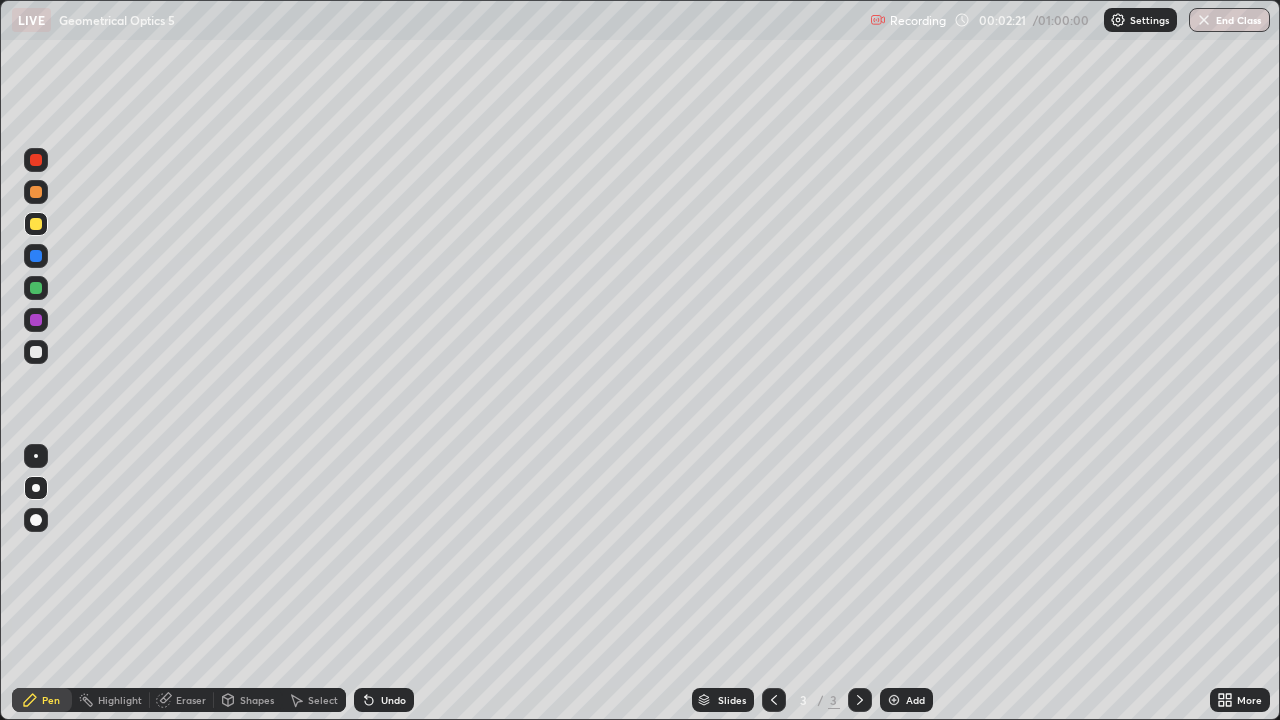 click on "Shapes" at bounding box center [257, 700] 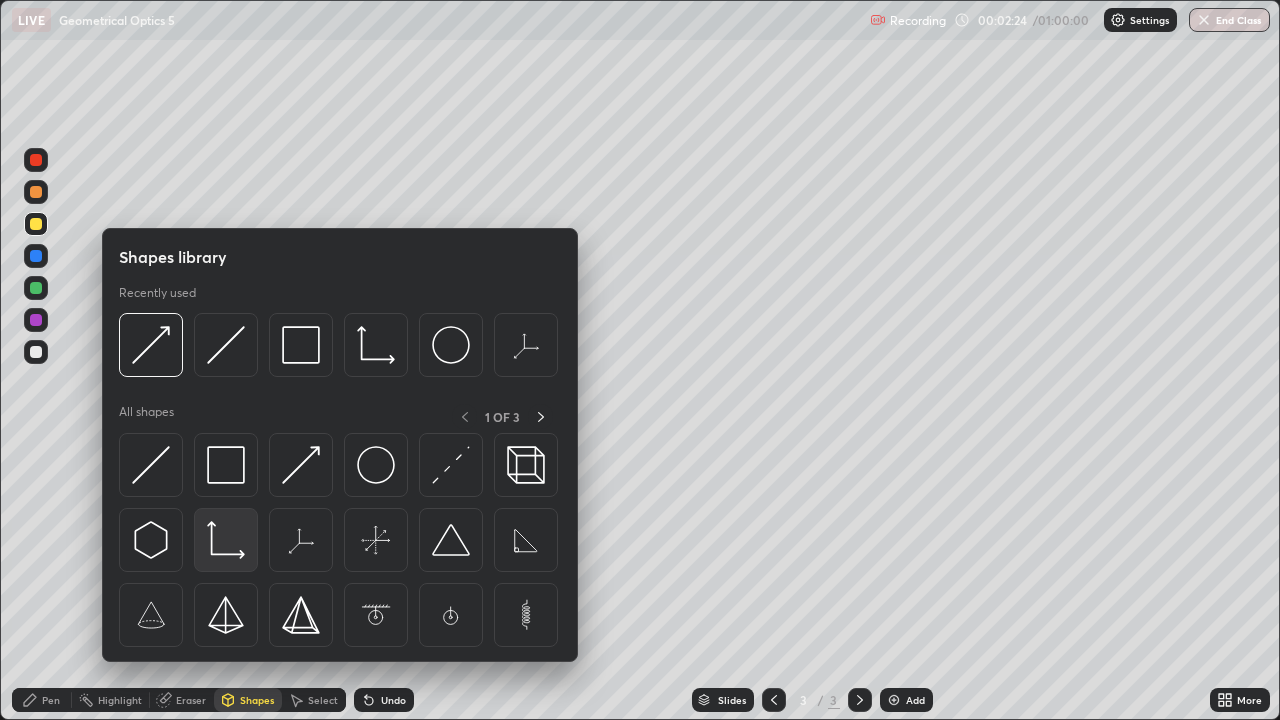 click at bounding box center (151, 465) 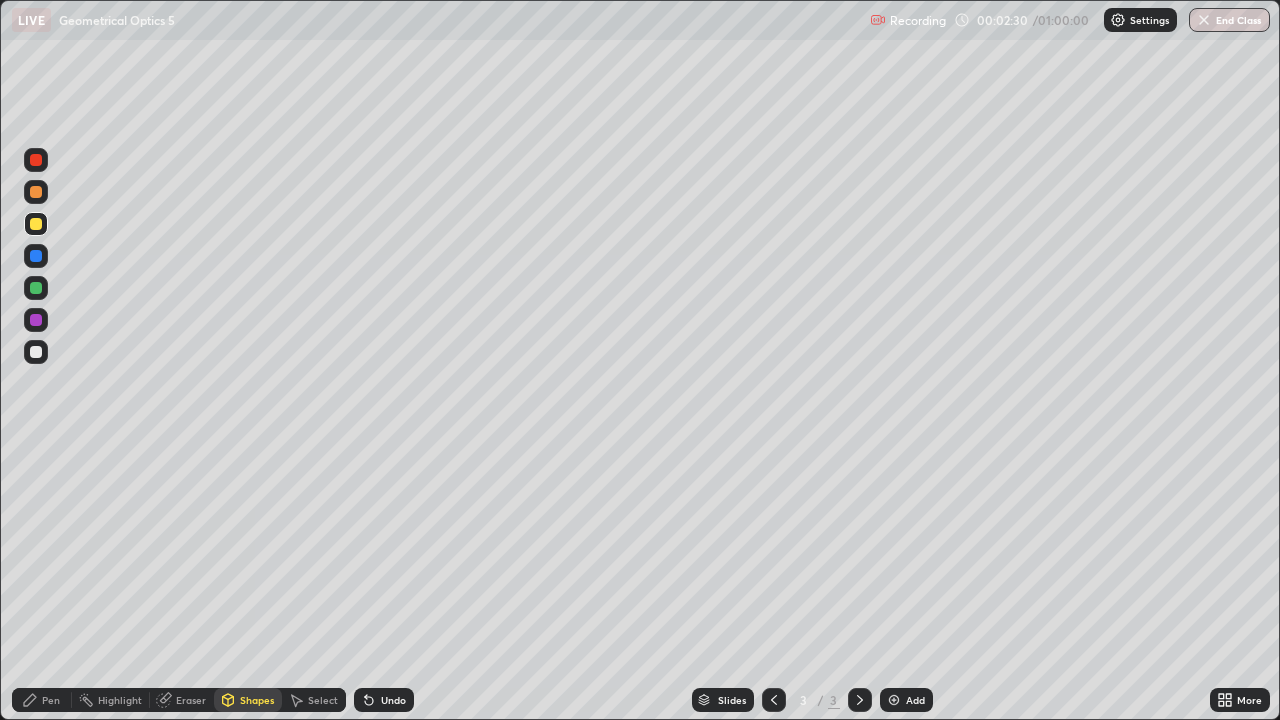 click at bounding box center (36, 352) 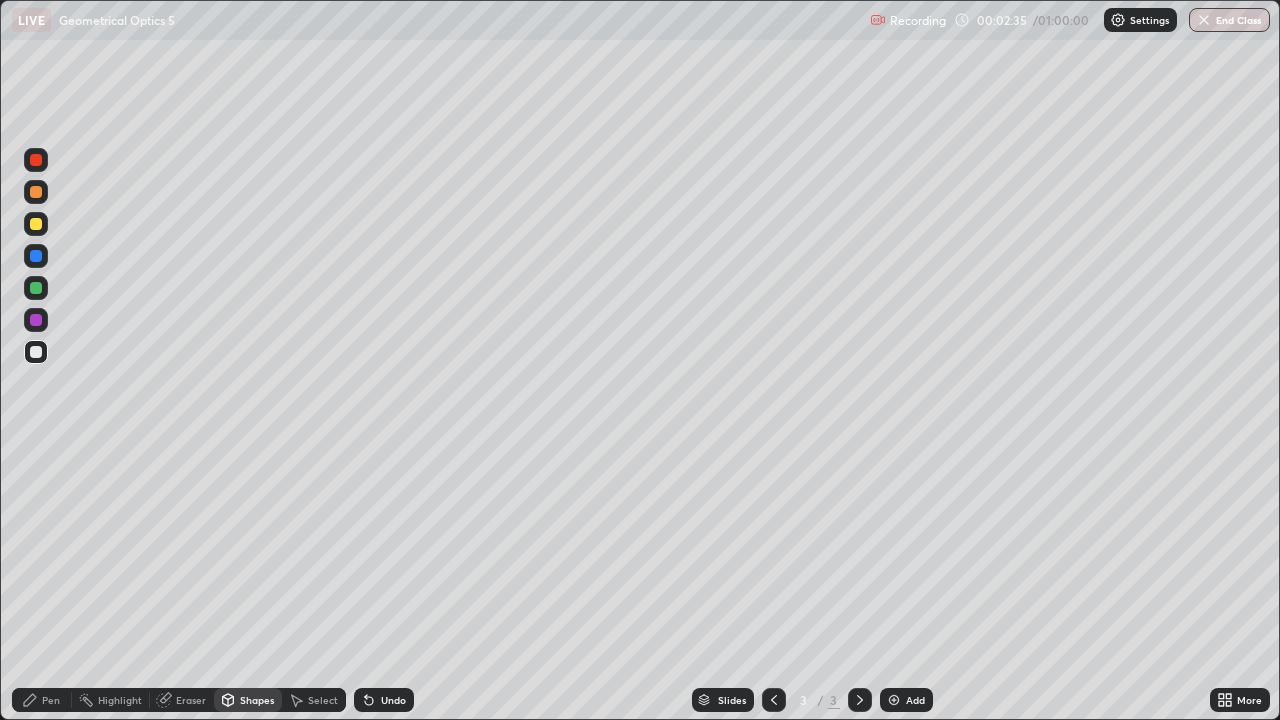 click on "Undo" at bounding box center [393, 700] 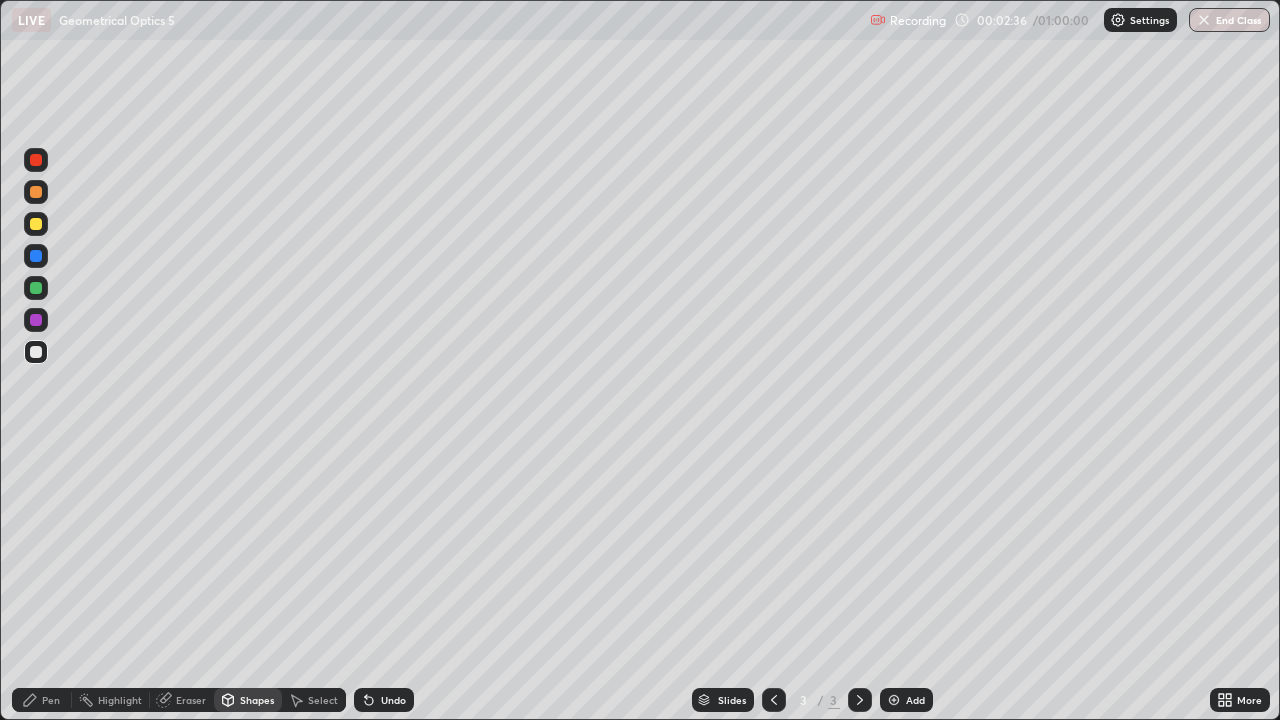 click on "Eraser" at bounding box center (51, 700) 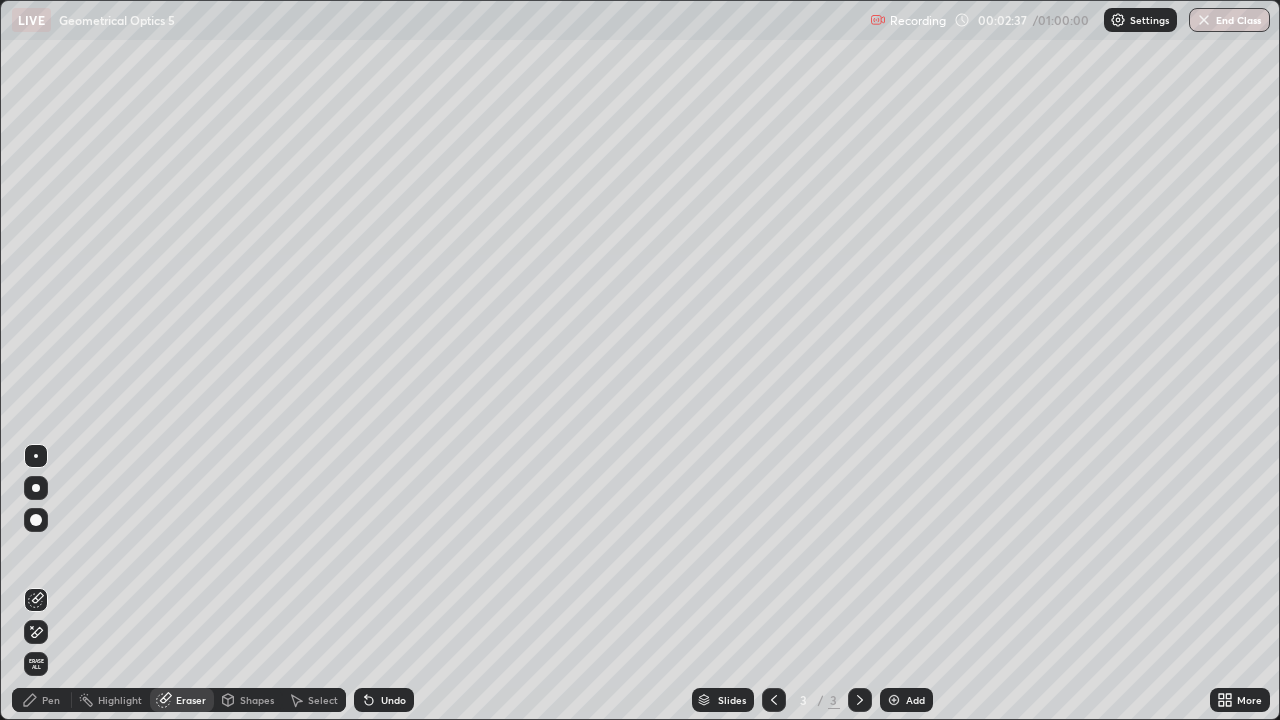 click on "Shapes" at bounding box center (257, 700) 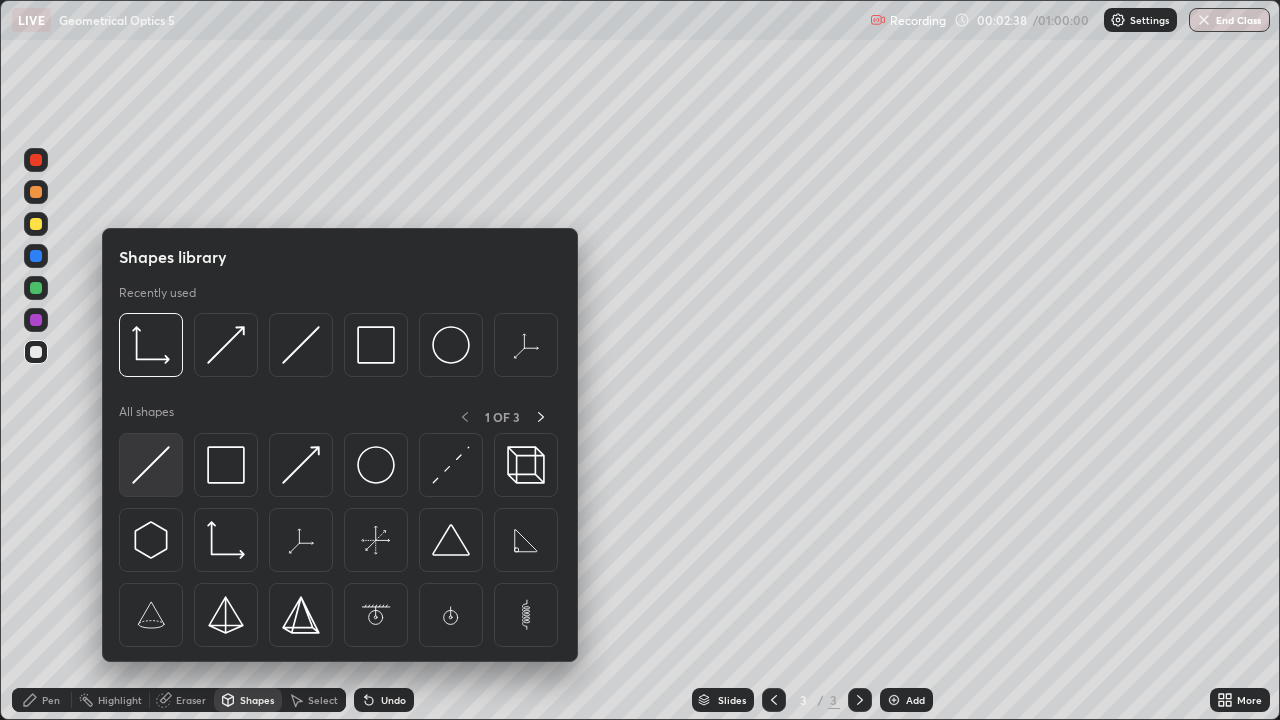 click at bounding box center [151, 465] 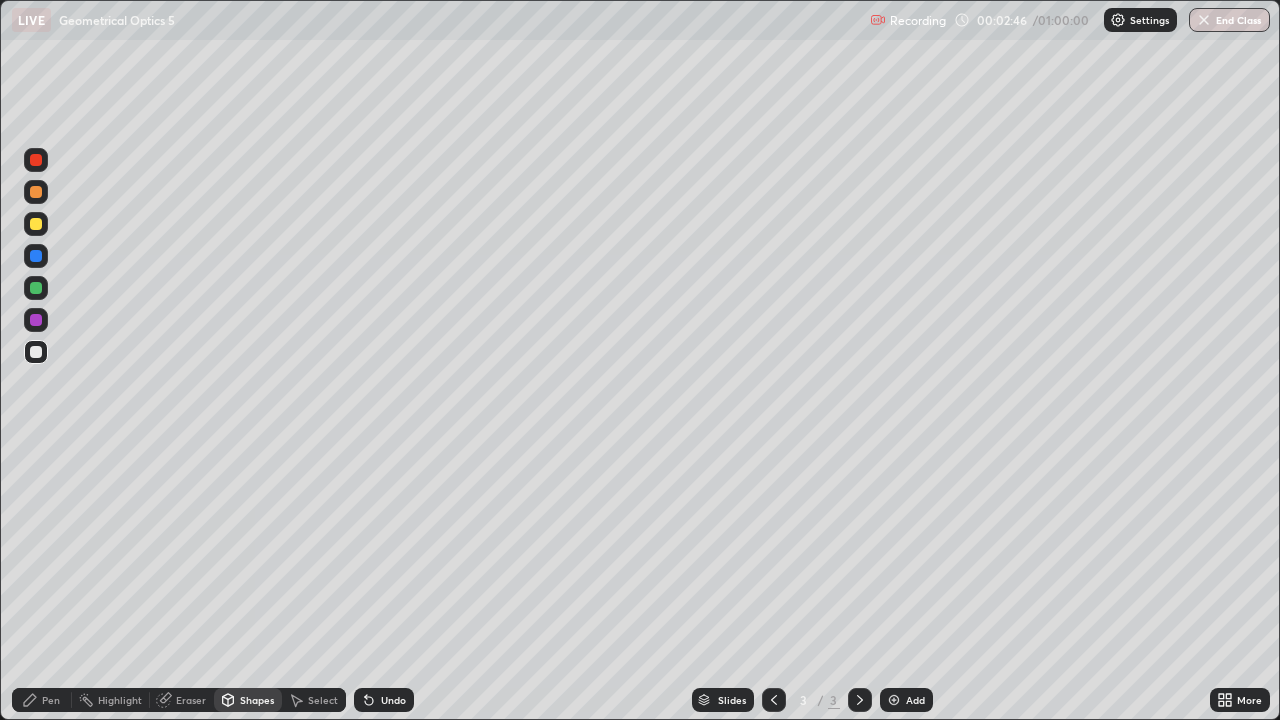 click on "Pen" at bounding box center (51, 700) 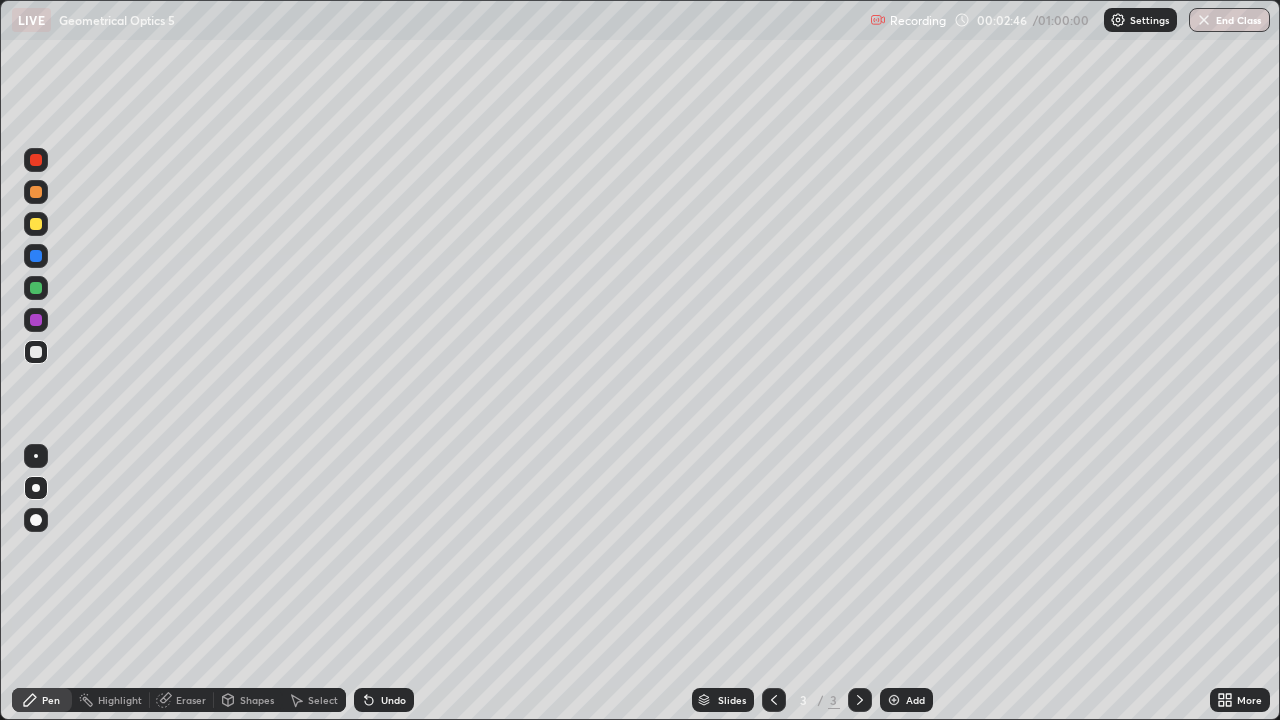 click on "Pen" at bounding box center (42, 700) 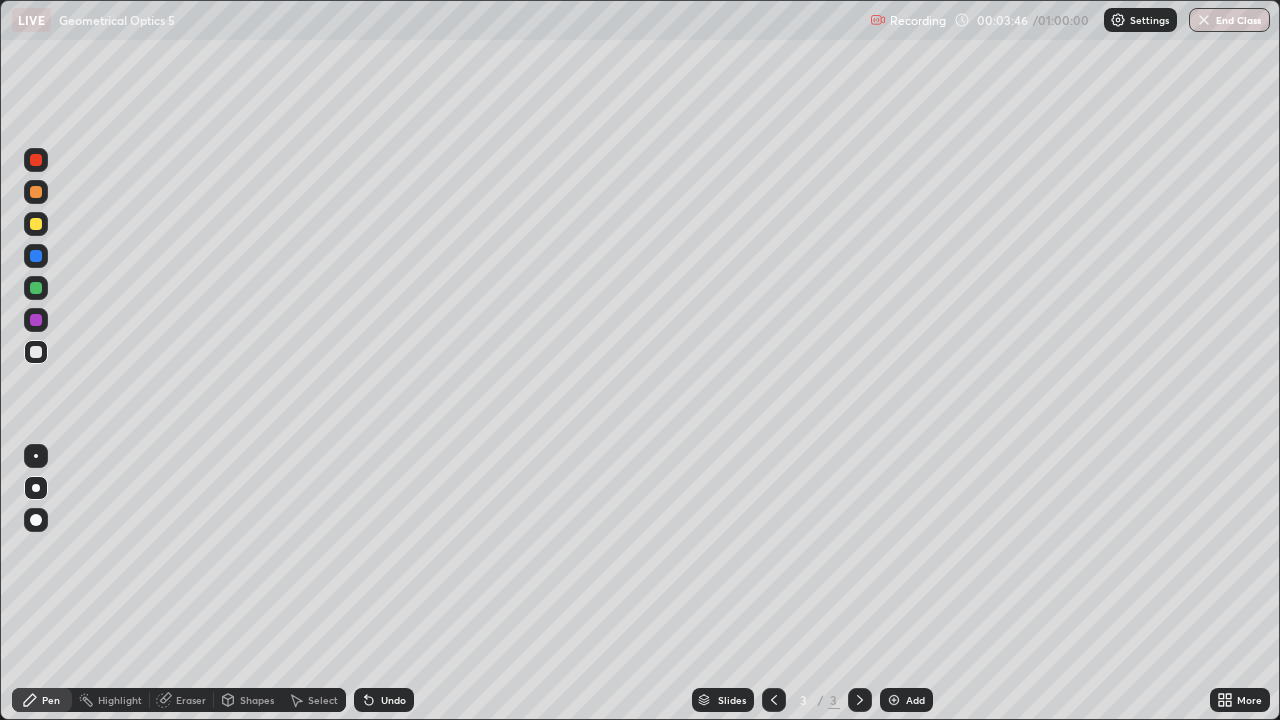 click on "Eraser" at bounding box center (120, 700) 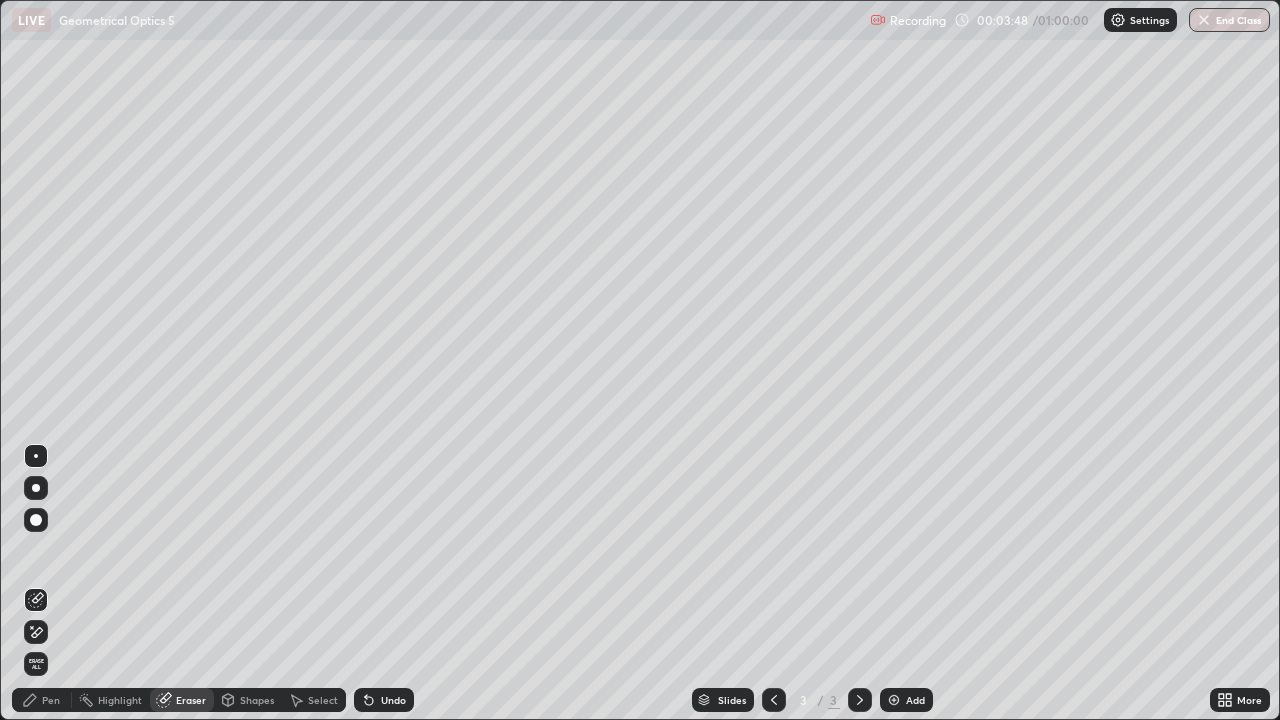 click on "Pen" at bounding box center (51, 700) 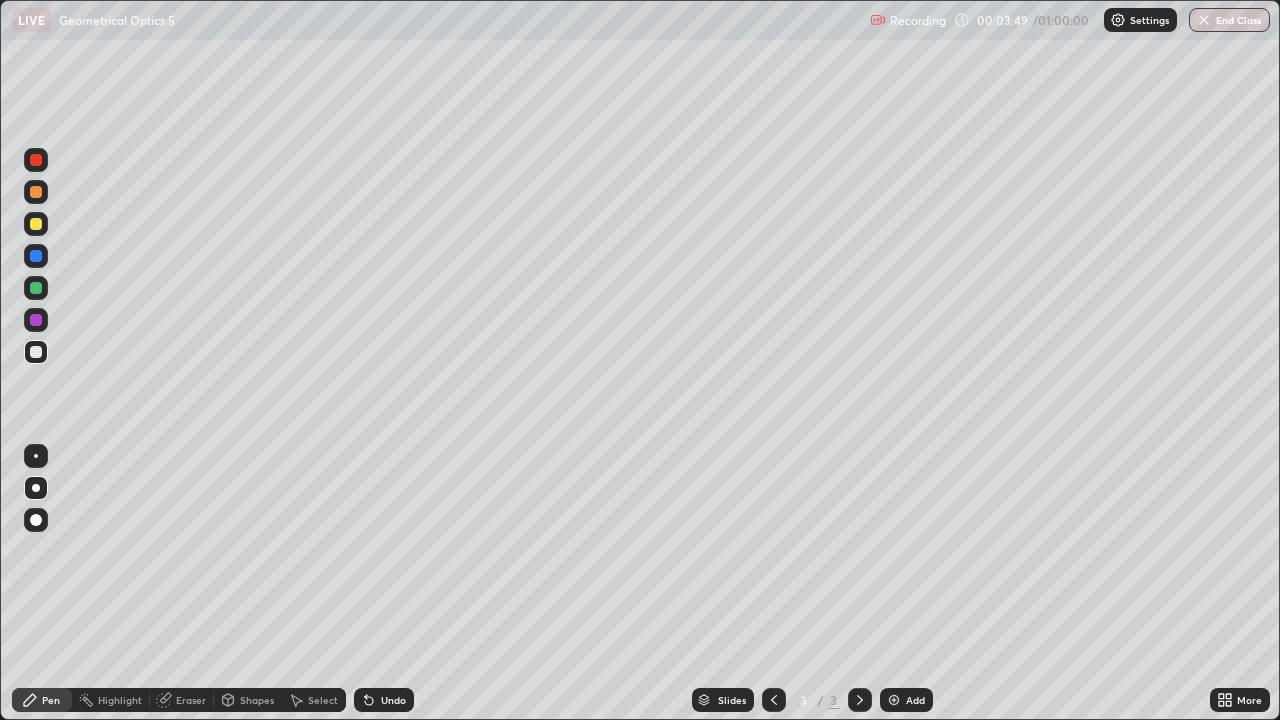 click on "Pen" at bounding box center [51, 700] 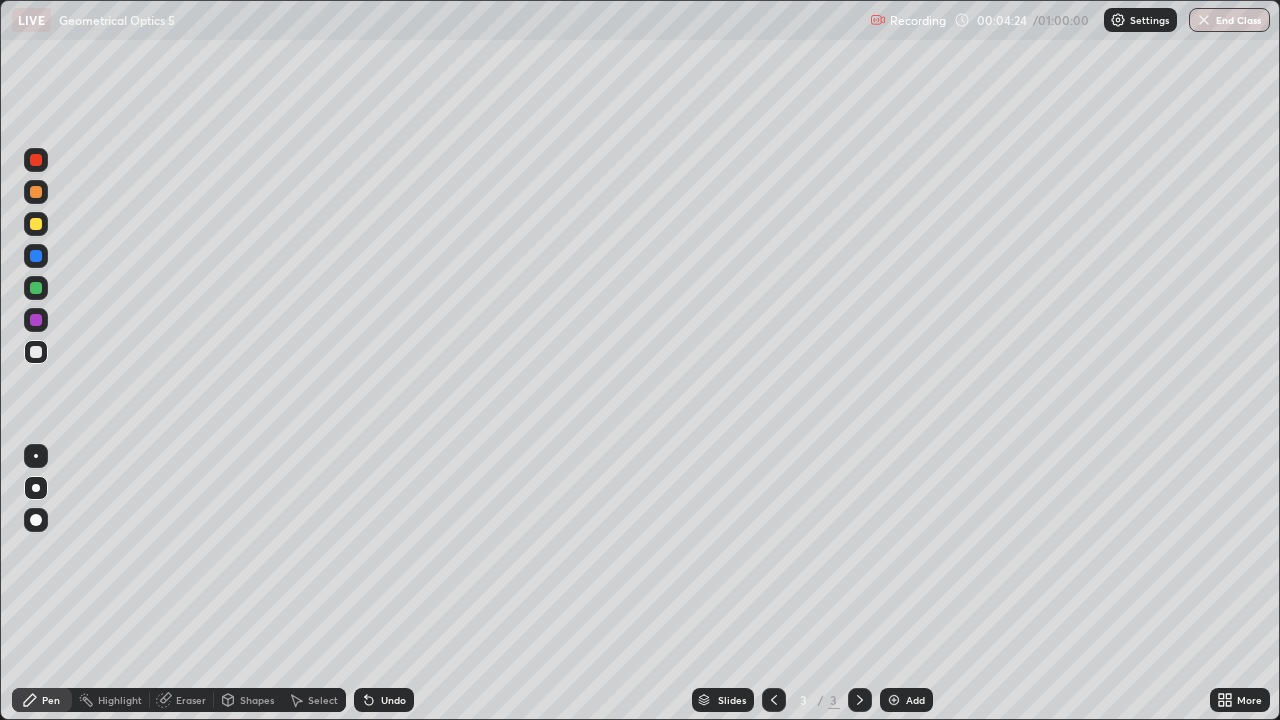click at bounding box center [36, 224] 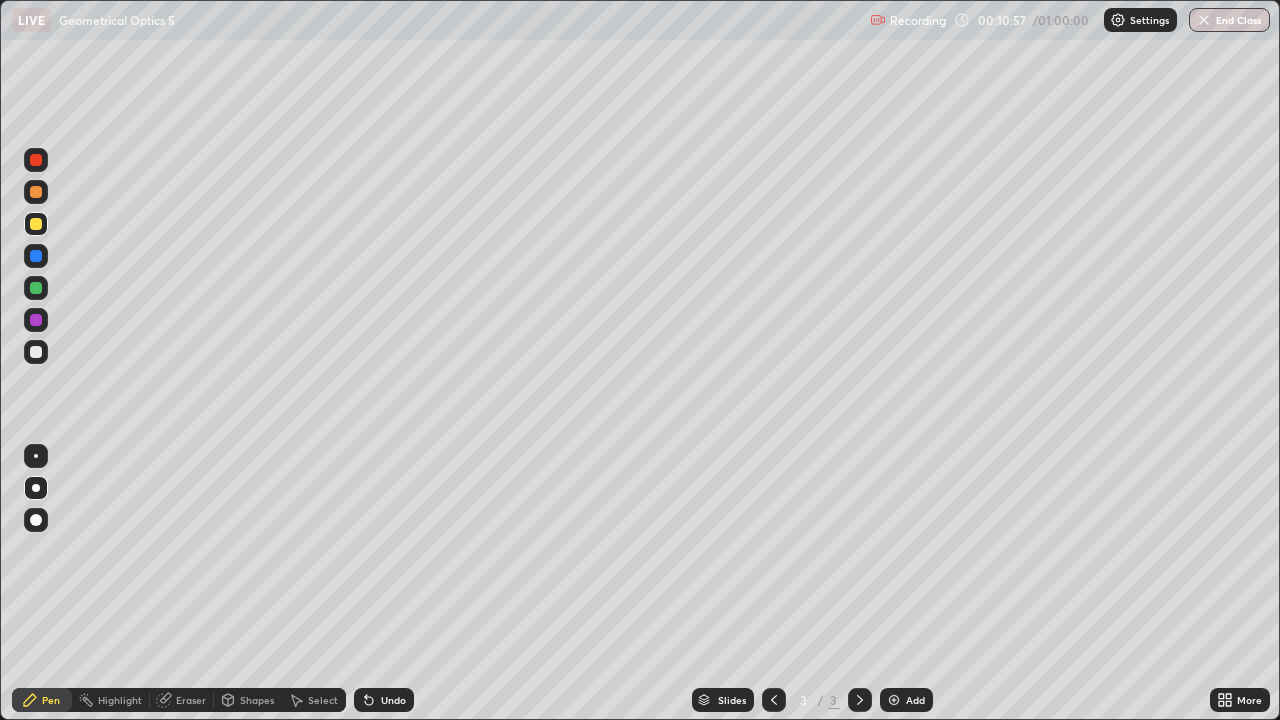 click at bounding box center [36, 160] 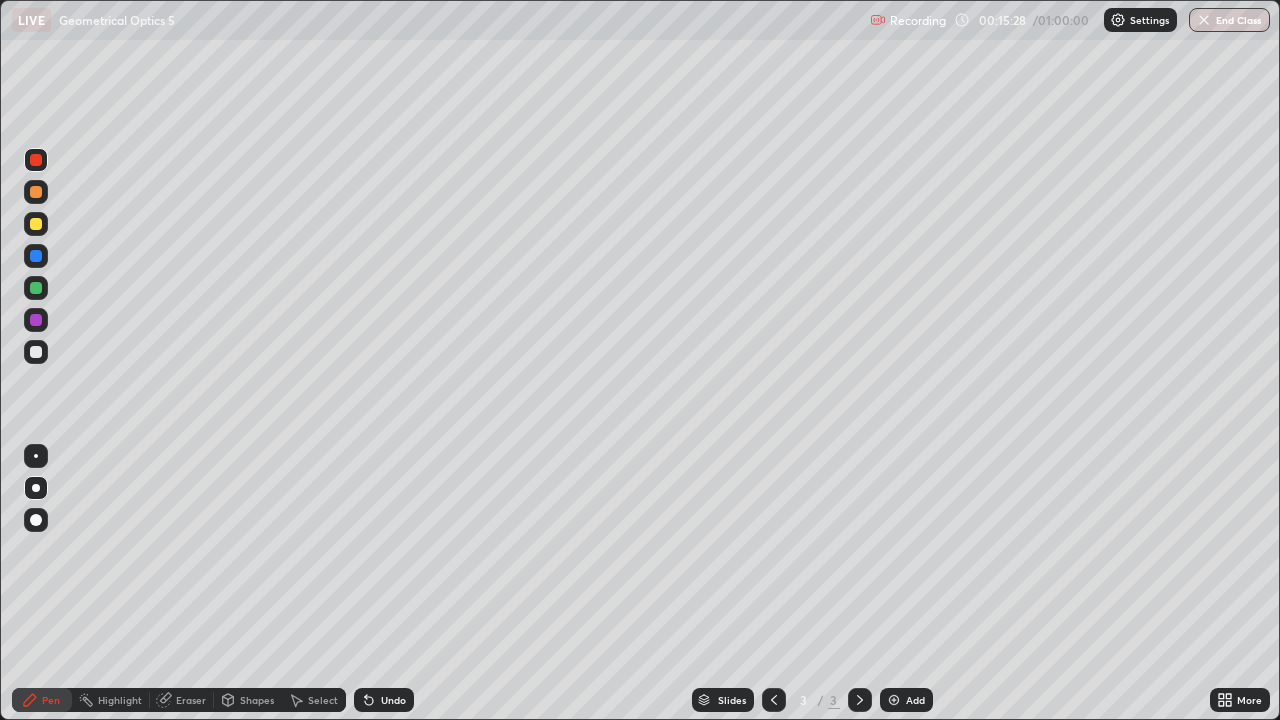 click at bounding box center [36, 160] 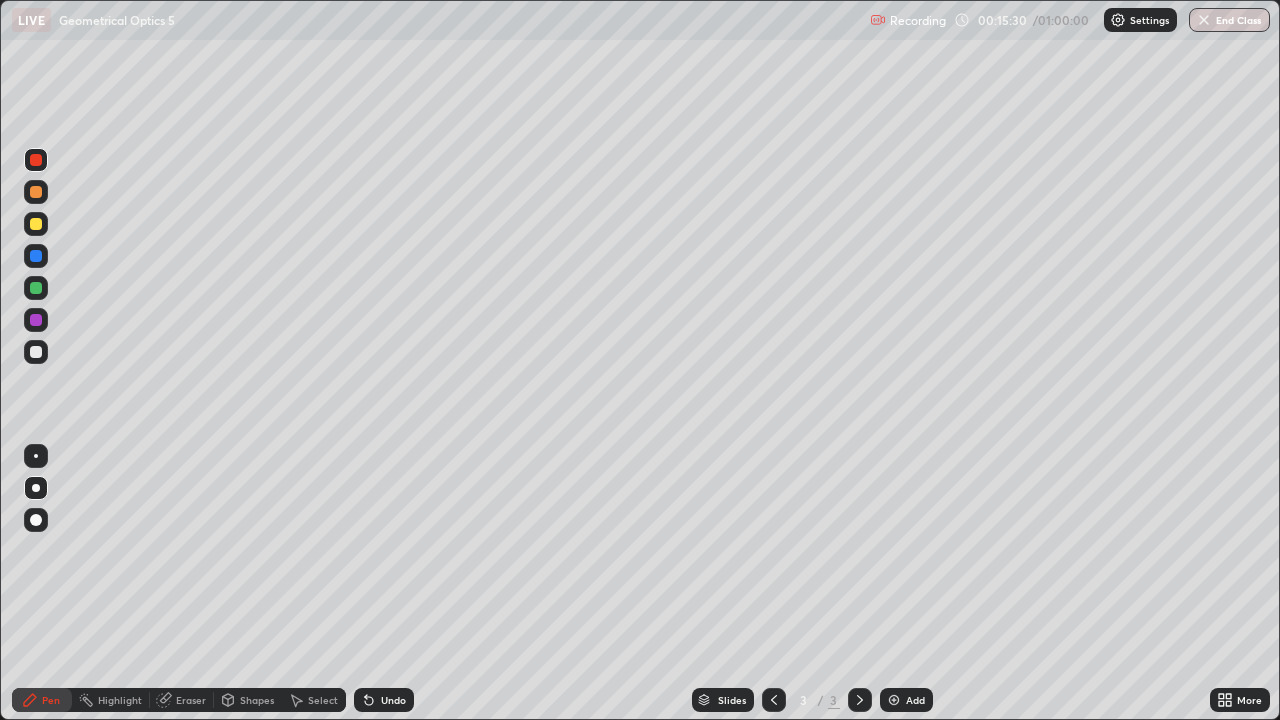 click on "Shapes" at bounding box center [257, 700] 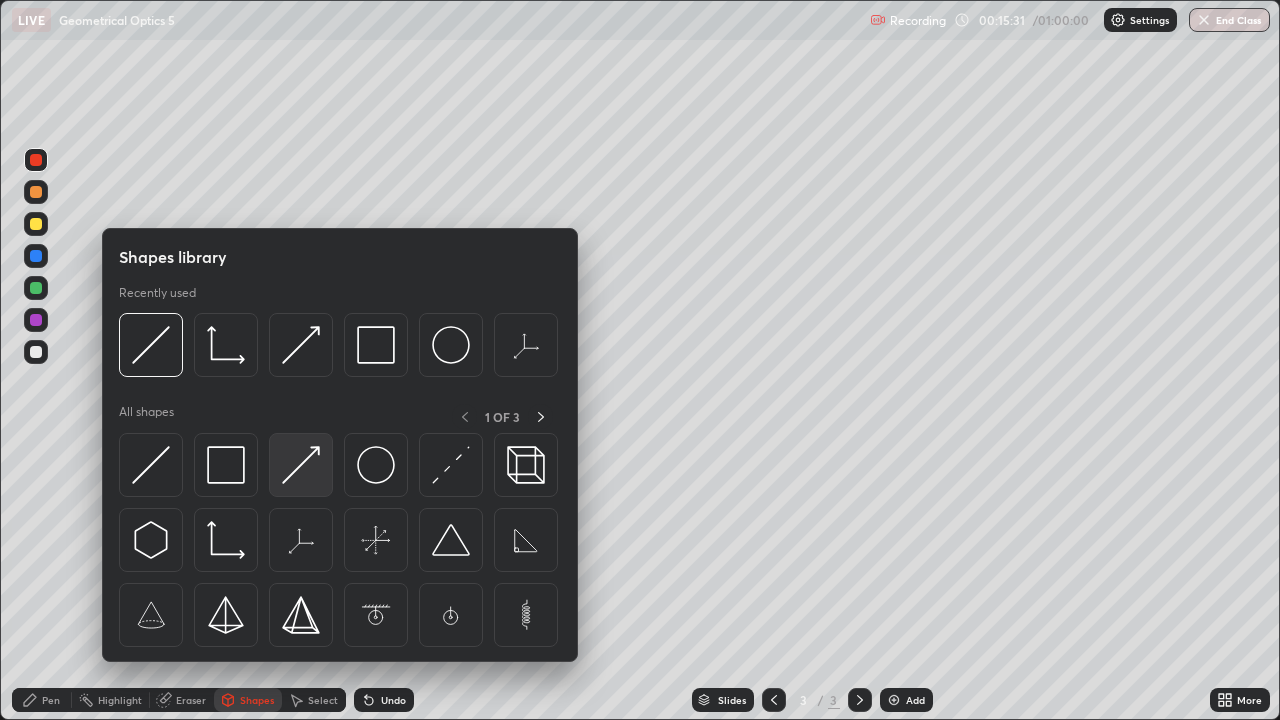 click at bounding box center [151, 465] 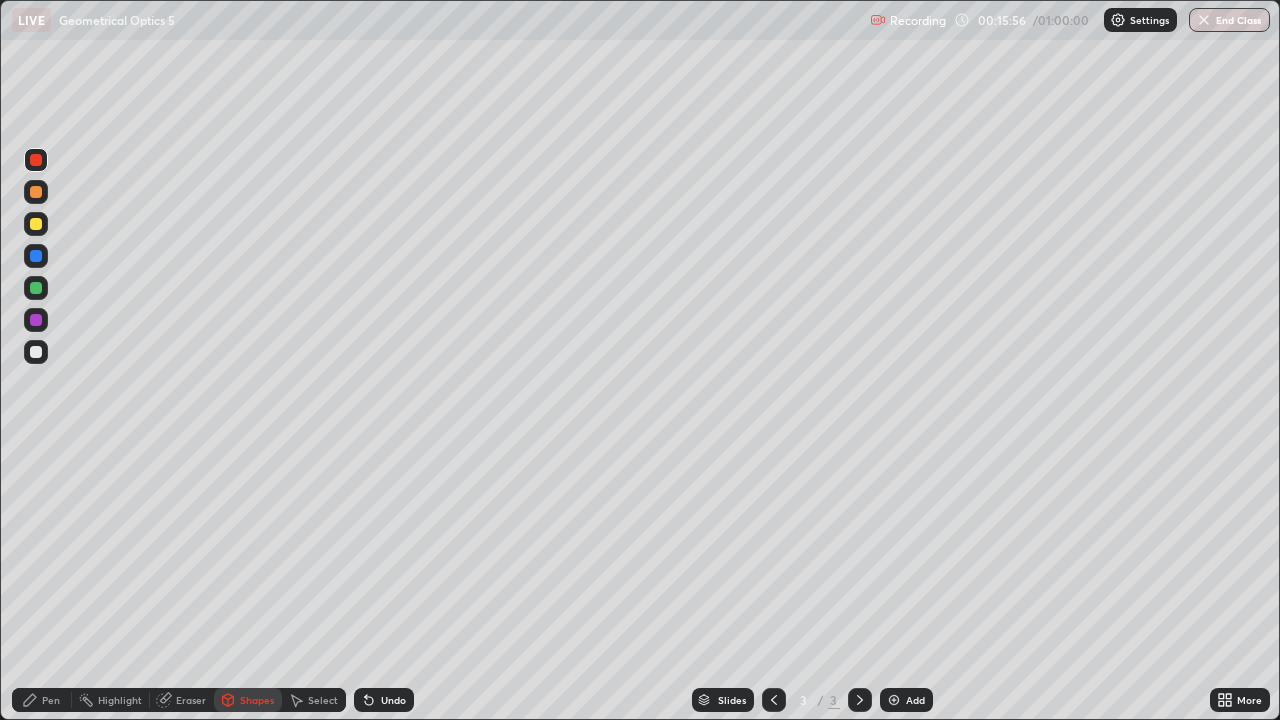 click on "Pen" at bounding box center (42, 700) 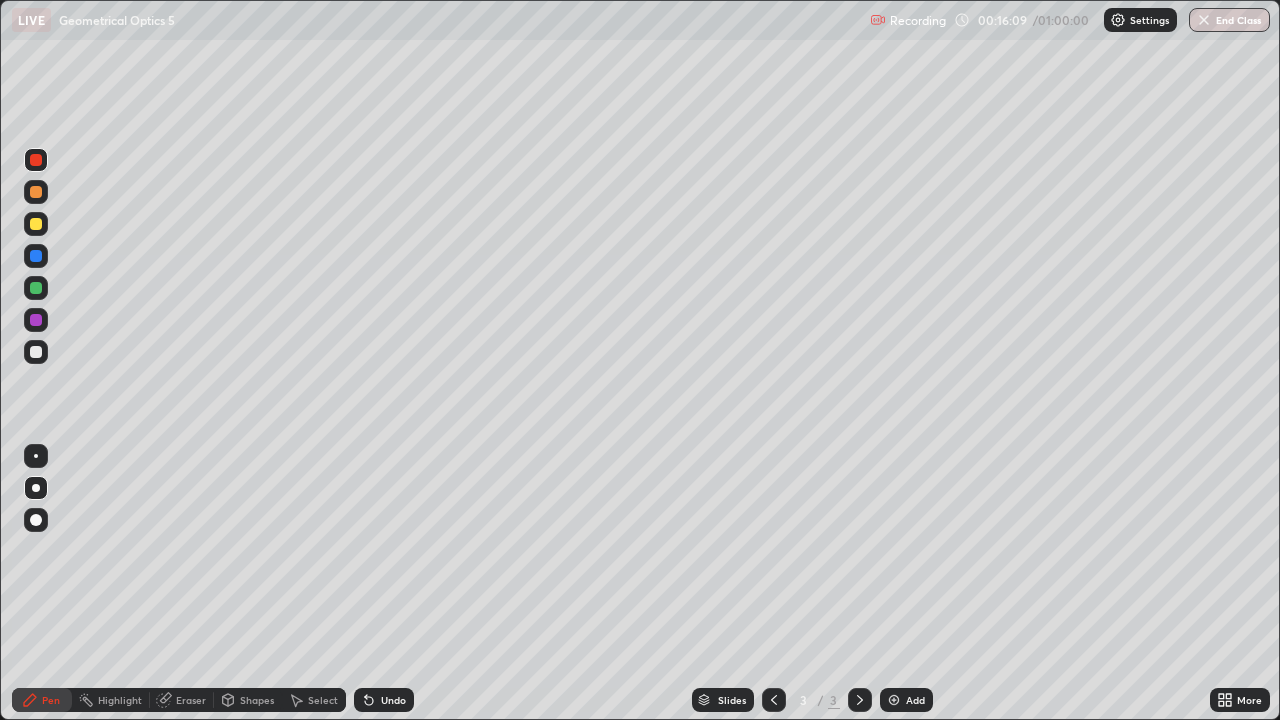 click at bounding box center [36, 288] 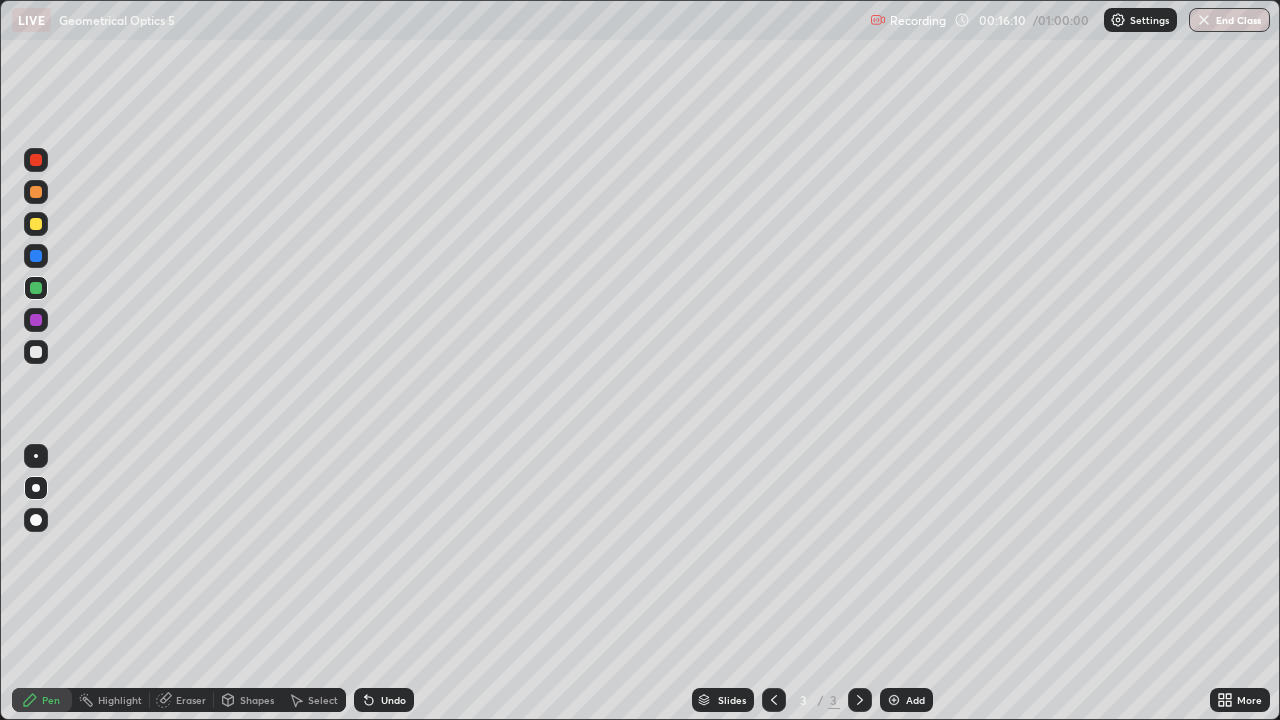 click on "Shapes" at bounding box center (257, 700) 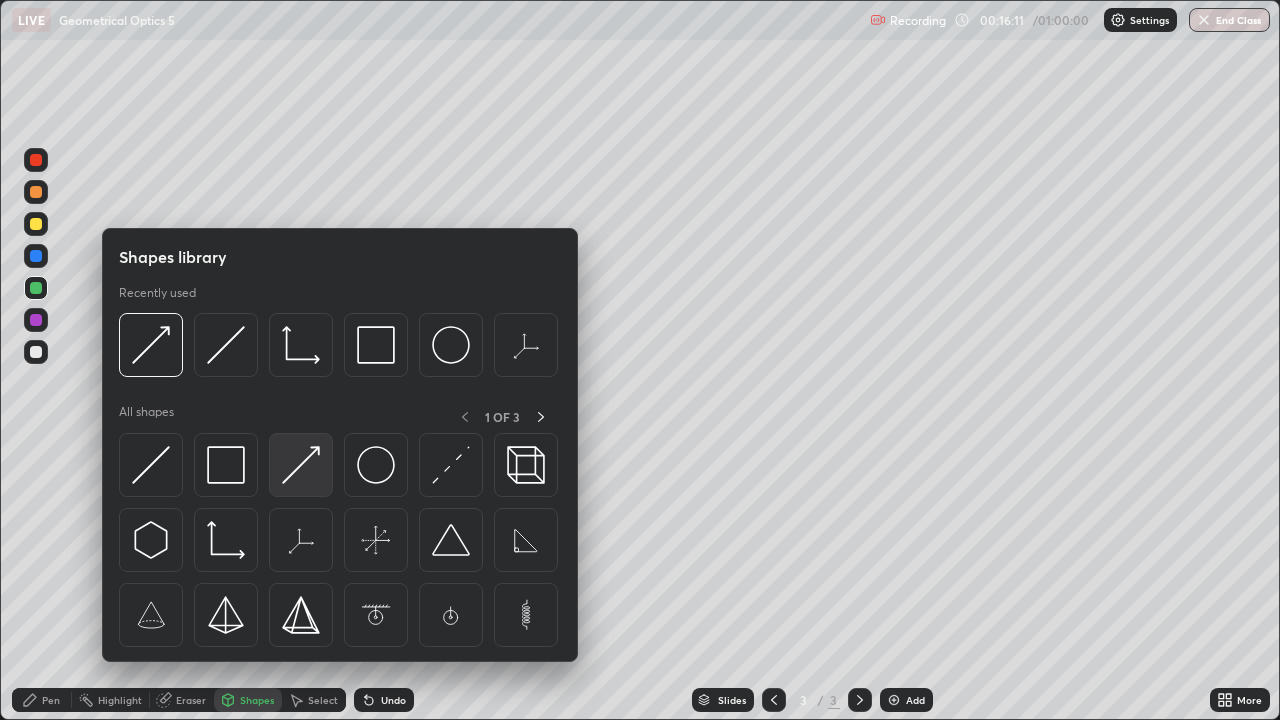 click at bounding box center [151, 465] 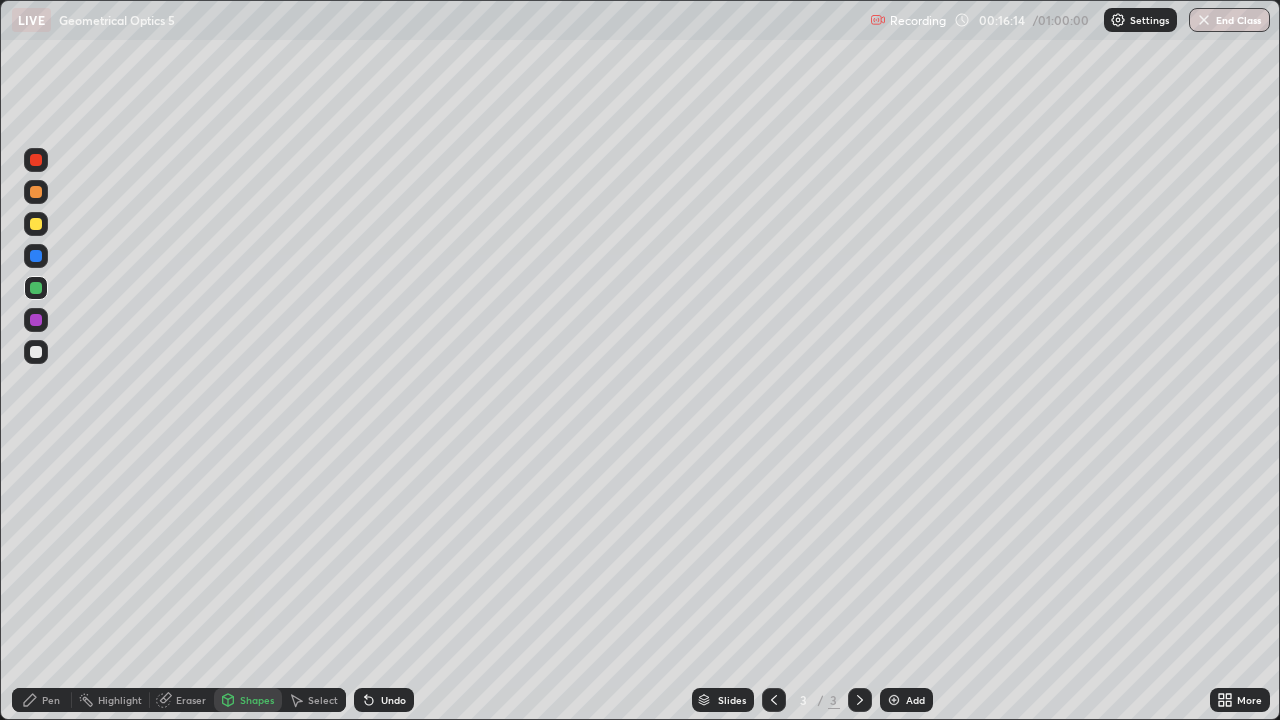 click on "Undo" at bounding box center [393, 700] 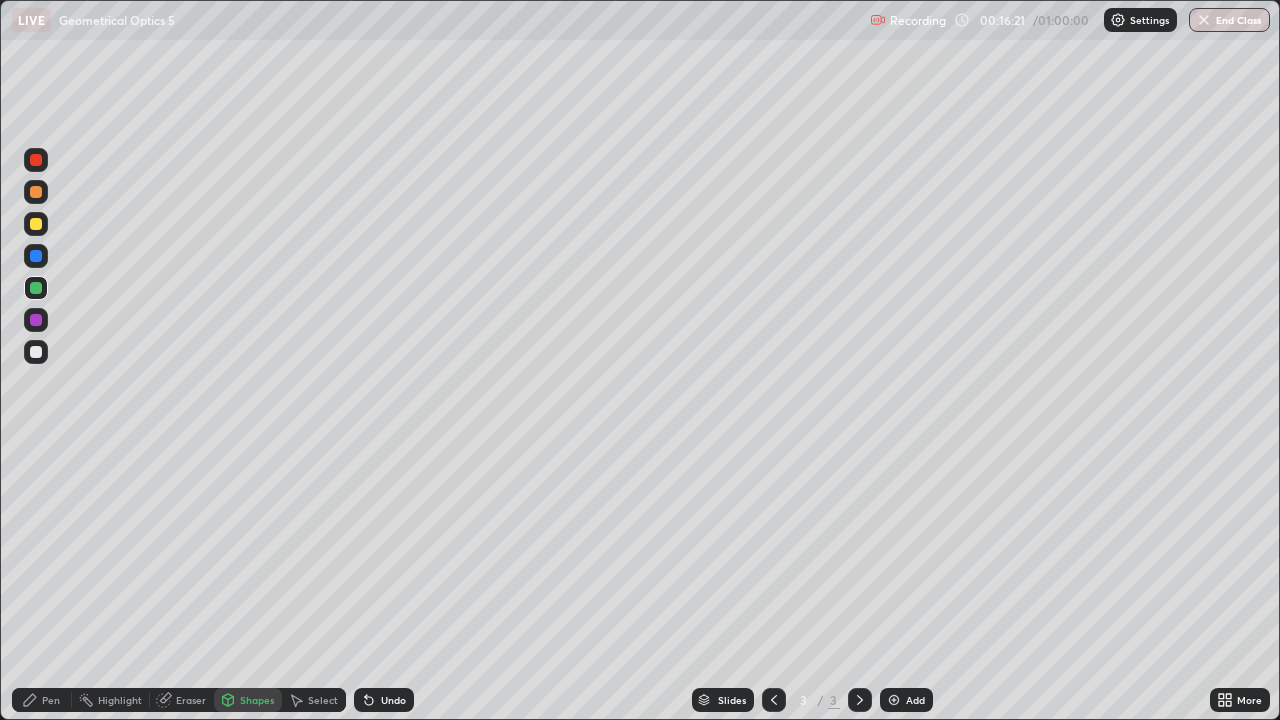 click on "Pen" at bounding box center [51, 700] 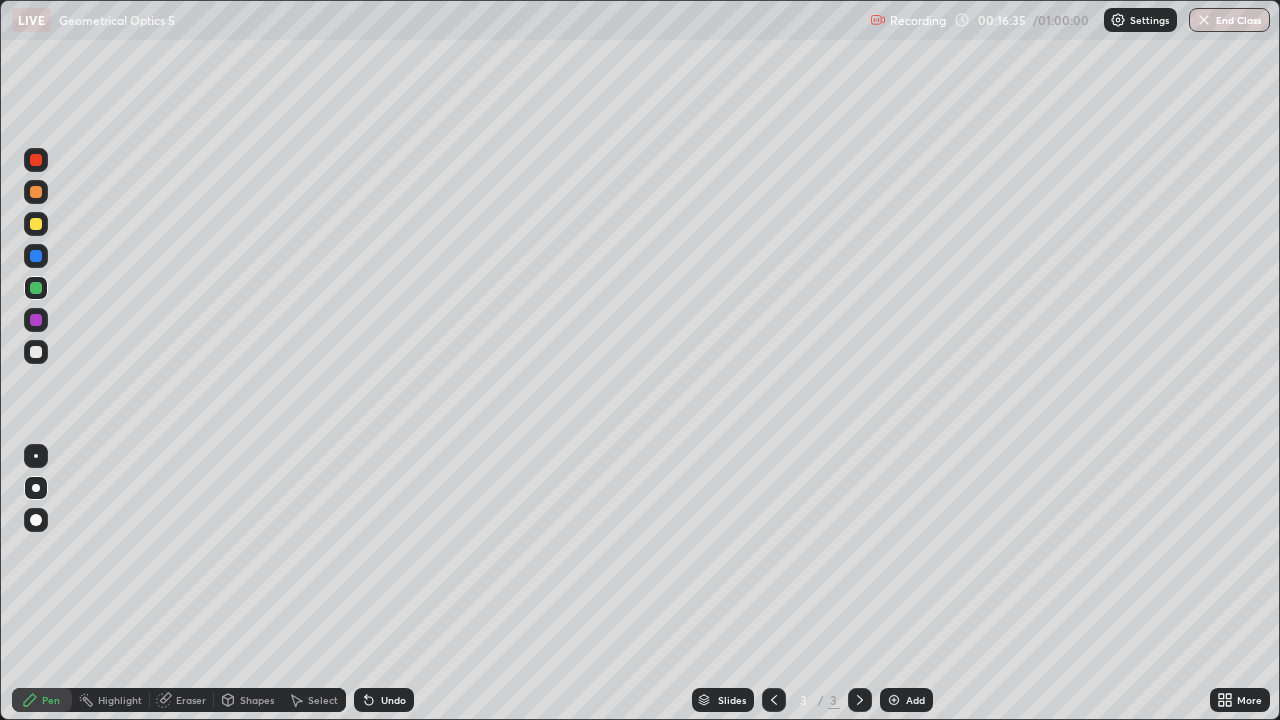 click at bounding box center [36, 160] 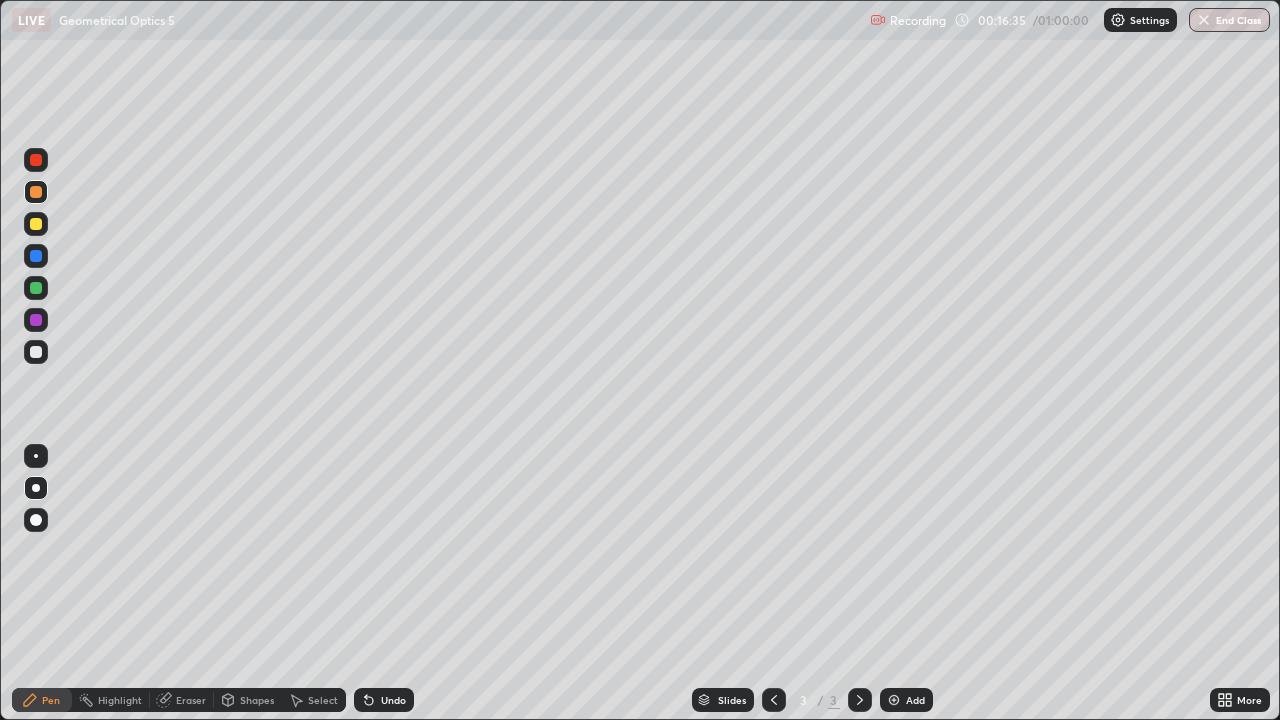 click at bounding box center (36, 192) 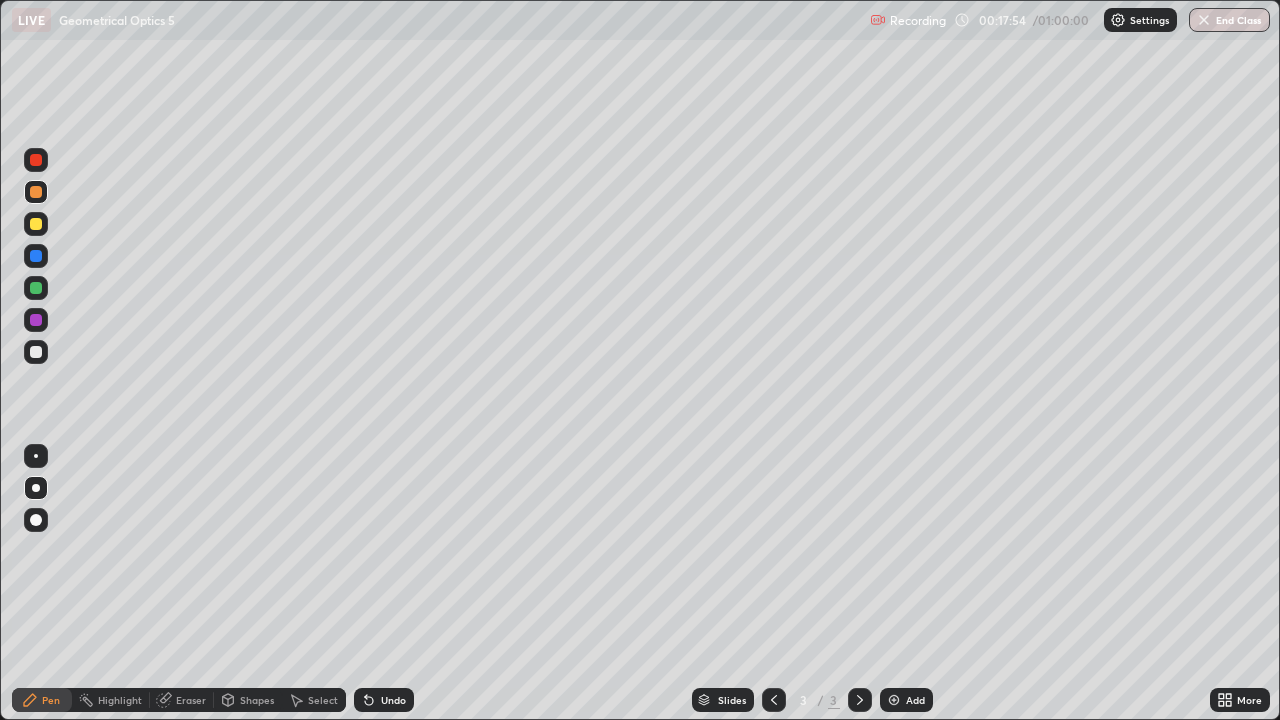 click at bounding box center (36, 224) 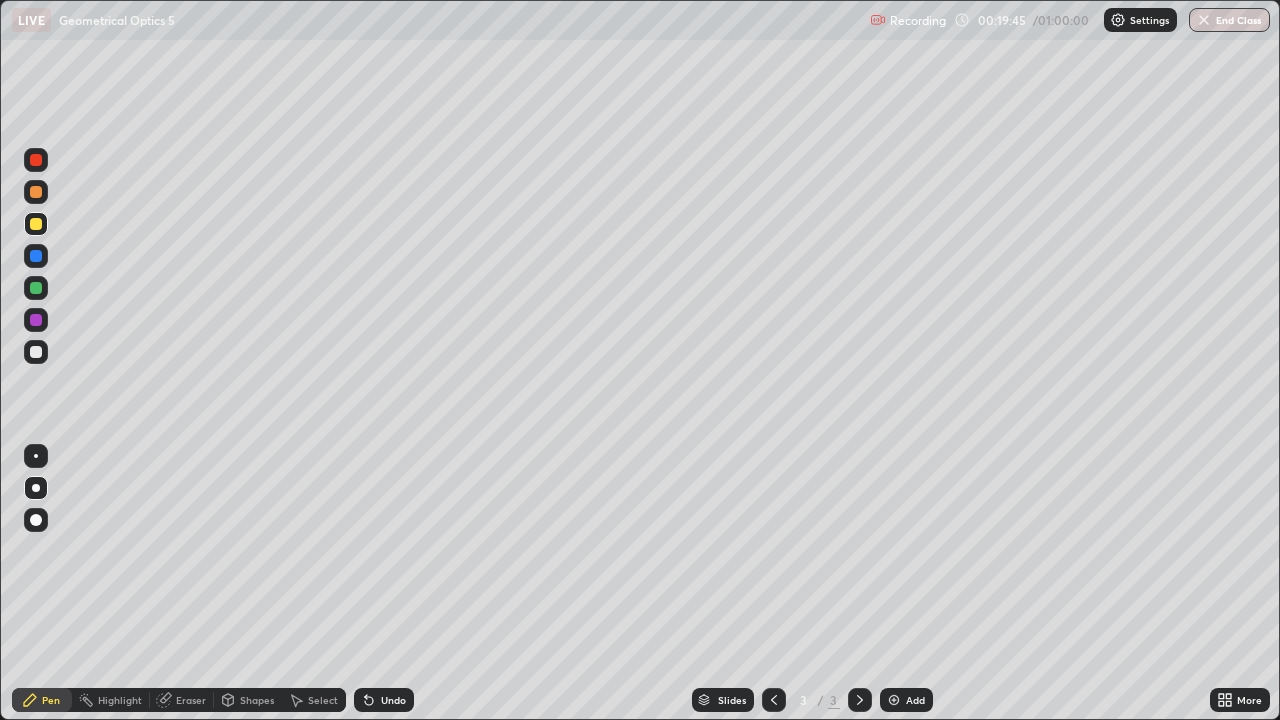 click on "Add" at bounding box center [732, 700] 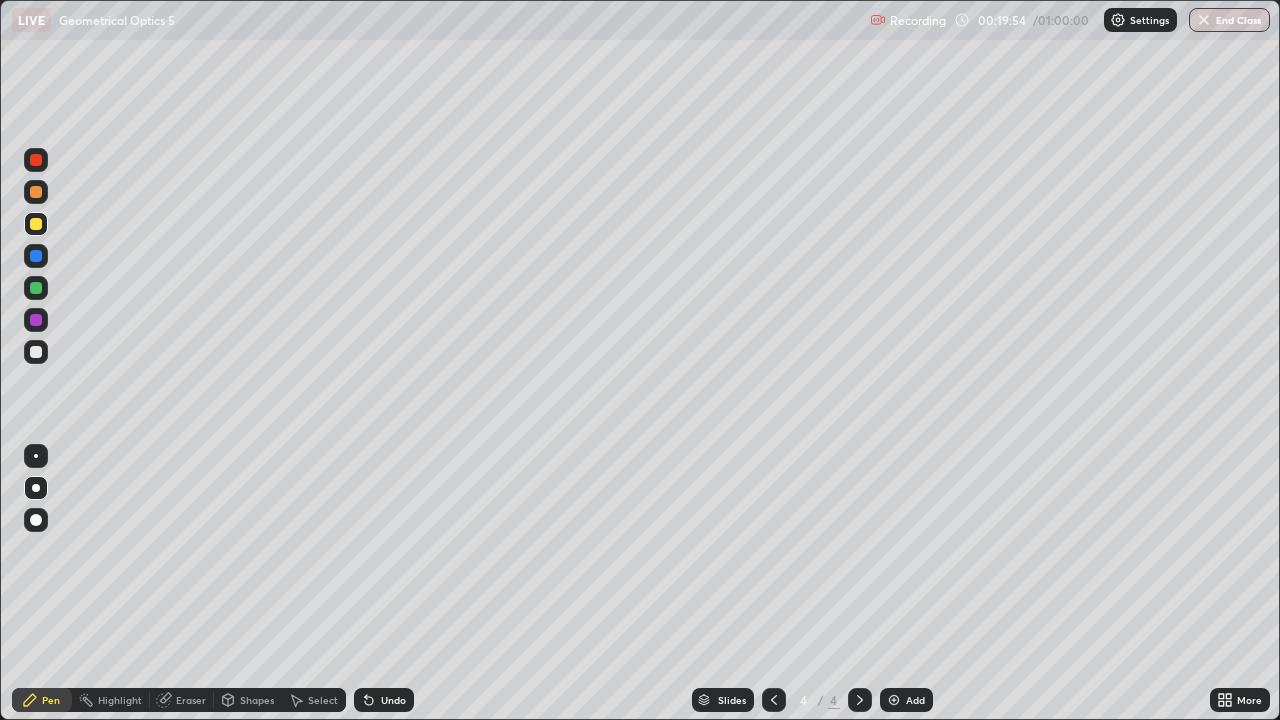 click on "Undo" at bounding box center [393, 700] 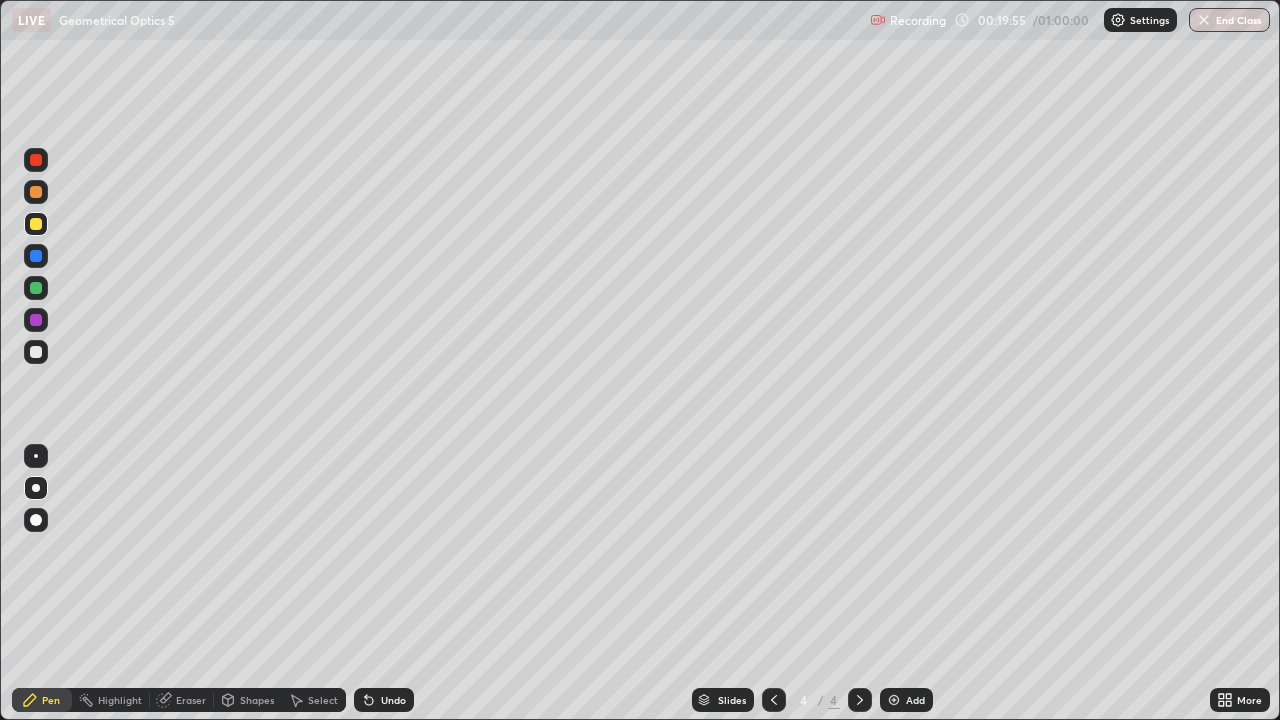 click on "Undo" at bounding box center [393, 700] 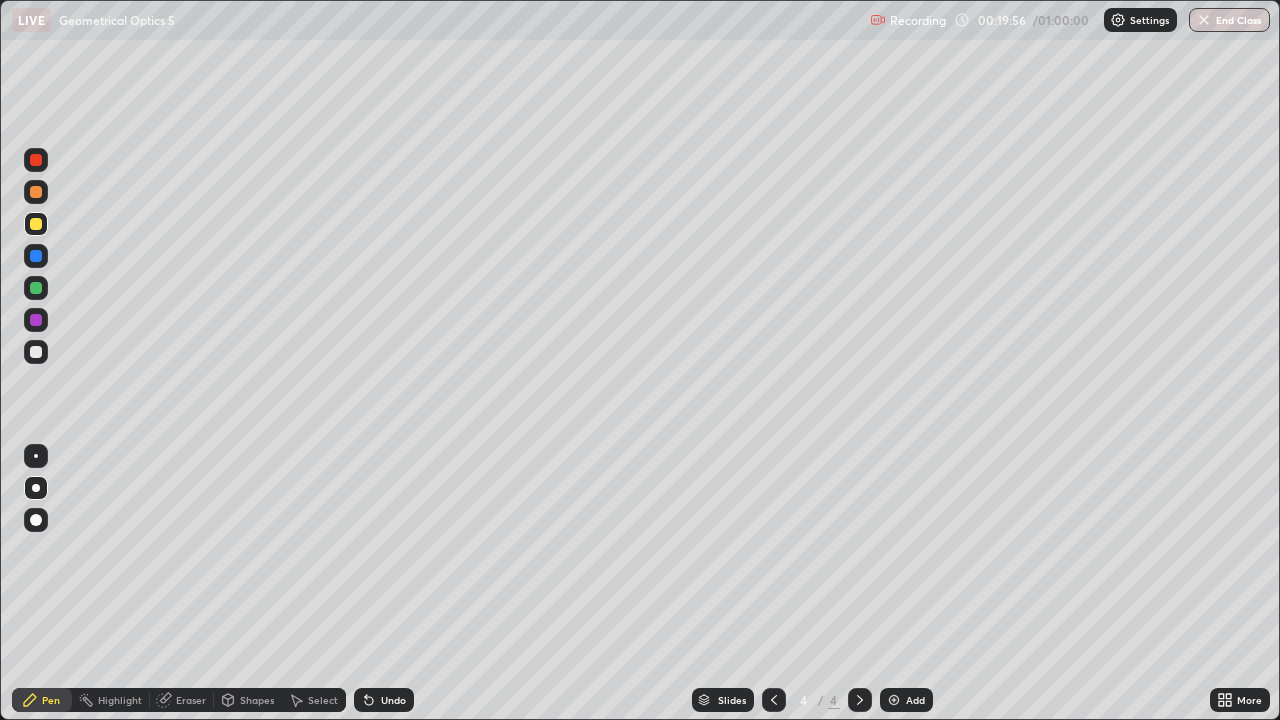 click on "Undo" at bounding box center (384, 700) 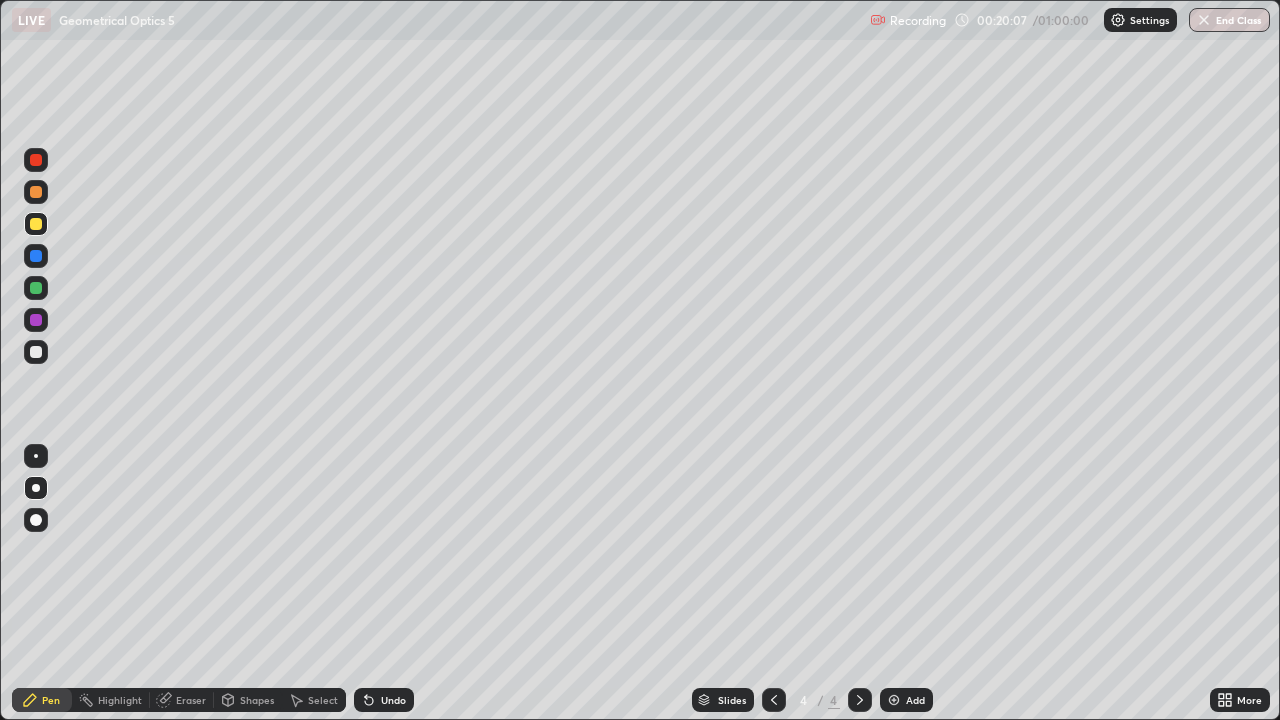 click at bounding box center [774, 700] 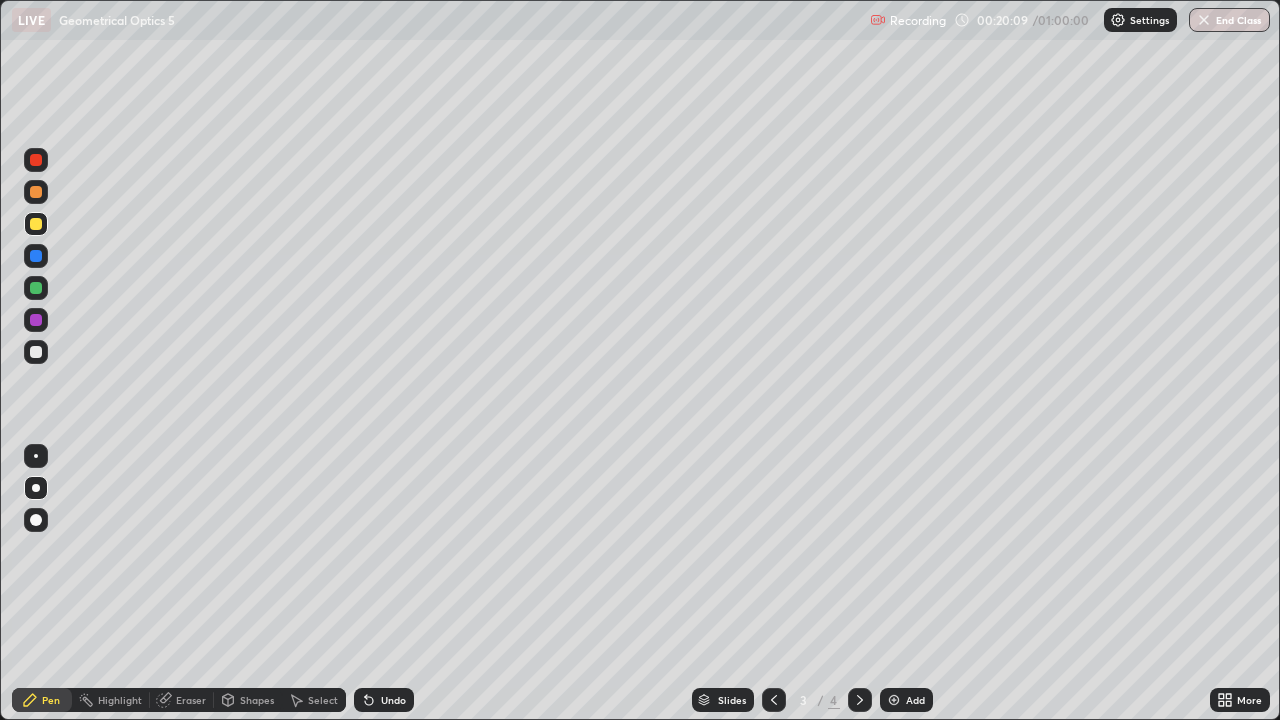 click at bounding box center (774, 700) 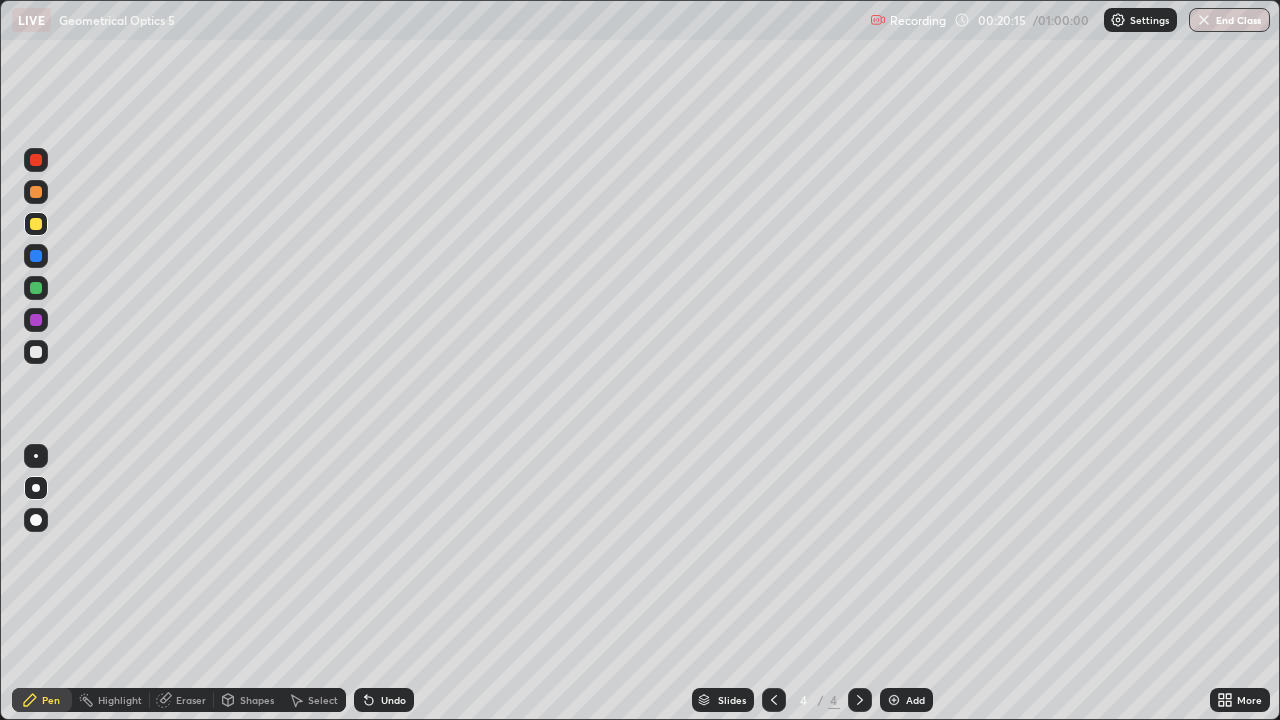 click at bounding box center (774, 700) 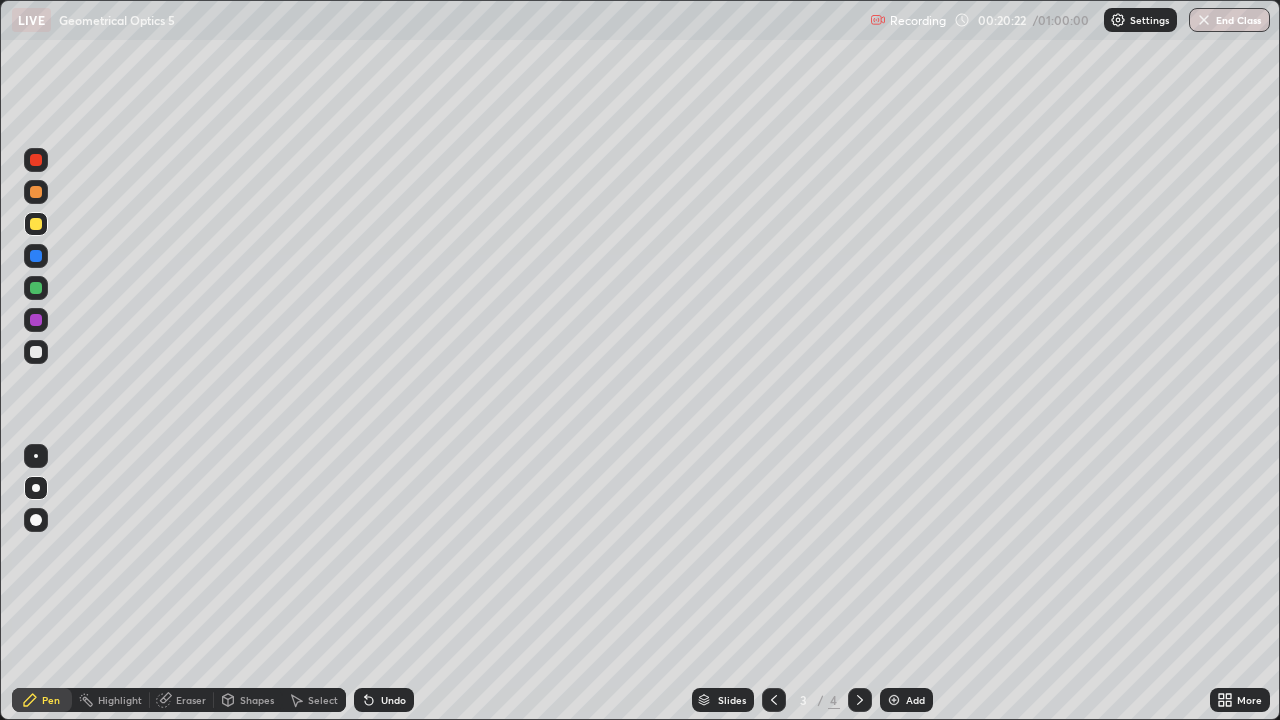 click at bounding box center [774, 700] 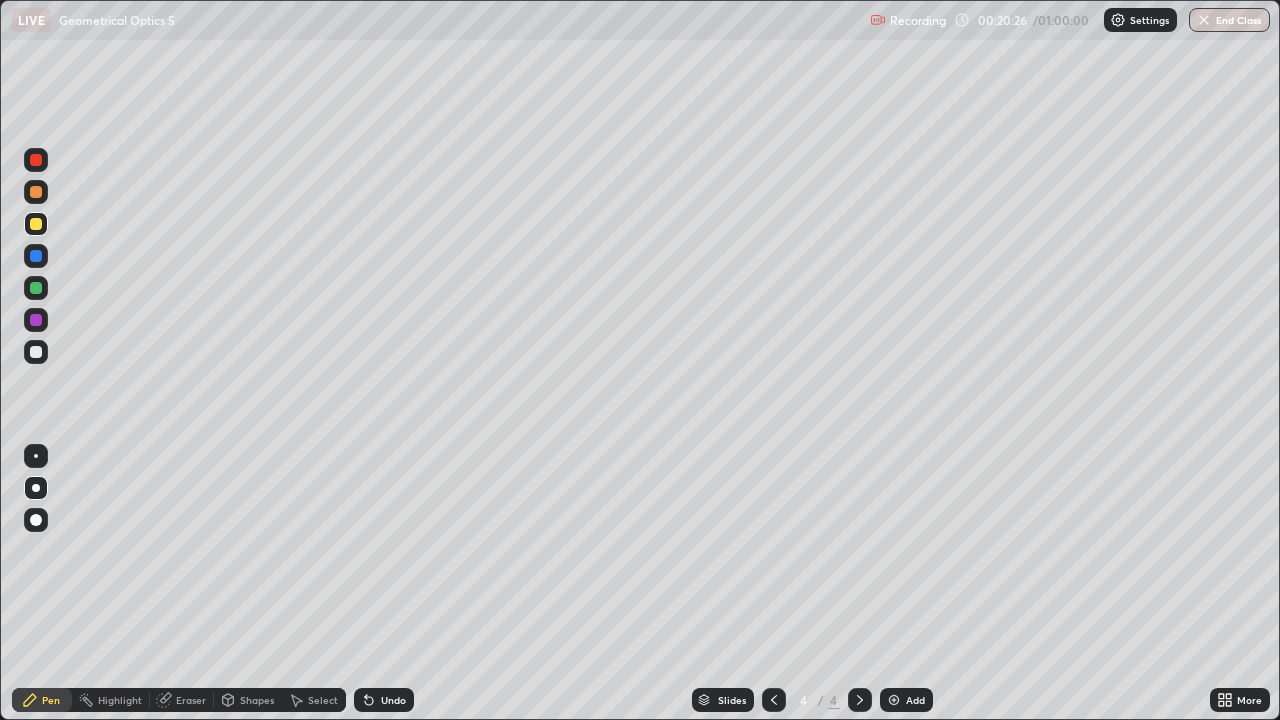 click at bounding box center (774, 700) 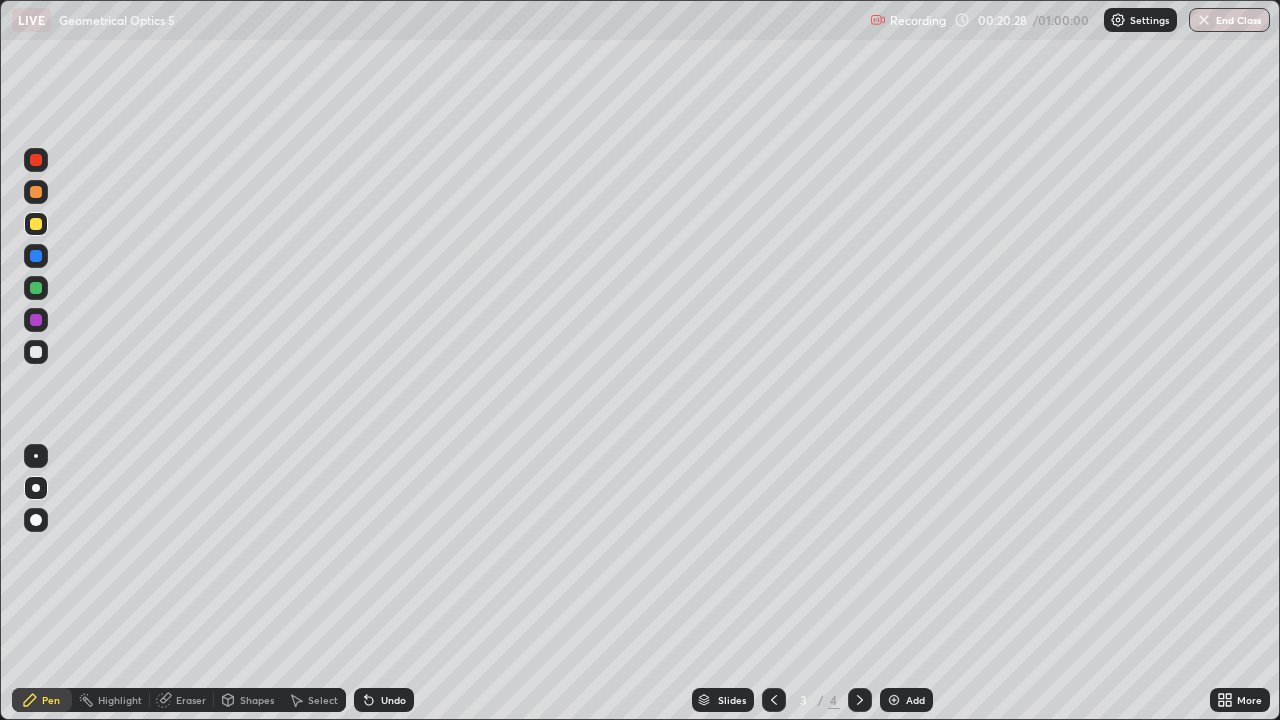 click at bounding box center (774, 700) 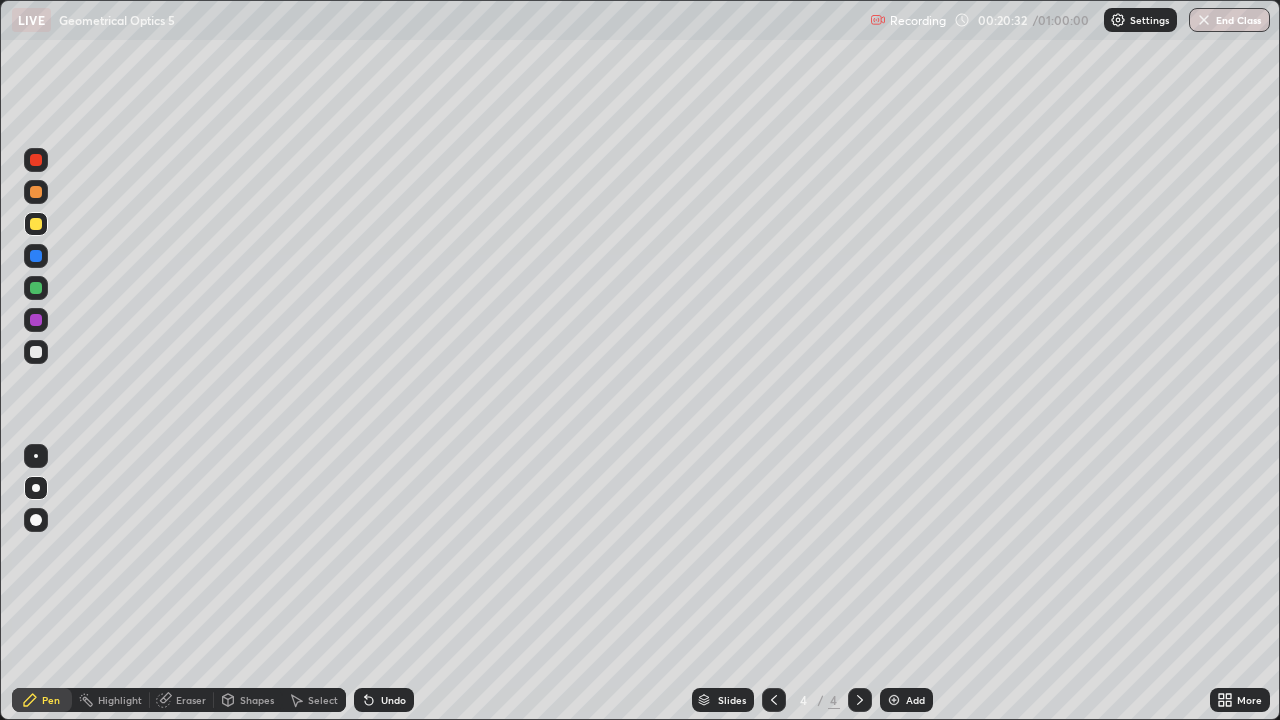 click at bounding box center (774, 700) 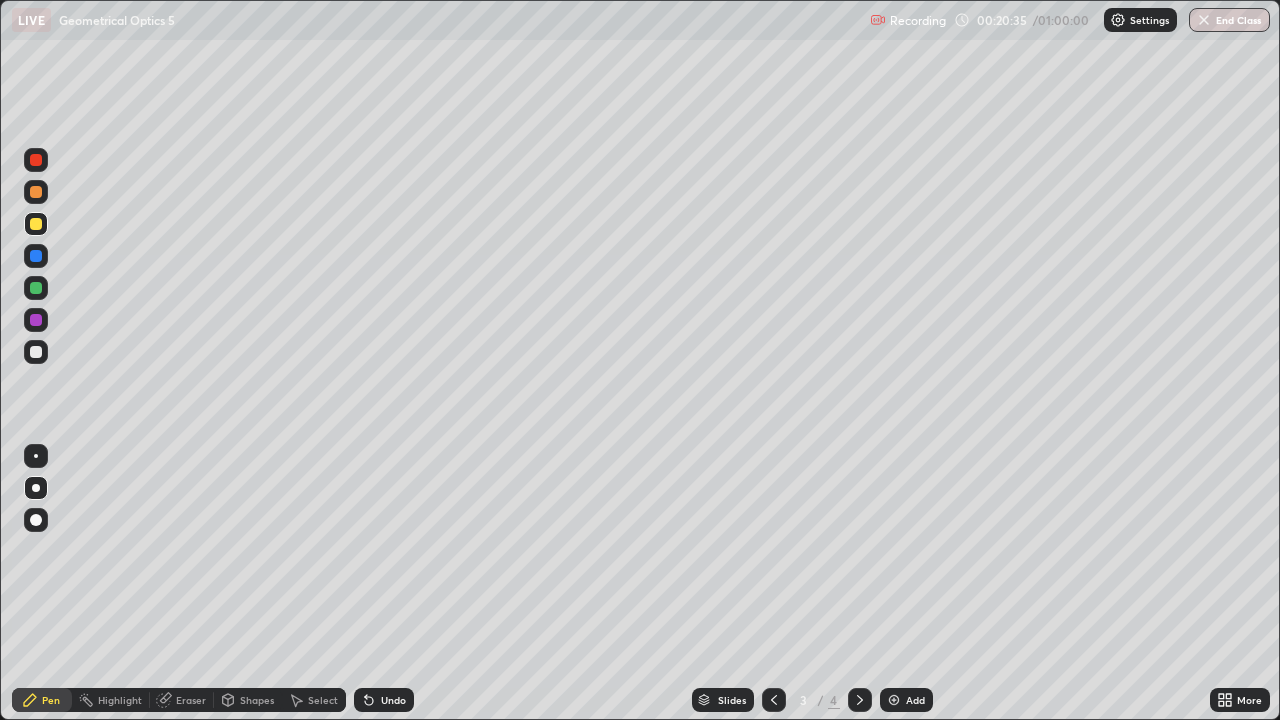 click at bounding box center [774, 700] 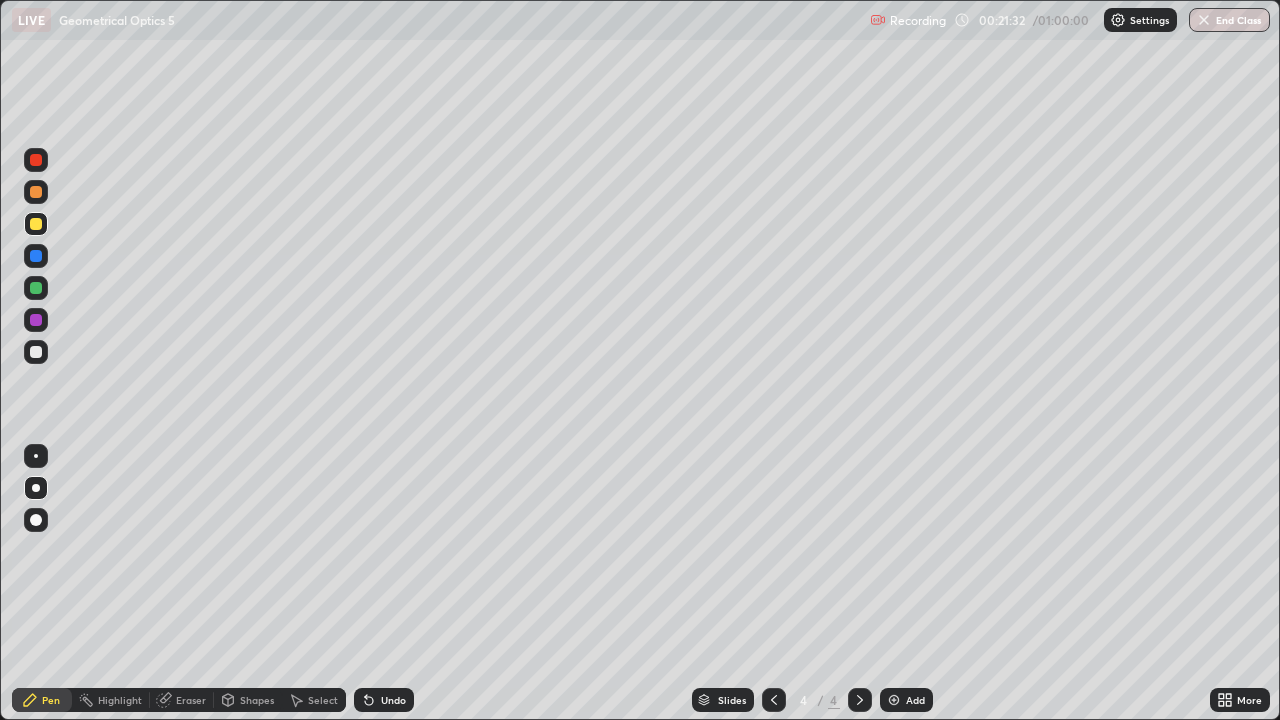 click at bounding box center [774, 700] 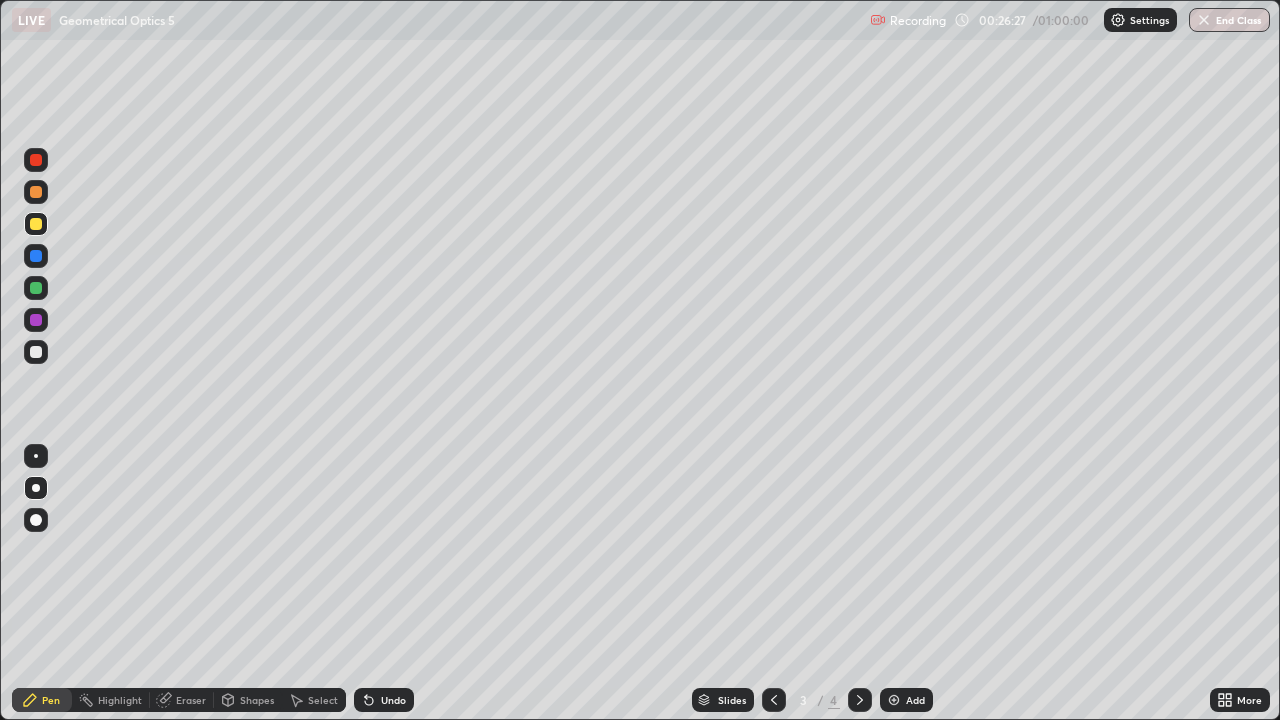 click at bounding box center (774, 700) 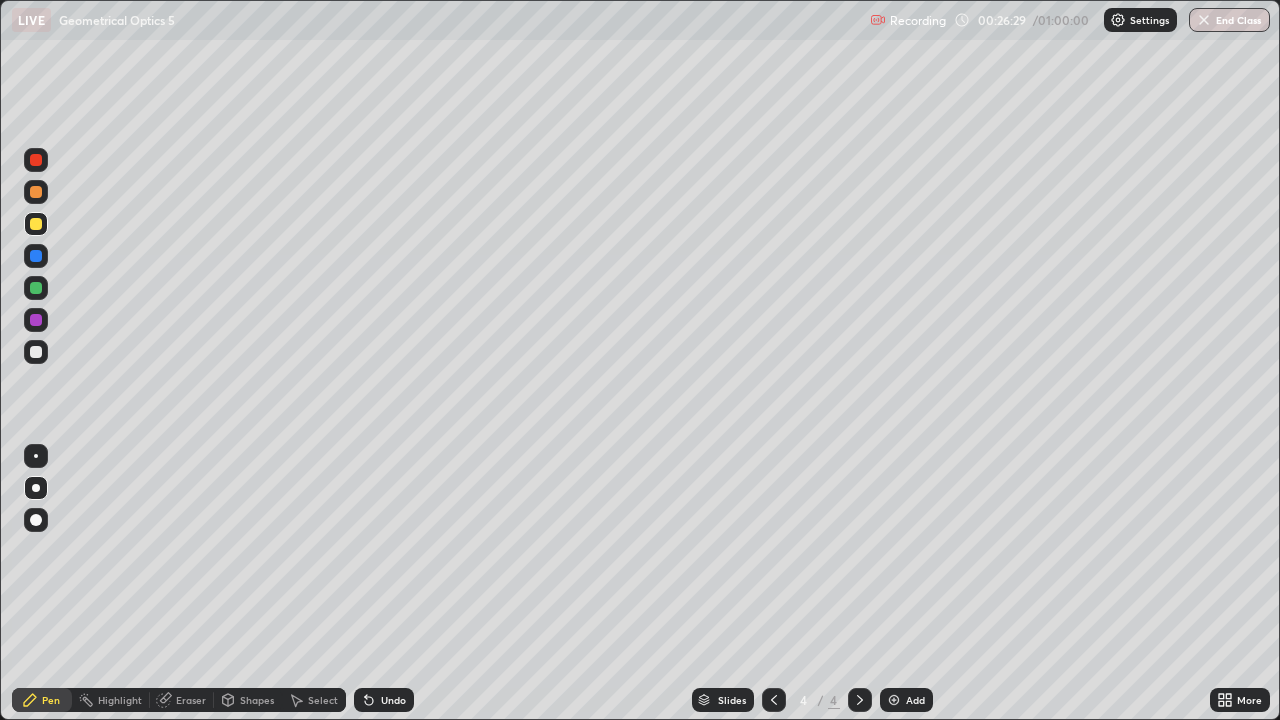 click at bounding box center [774, 700] 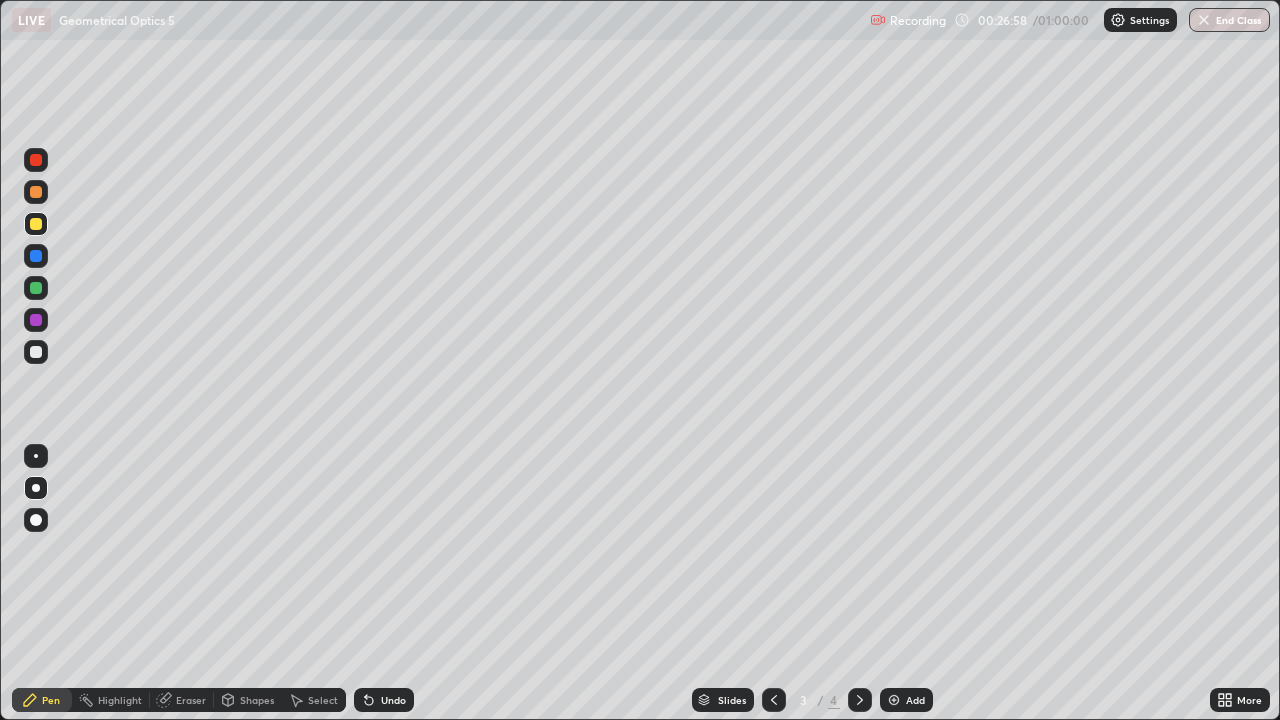 click at bounding box center [774, 700] 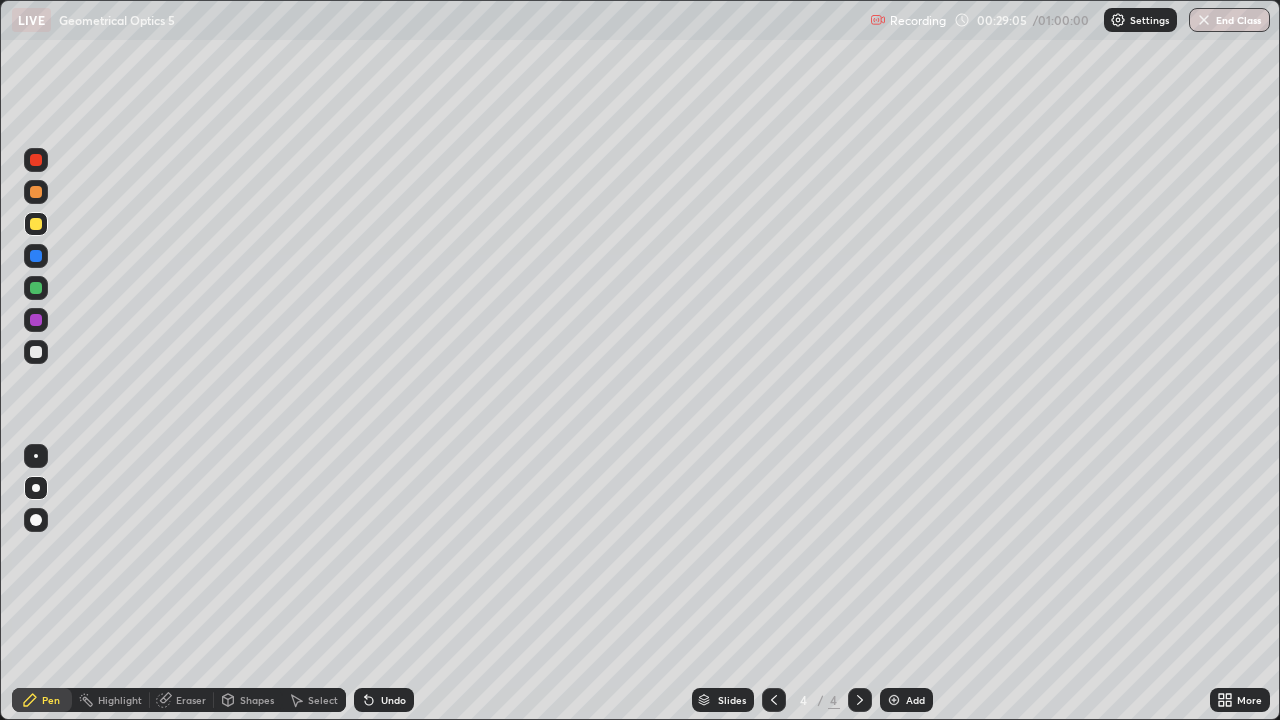 click on "Add" at bounding box center [732, 700] 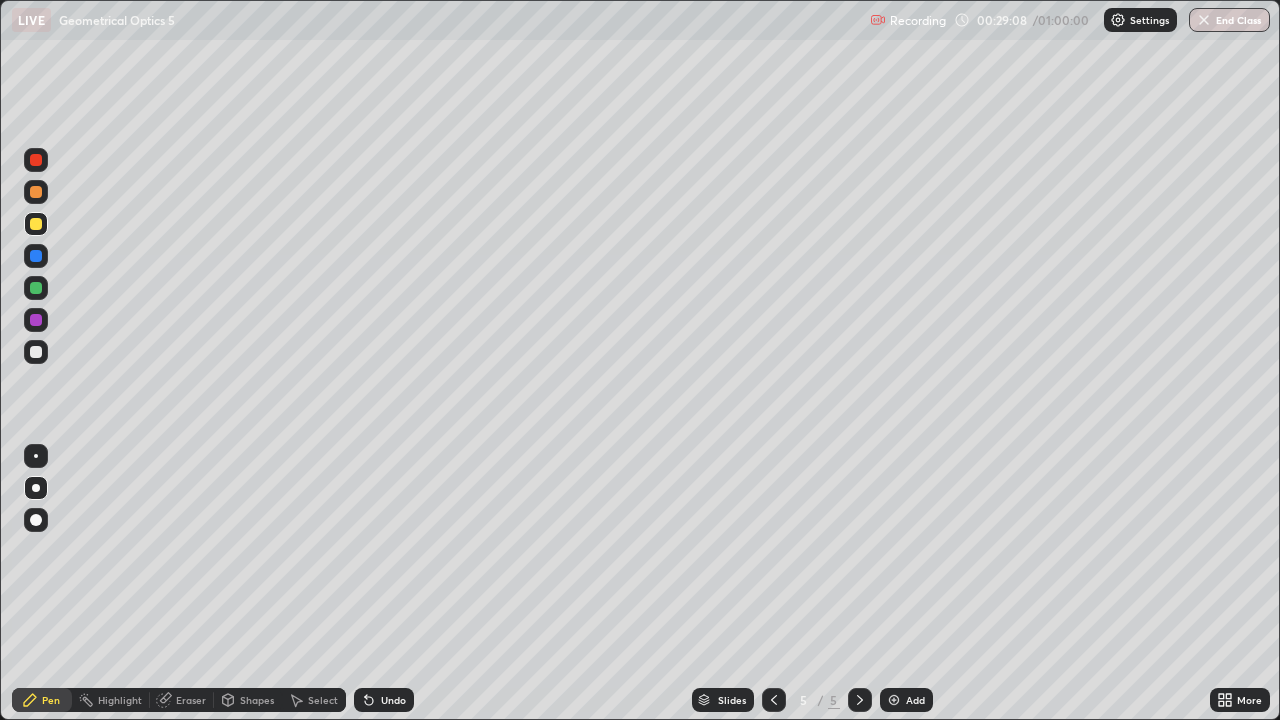 click at bounding box center (36, 352) 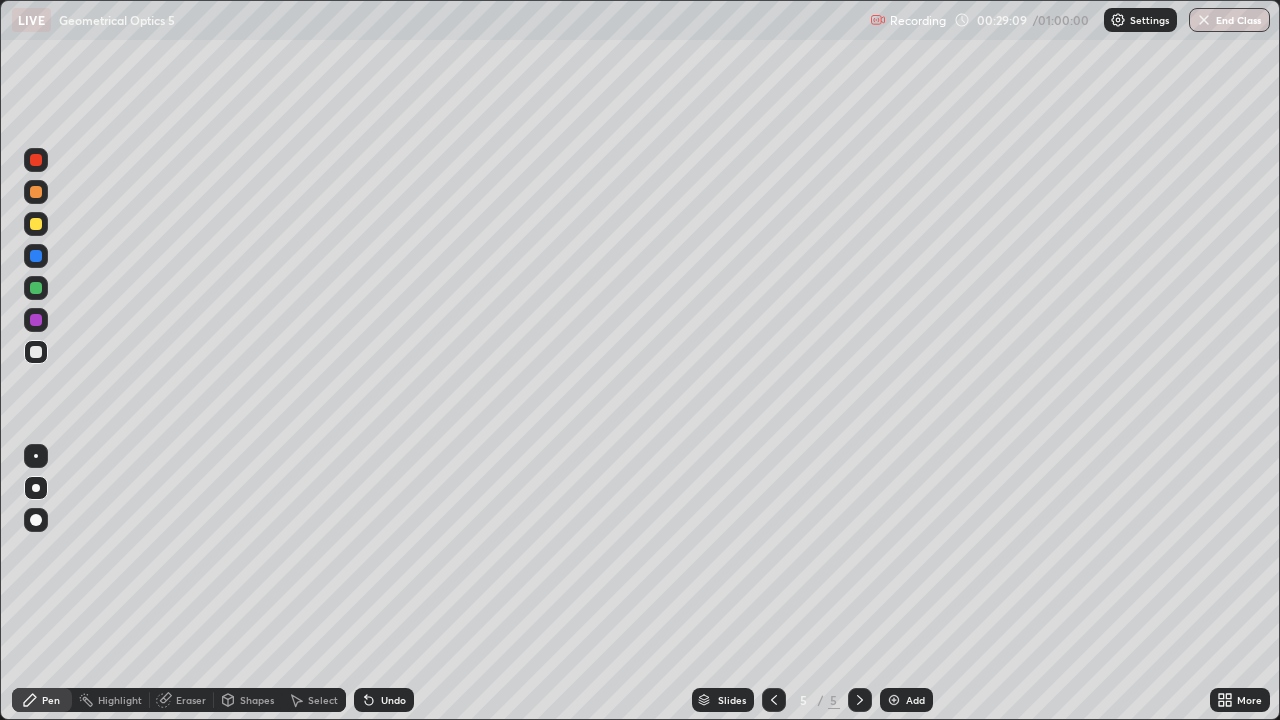 click at bounding box center (36, 456) 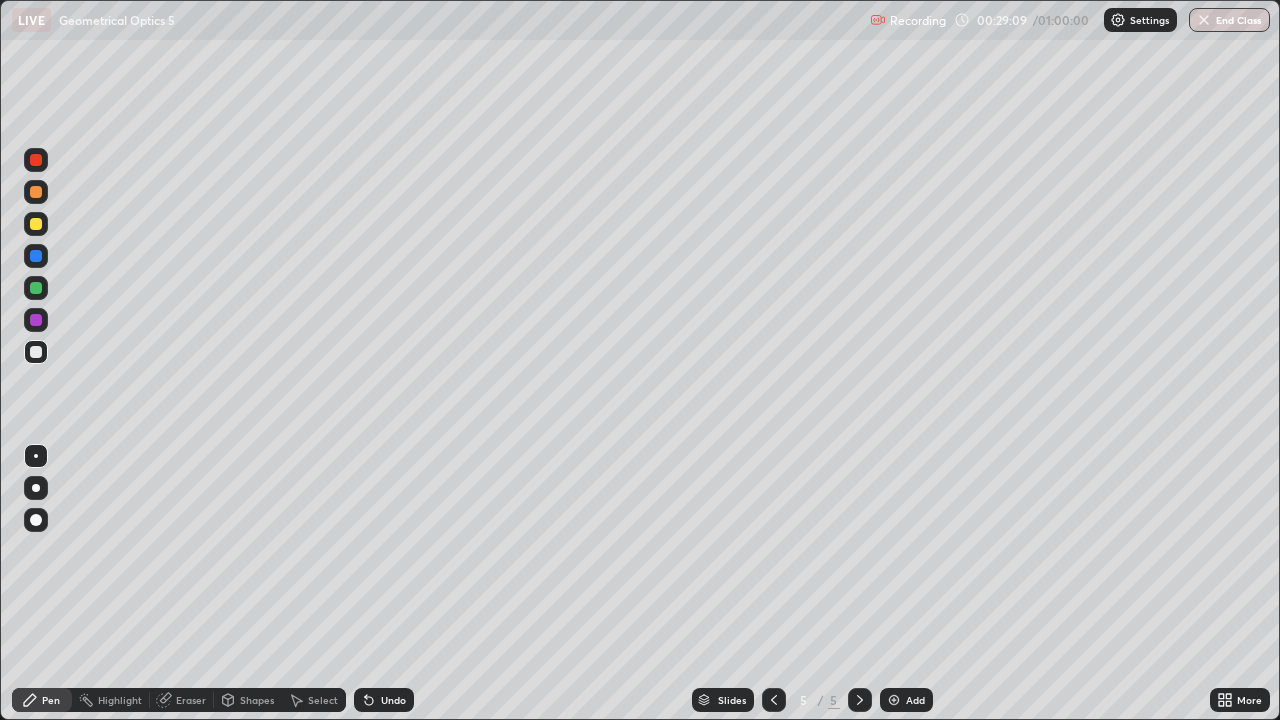 click at bounding box center [36, 456] 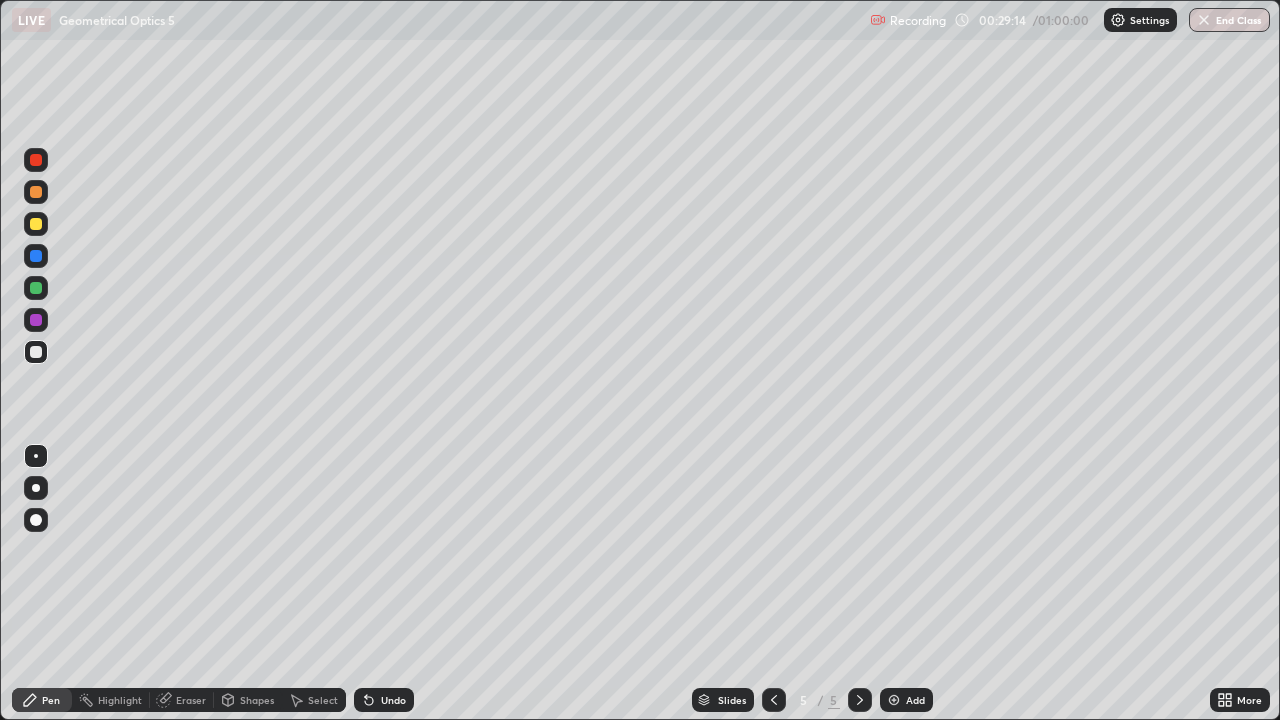 click on "Shapes" at bounding box center (257, 700) 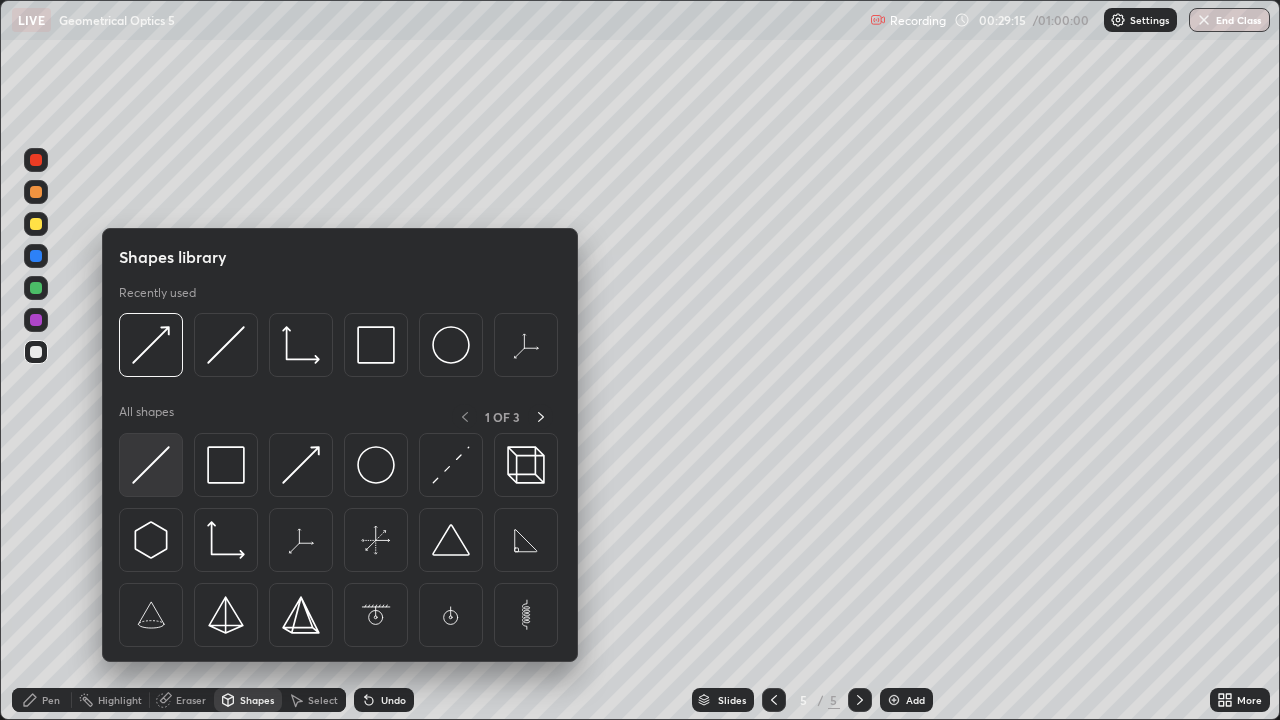 click at bounding box center (151, 465) 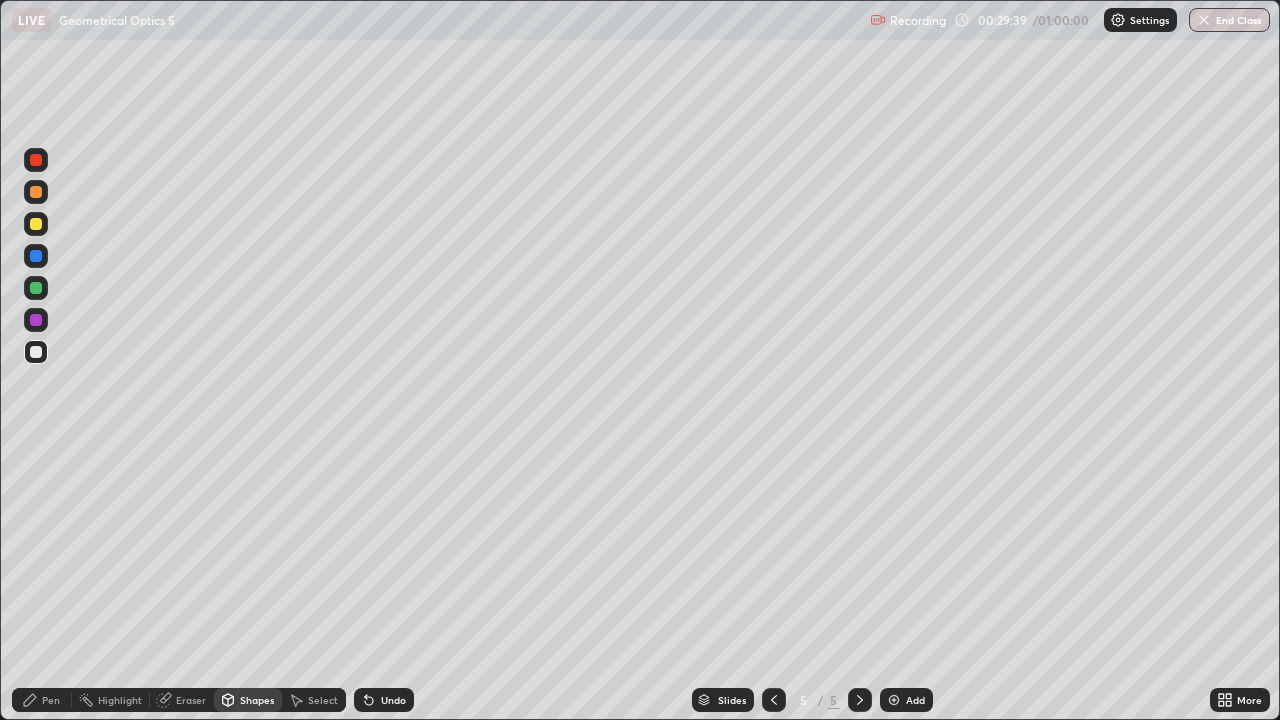 click on "Undo" at bounding box center (393, 700) 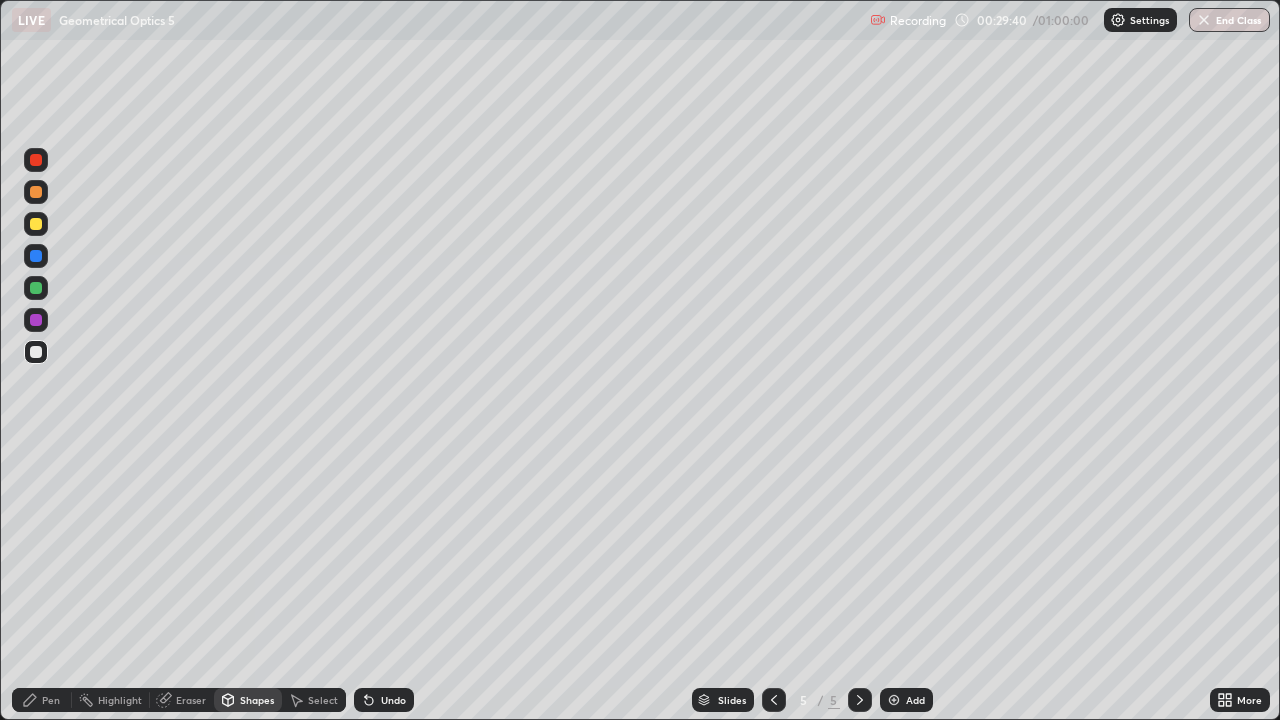 click on "Undo" at bounding box center (393, 700) 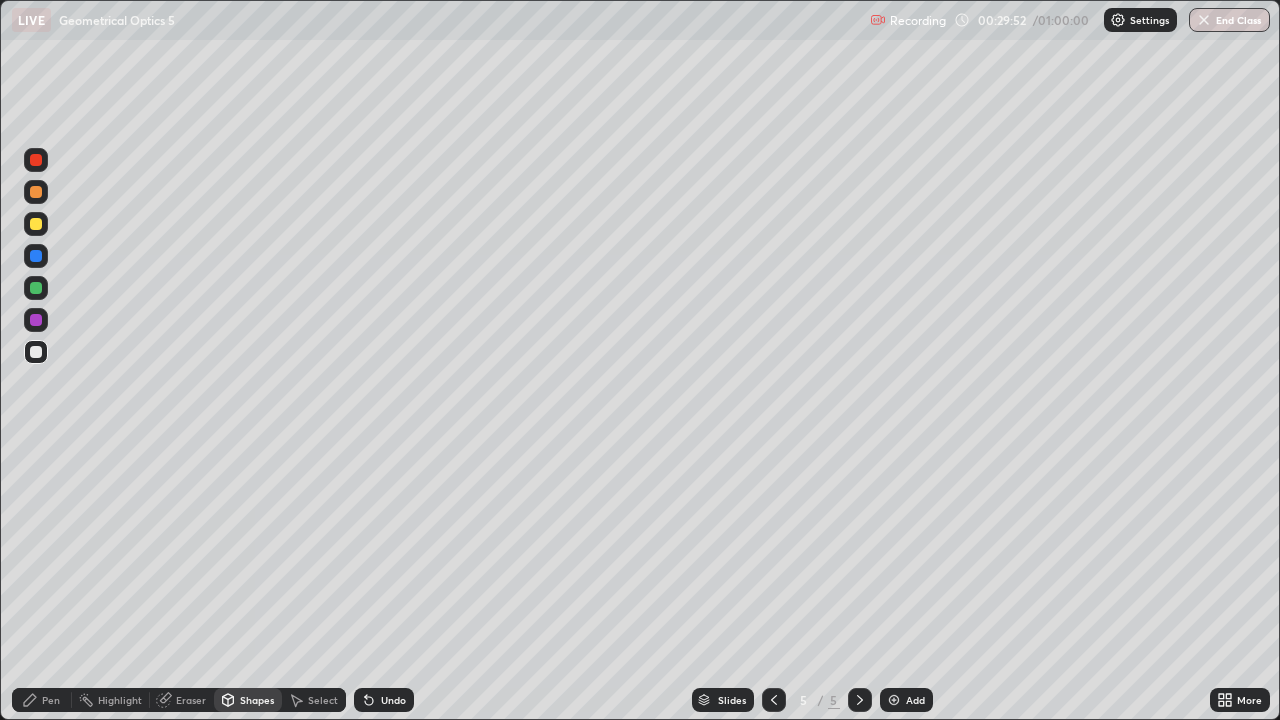 click on "Undo" at bounding box center (393, 700) 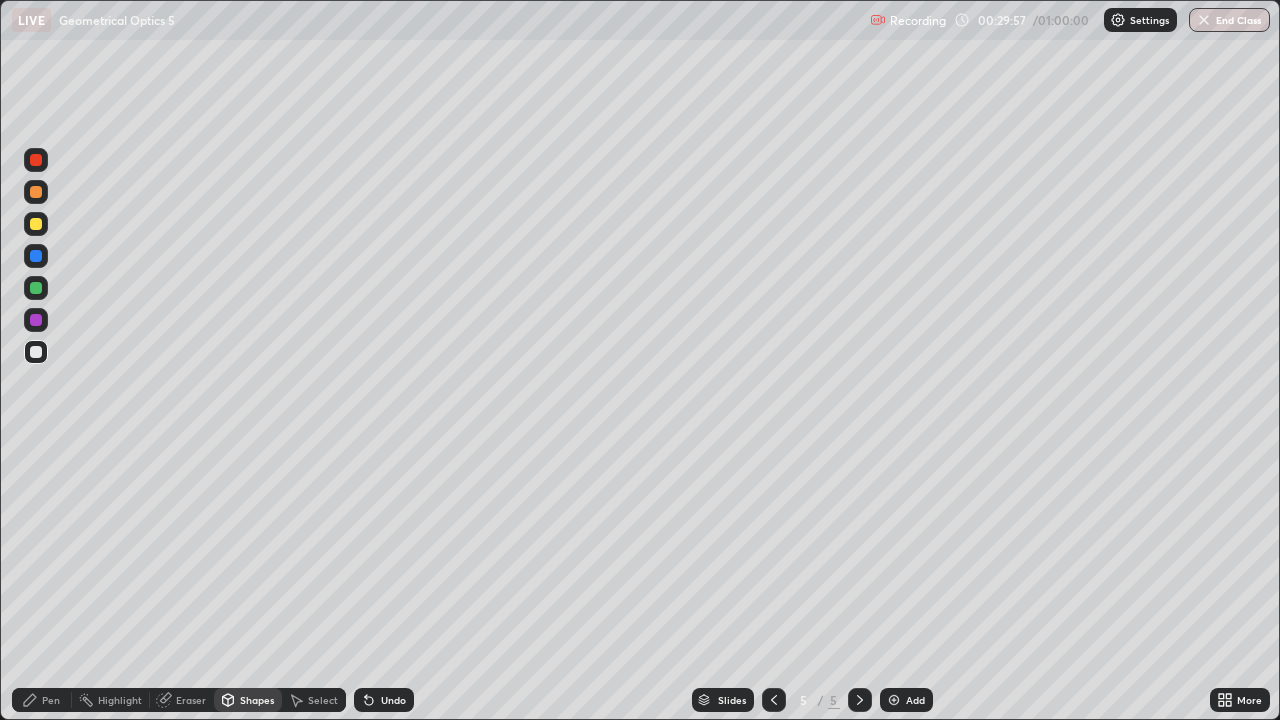 click on "Pen" at bounding box center [51, 700] 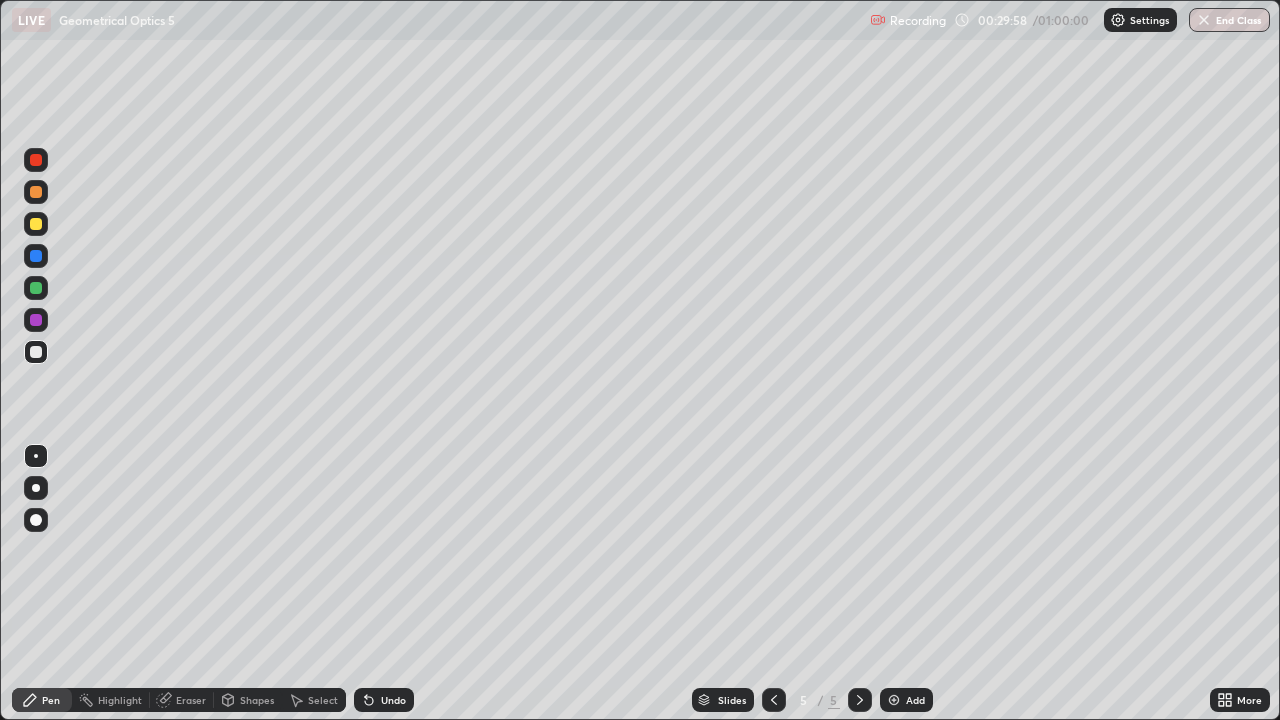 click at bounding box center (36, 488) 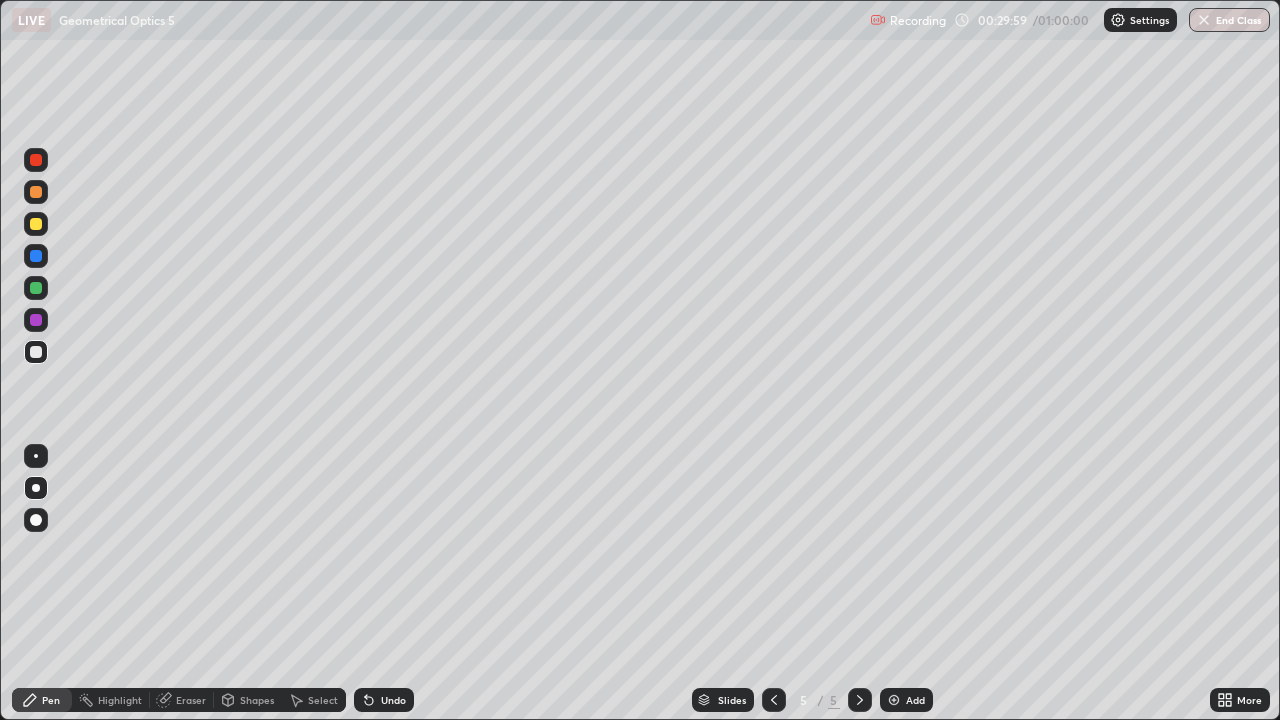click at bounding box center (36, 224) 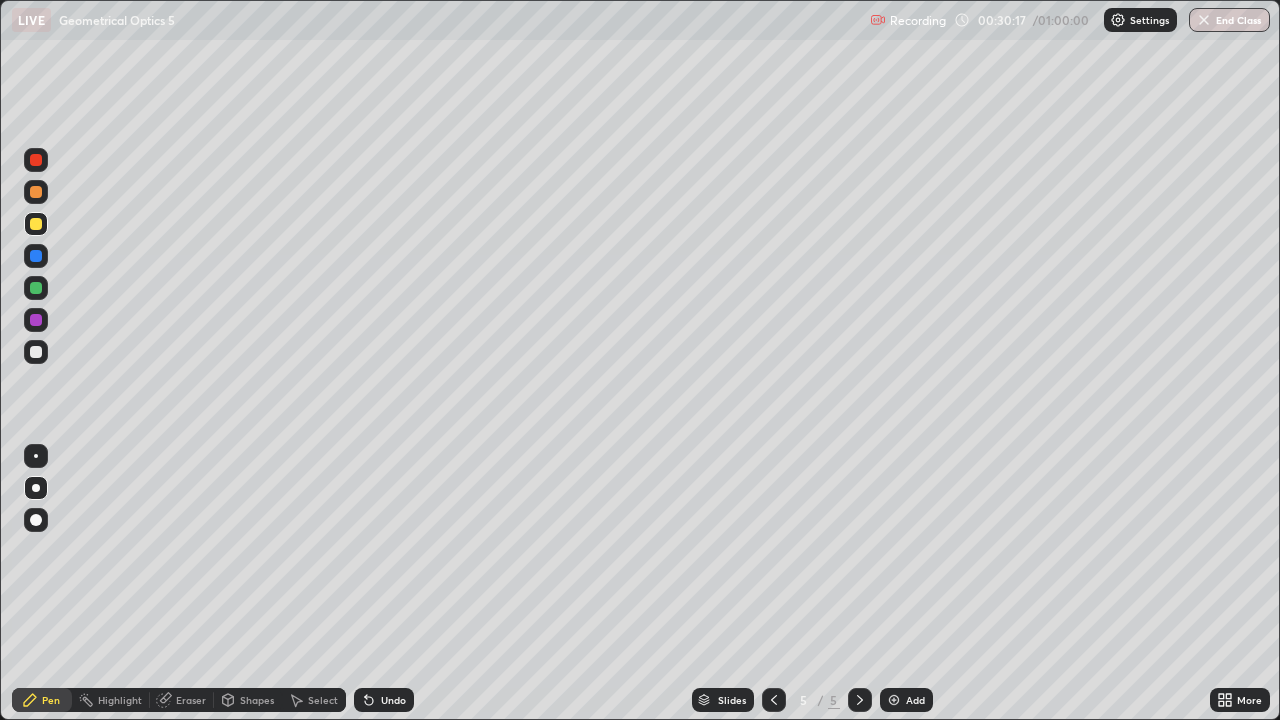 click on "Eraser" at bounding box center [120, 700] 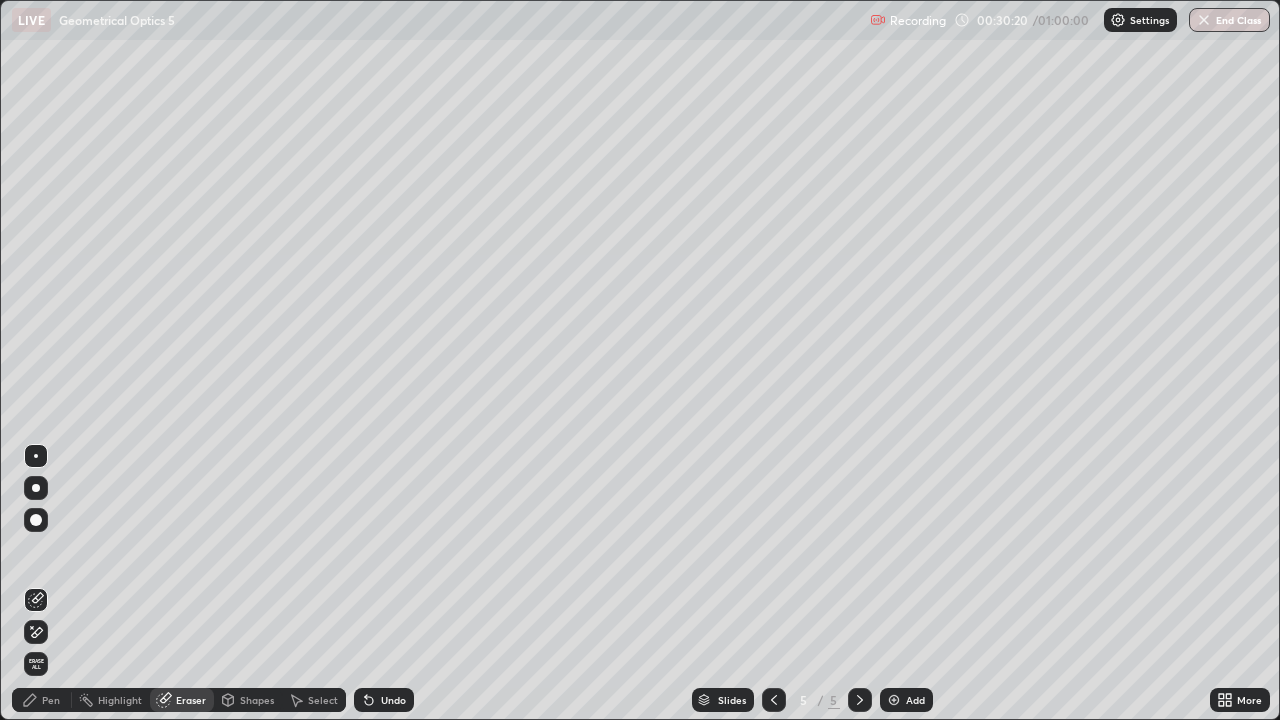 click on "Pen" at bounding box center (51, 700) 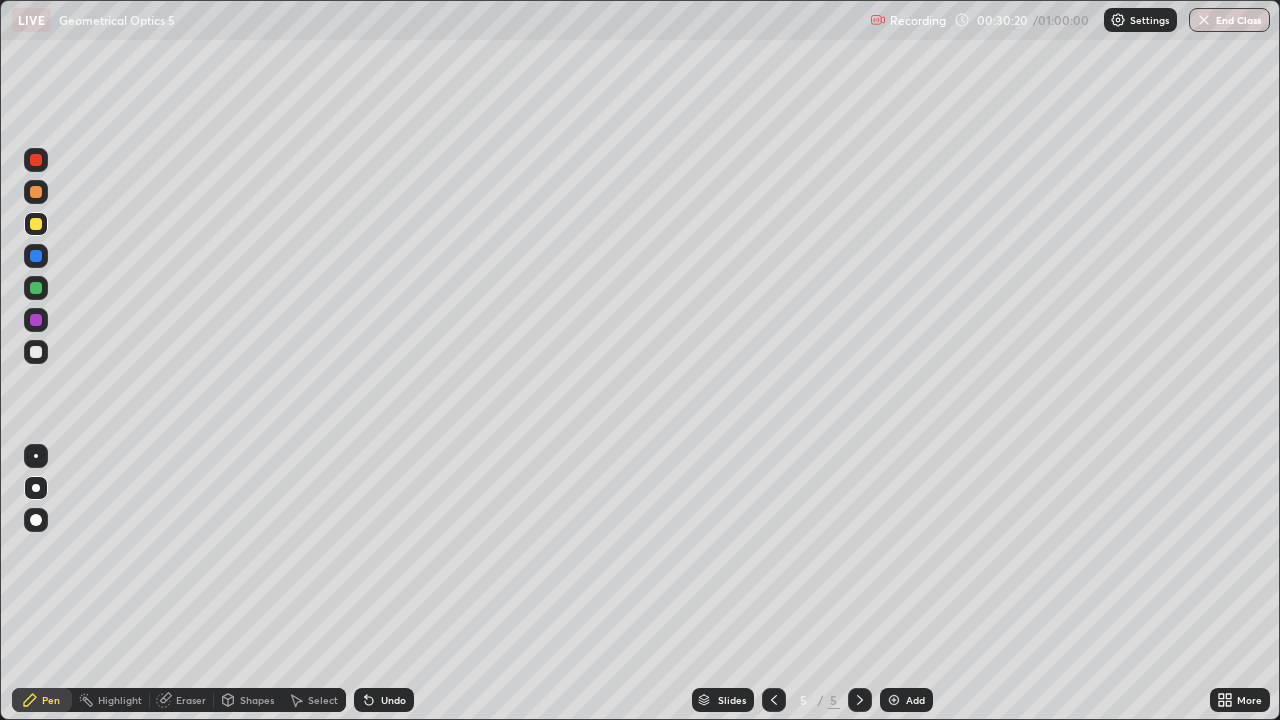 click on "Pen" at bounding box center (51, 700) 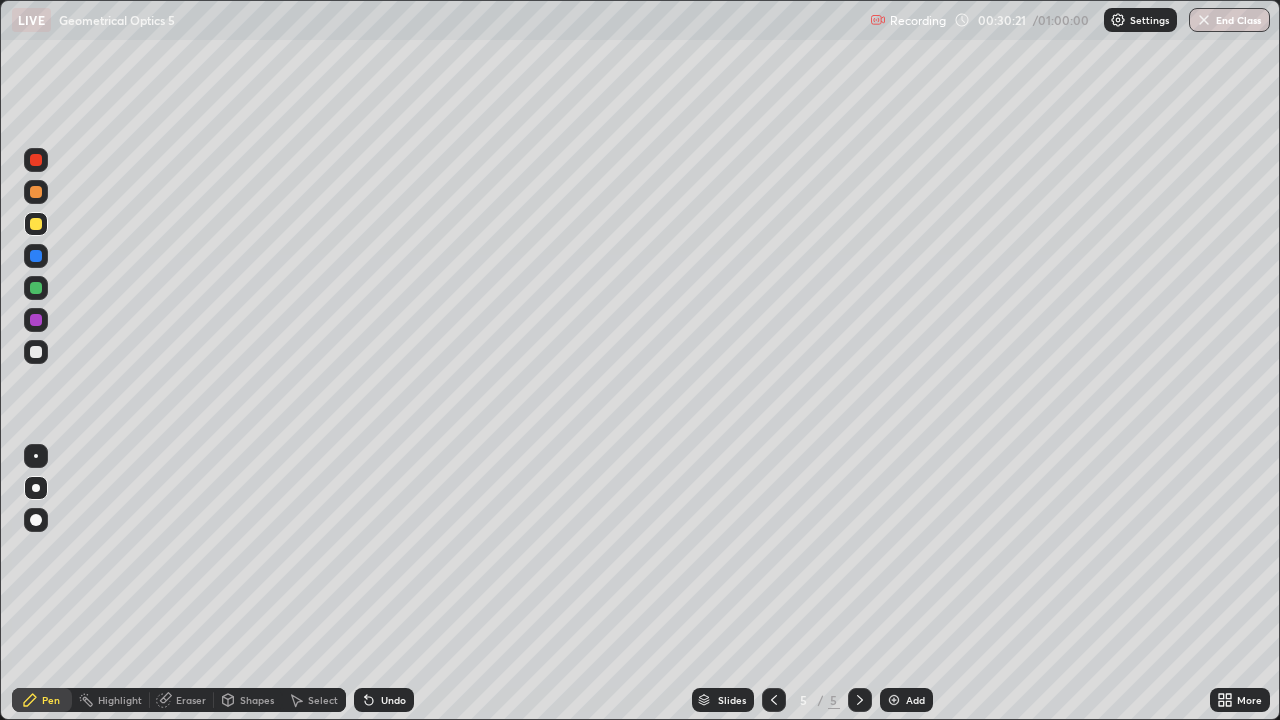 click at bounding box center [36, 224] 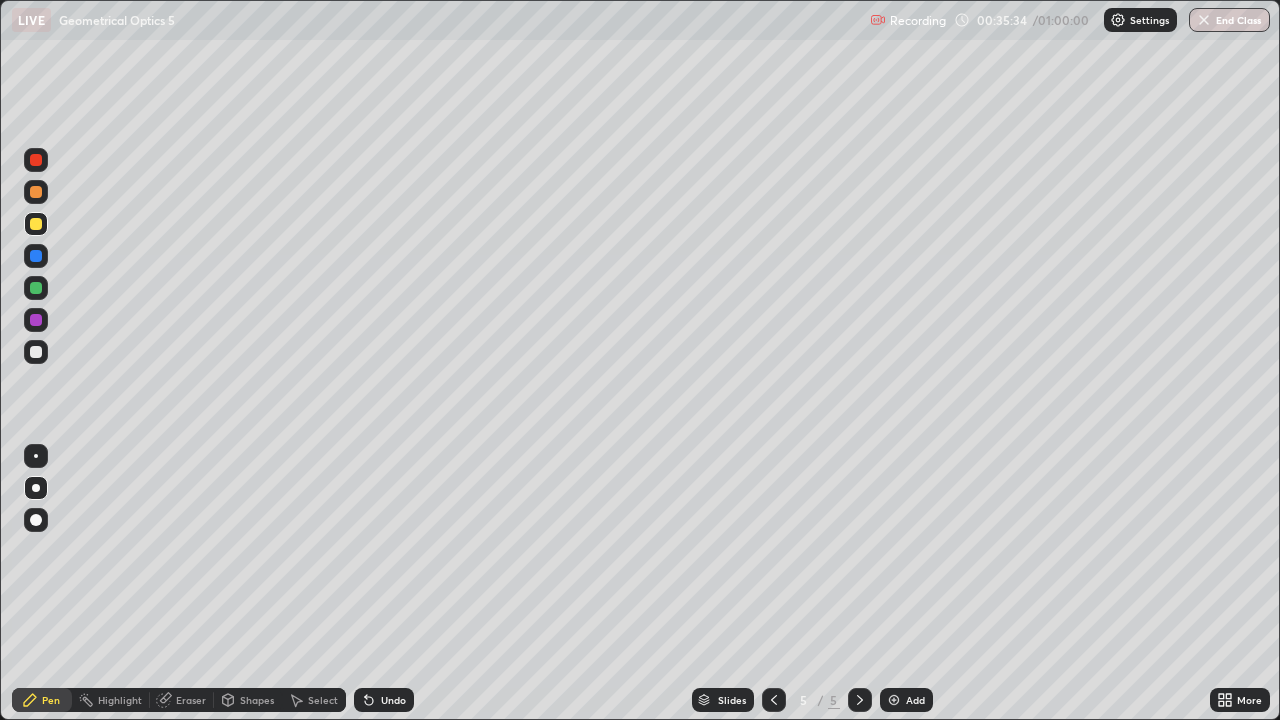 click at bounding box center [36, 352] 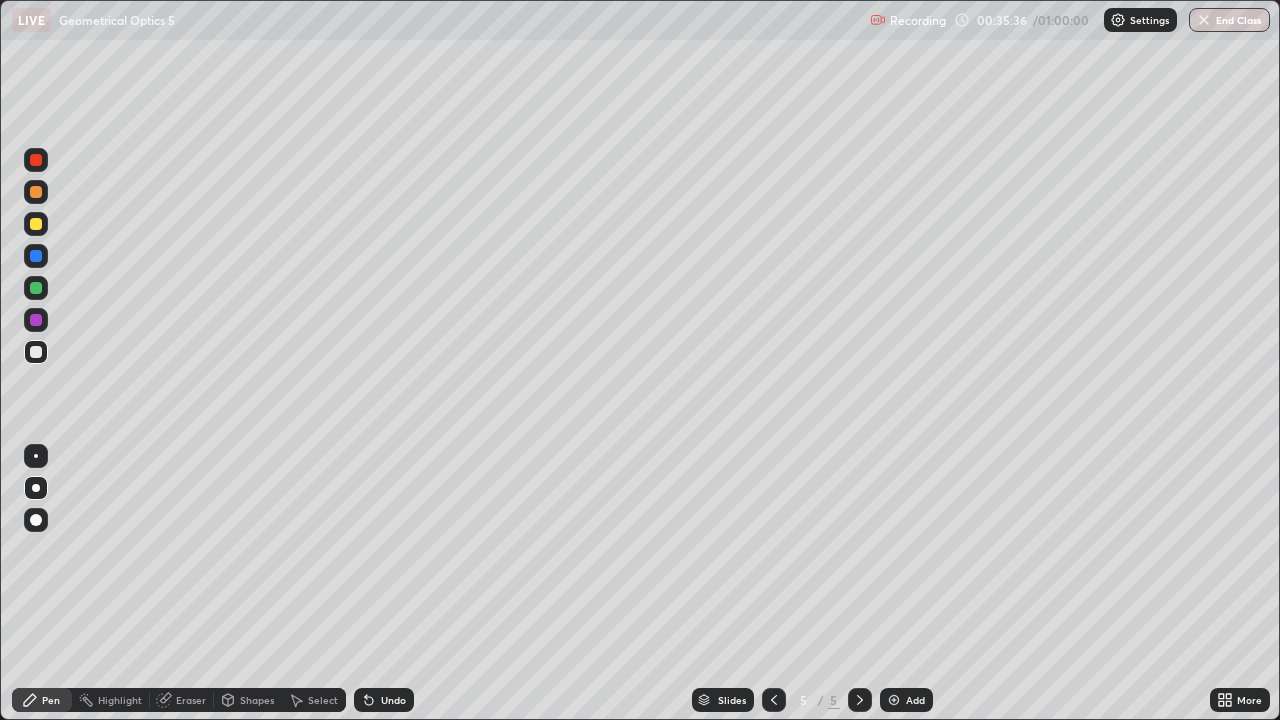 click at bounding box center [36, 160] 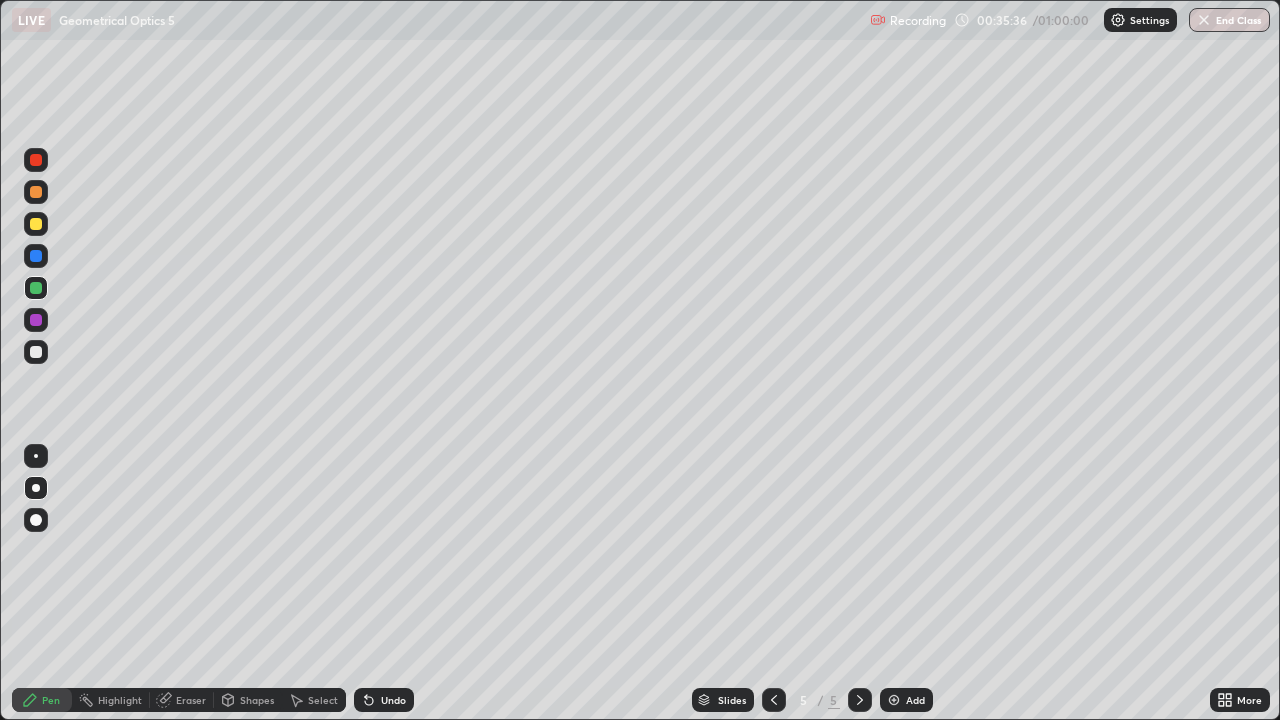 click at bounding box center (36, 288) 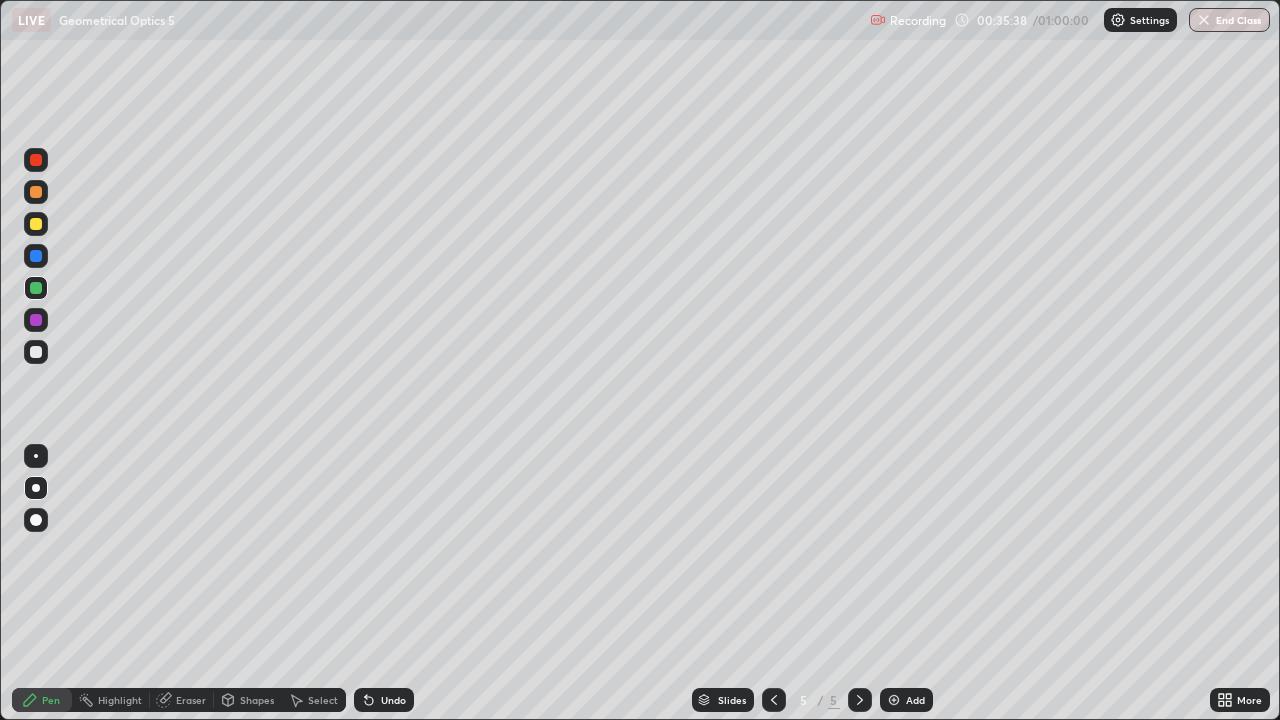 click at bounding box center [36, 456] 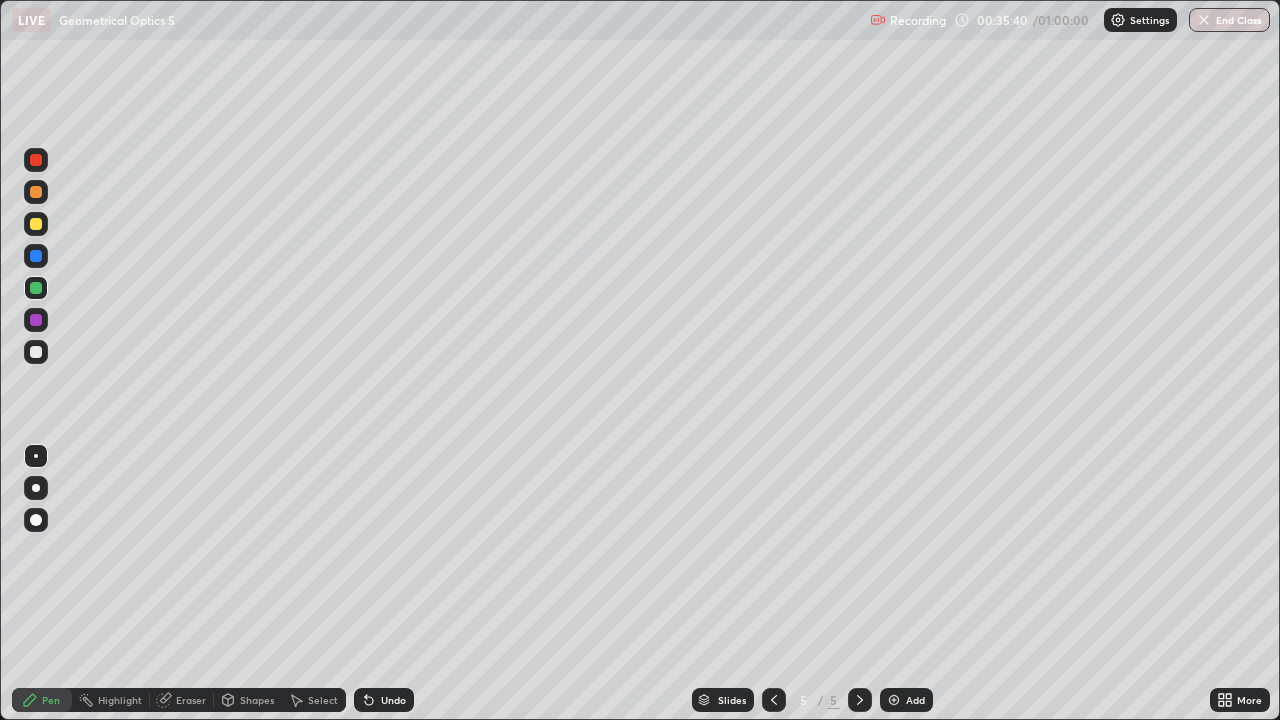 click on "Shapes" at bounding box center (257, 700) 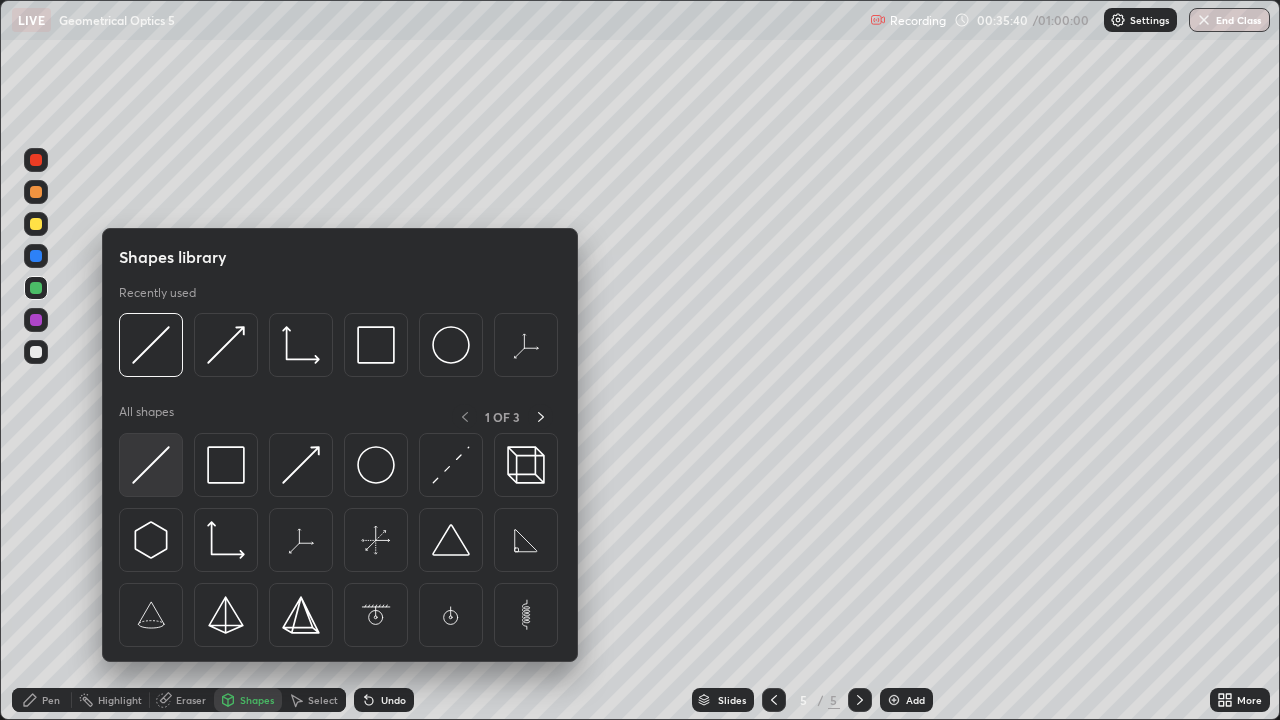 click at bounding box center [151, 465] 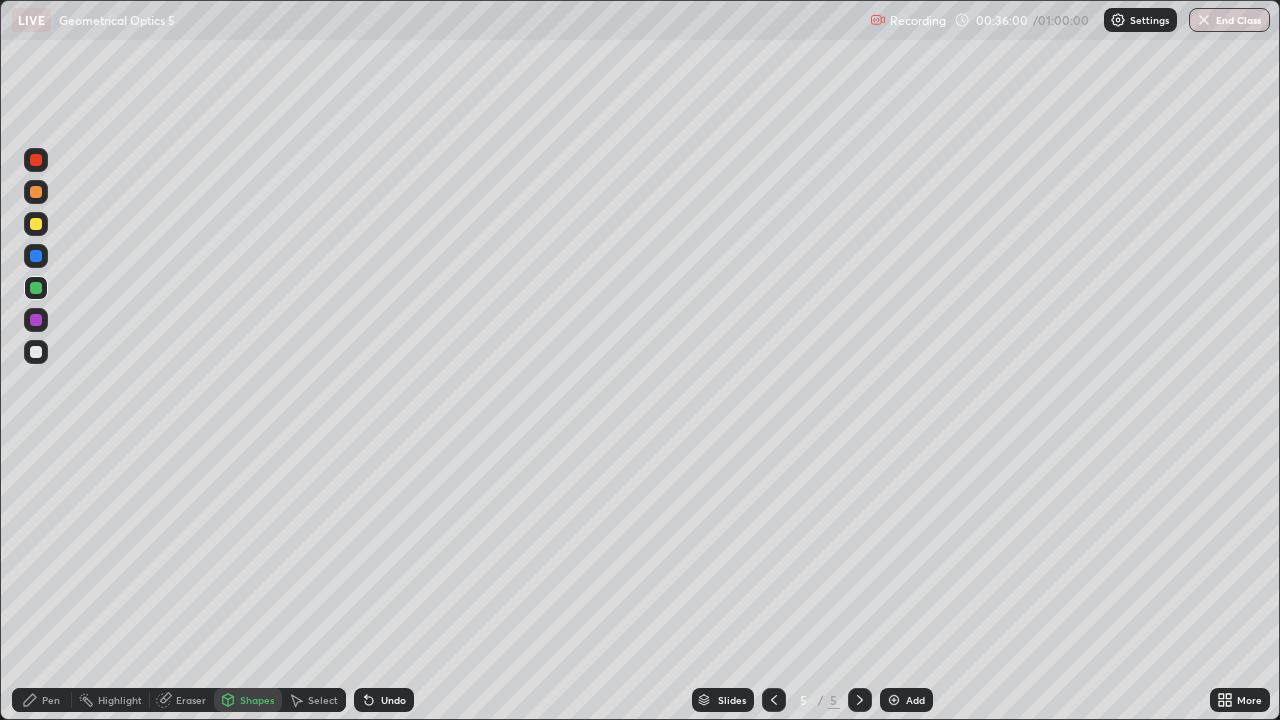 click on "Undo" at bounding box center [393, 700] 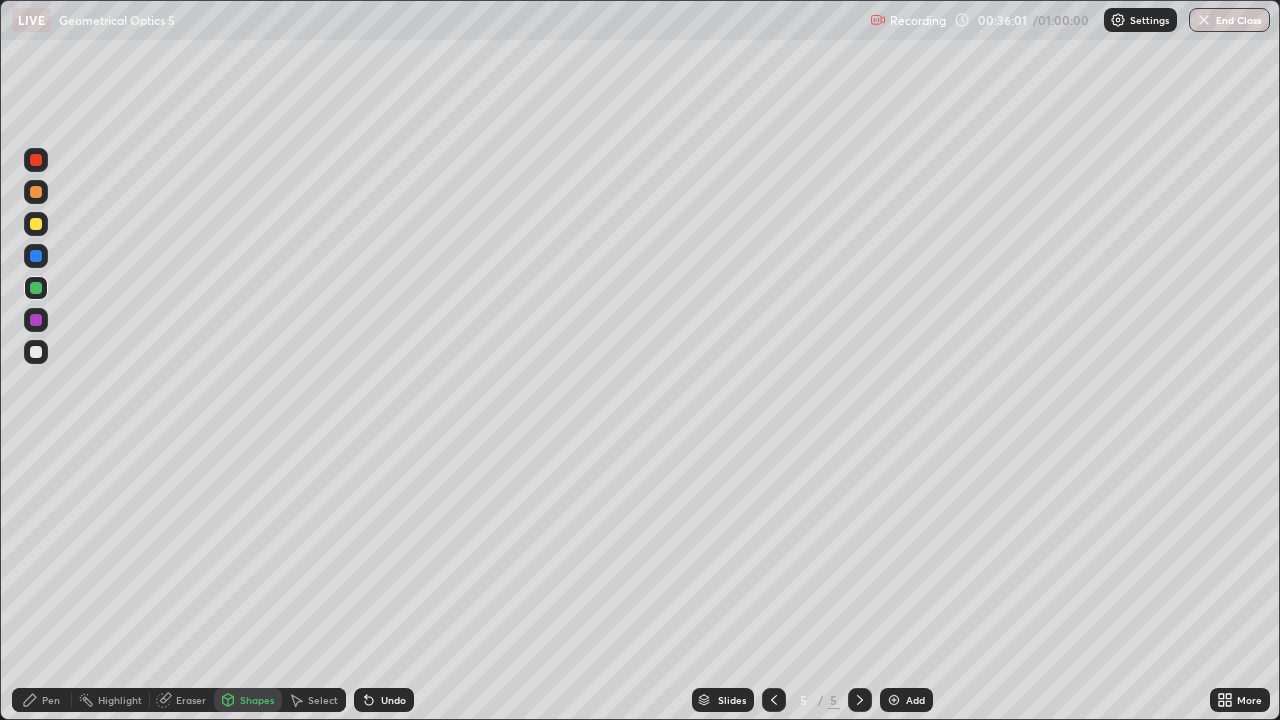 click on "Pen" at bounding box center (51, 700) 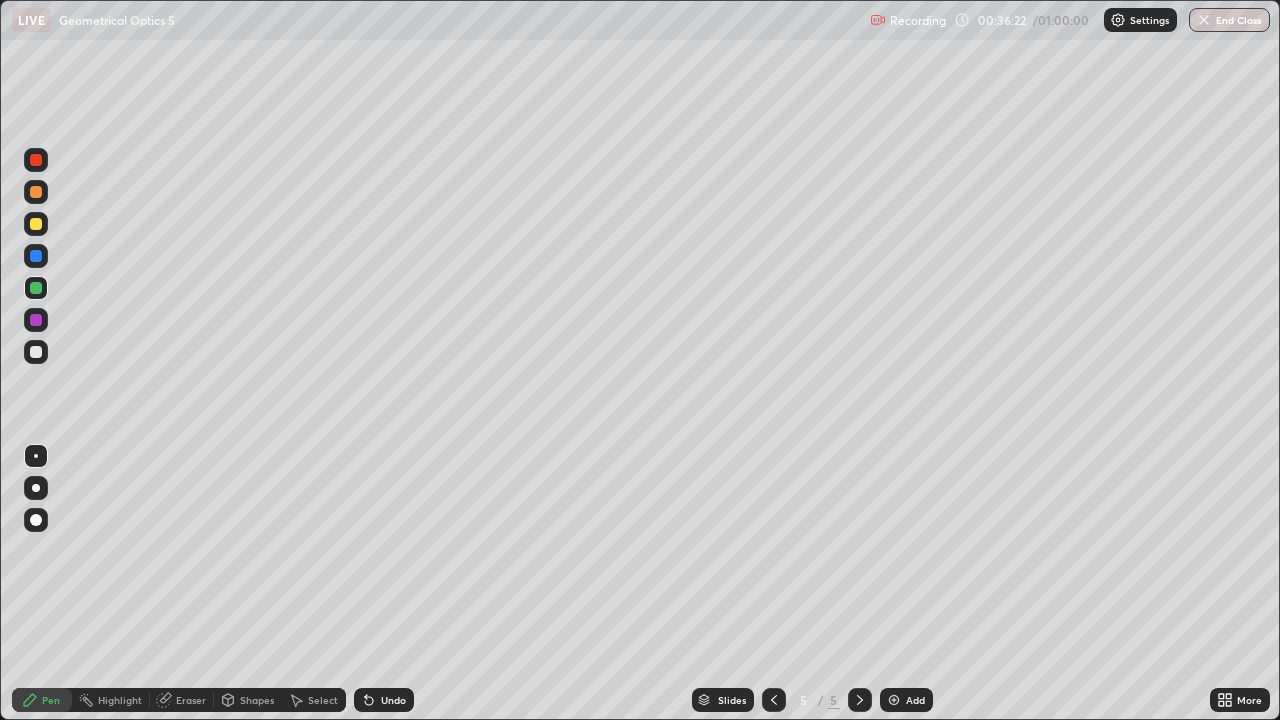 click at bounding box center (36, 160) 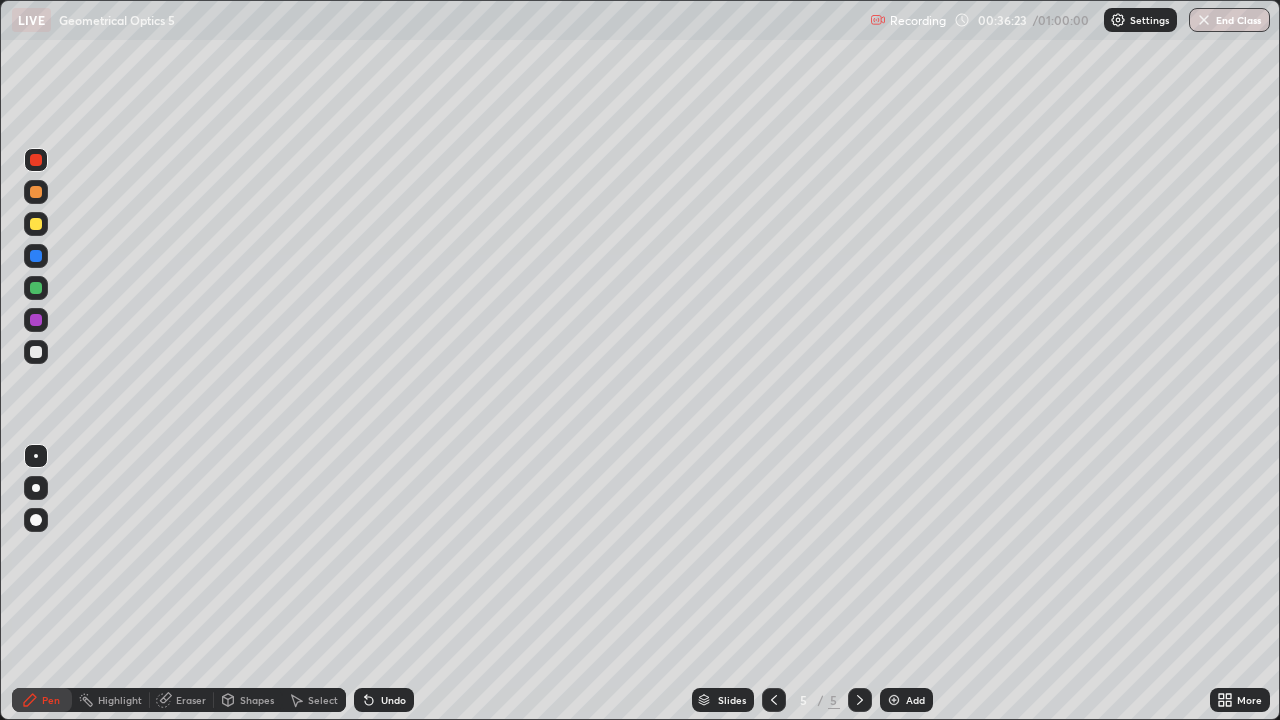click on "Shapes" at bounding box center [257, 700] 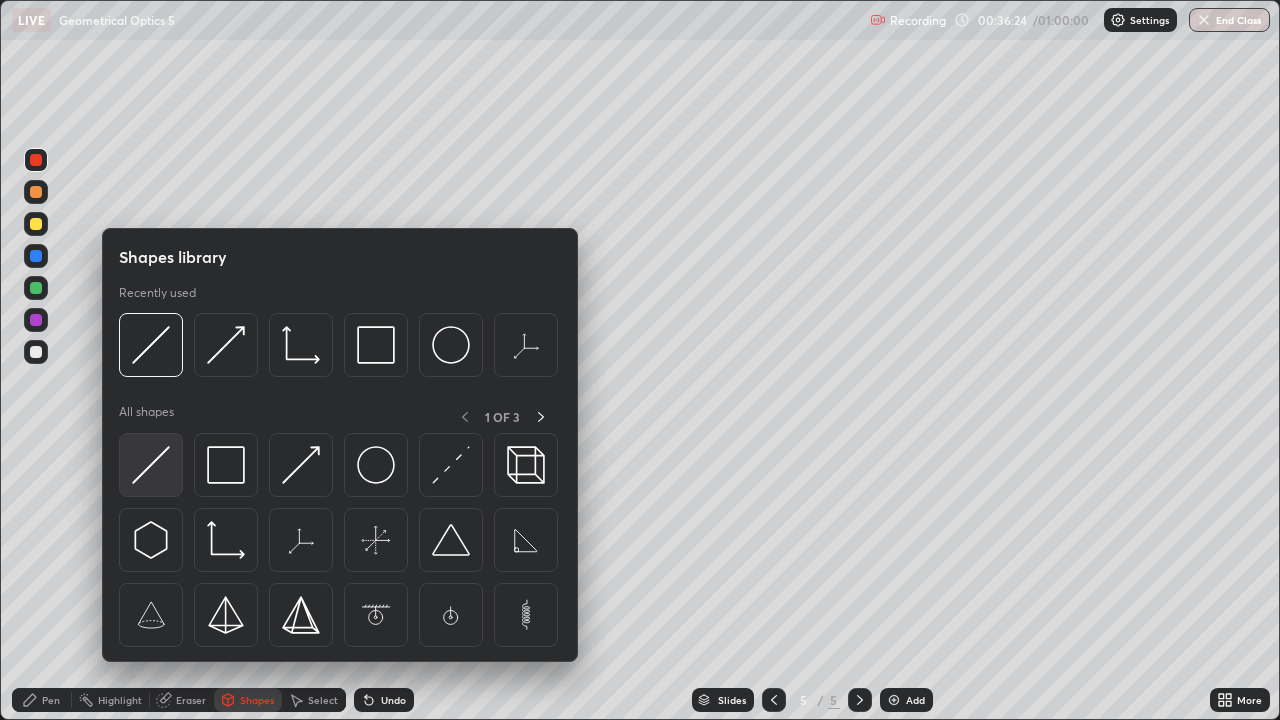 click at bounding box center [151, 465] 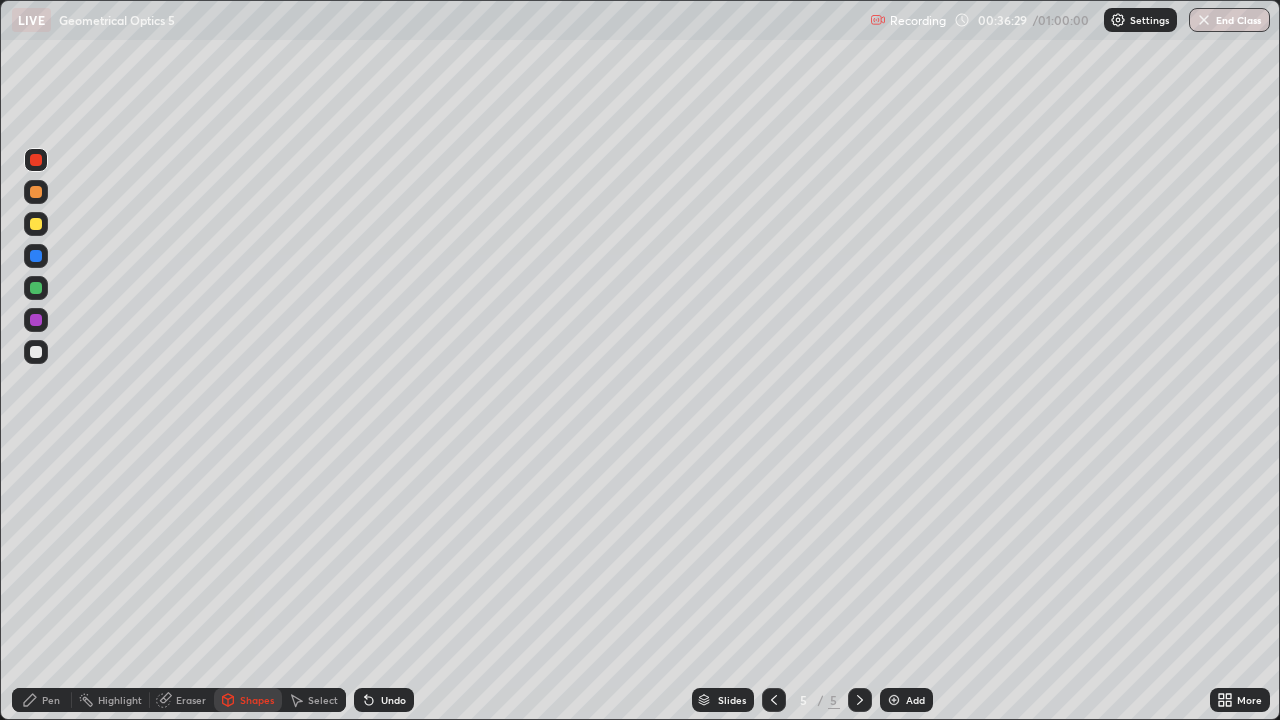 click on "Undo" at bounding box center [393, 700] 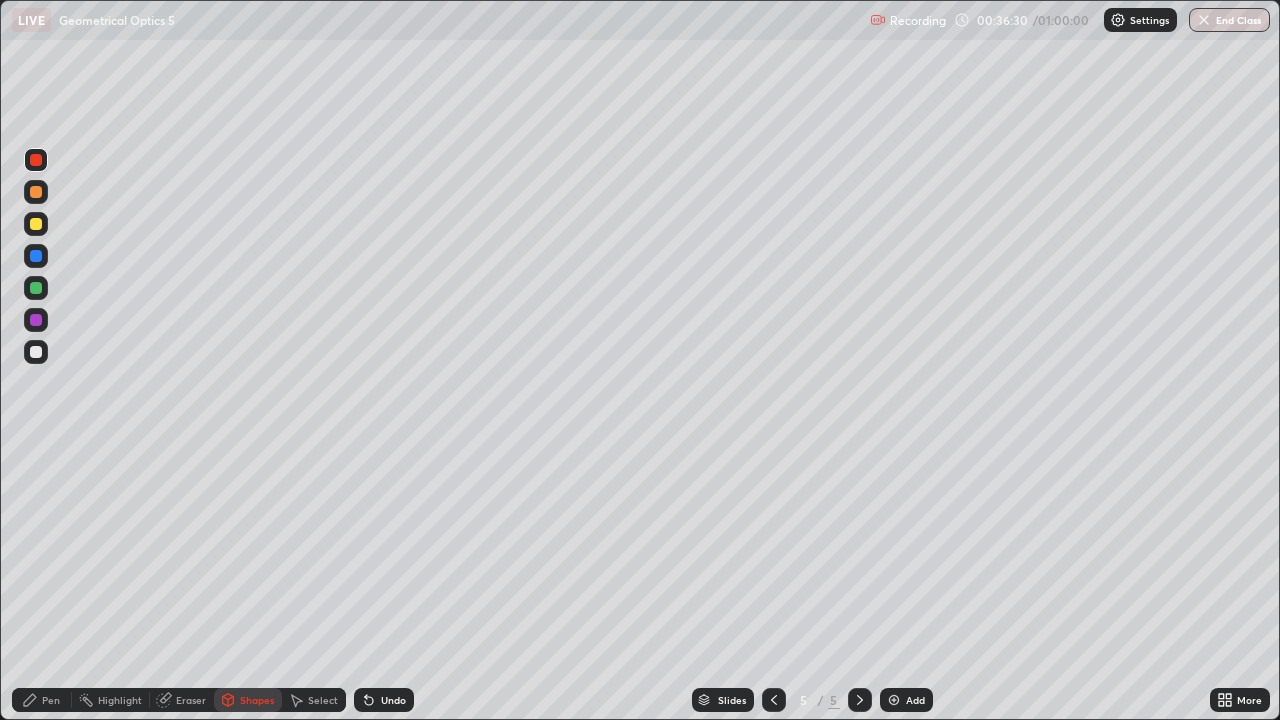 click on "Undo" at bounding box center (393, 700) 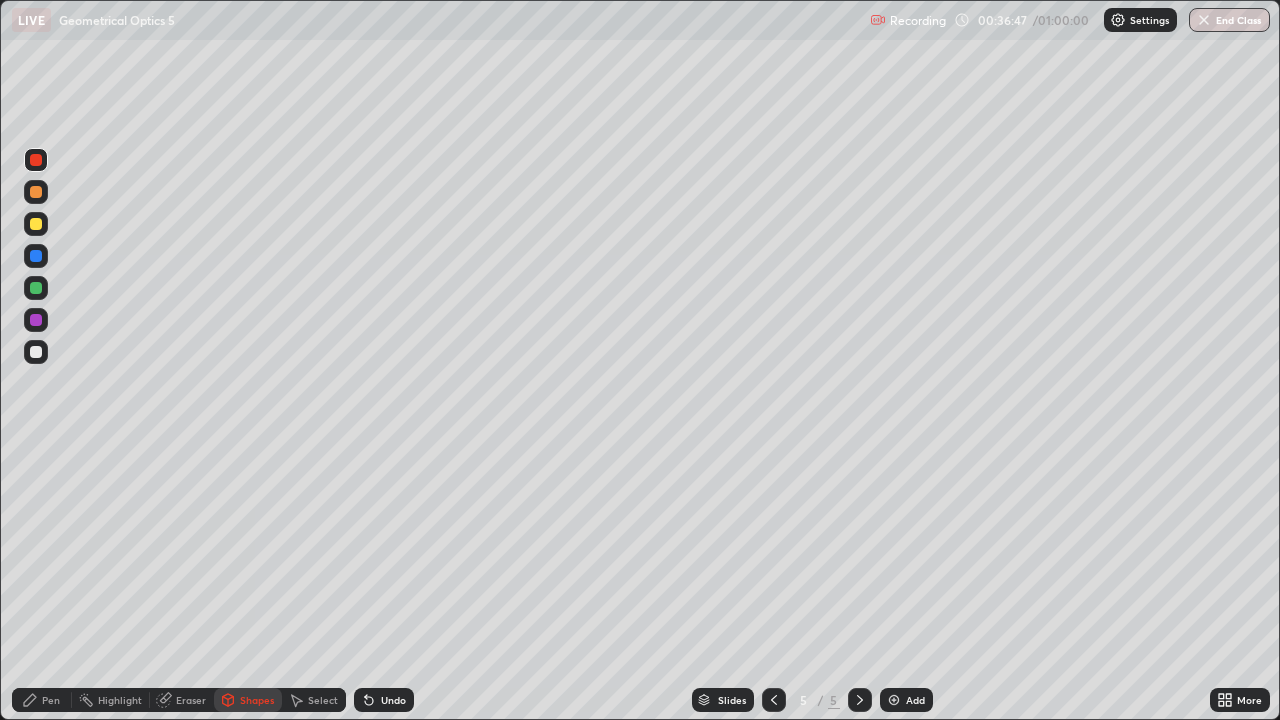 click on "Undo" at bounding box center (393, 700) 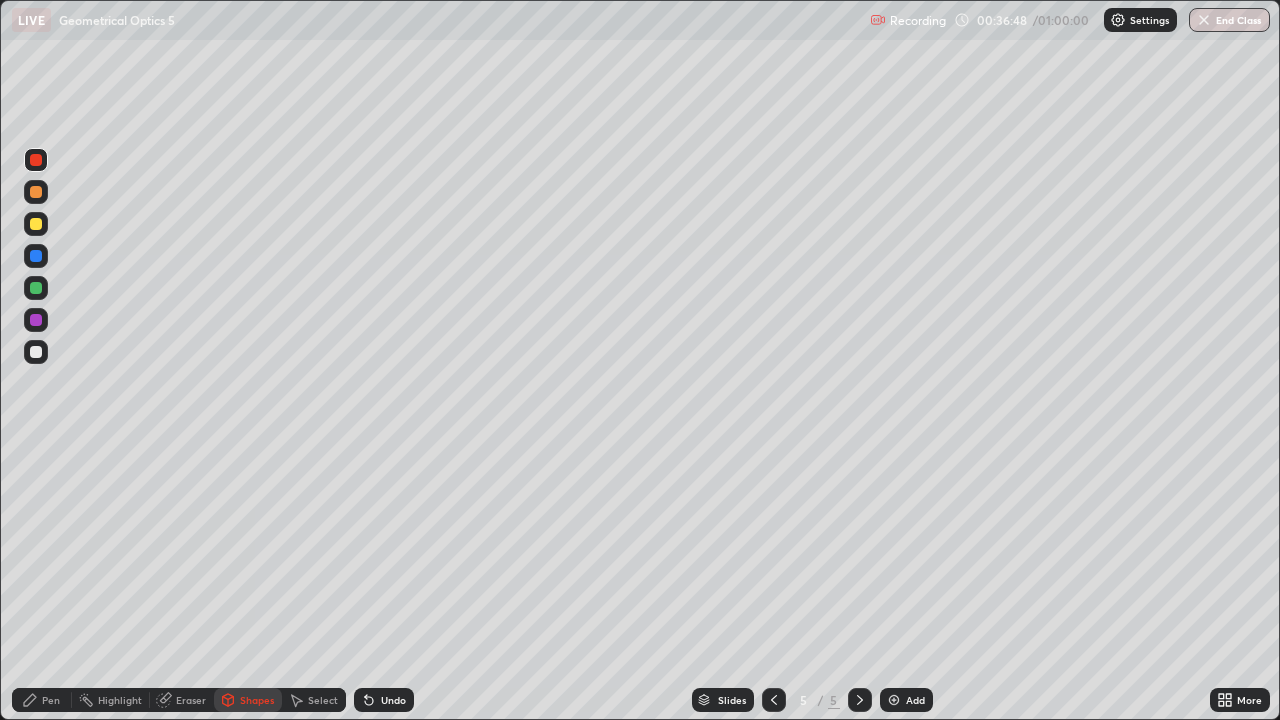 click on "Pen" at bounding box center [42, 700] 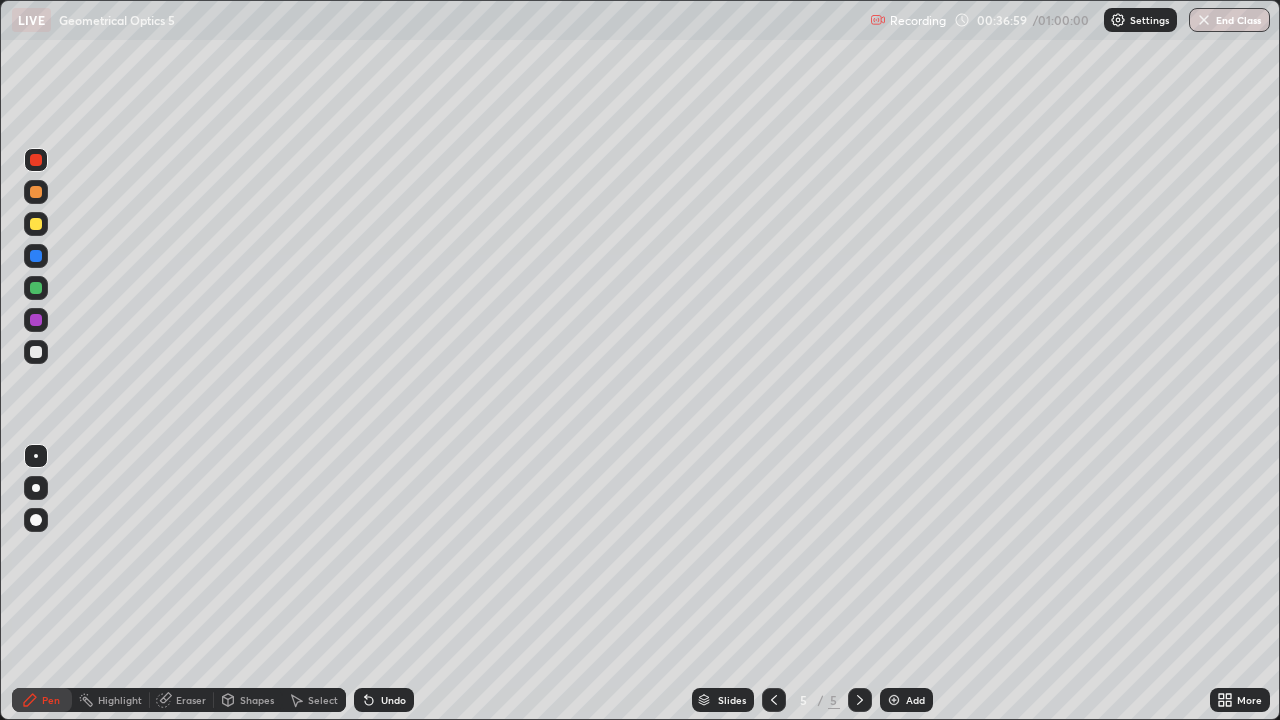 click at bounding box center [36, 192] 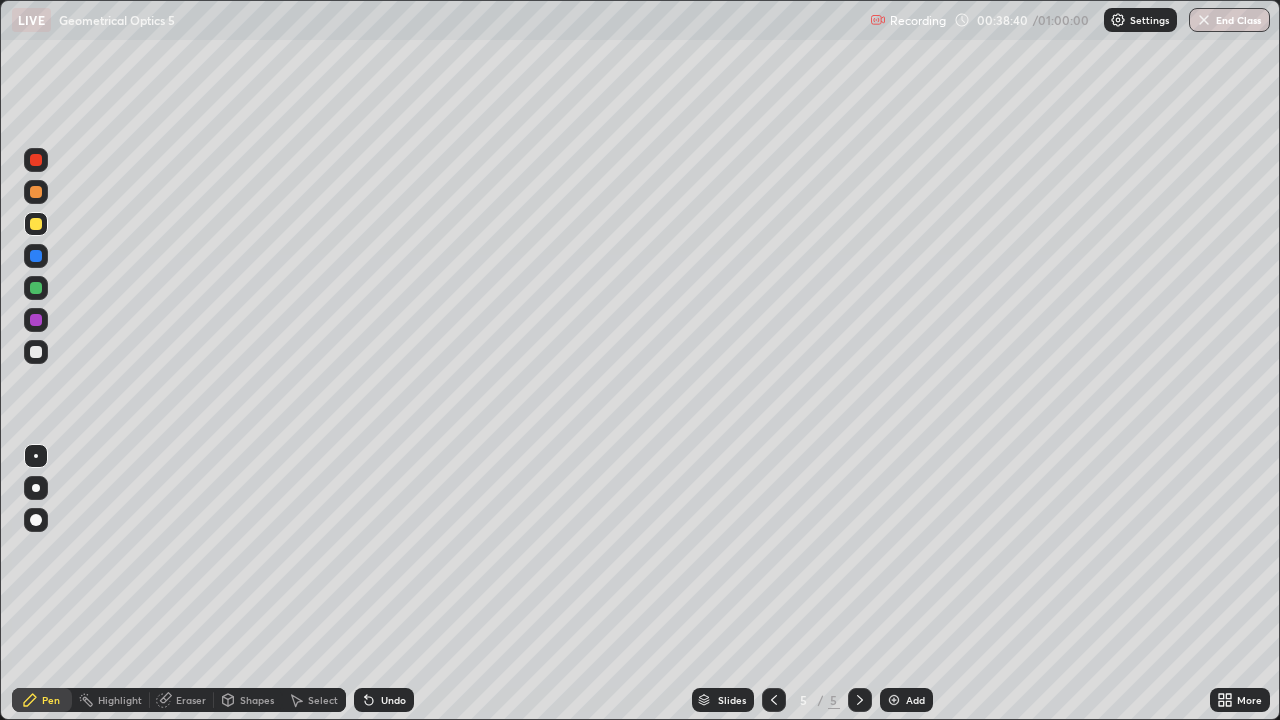 click on "Undo" at bounding box center [384, 700] 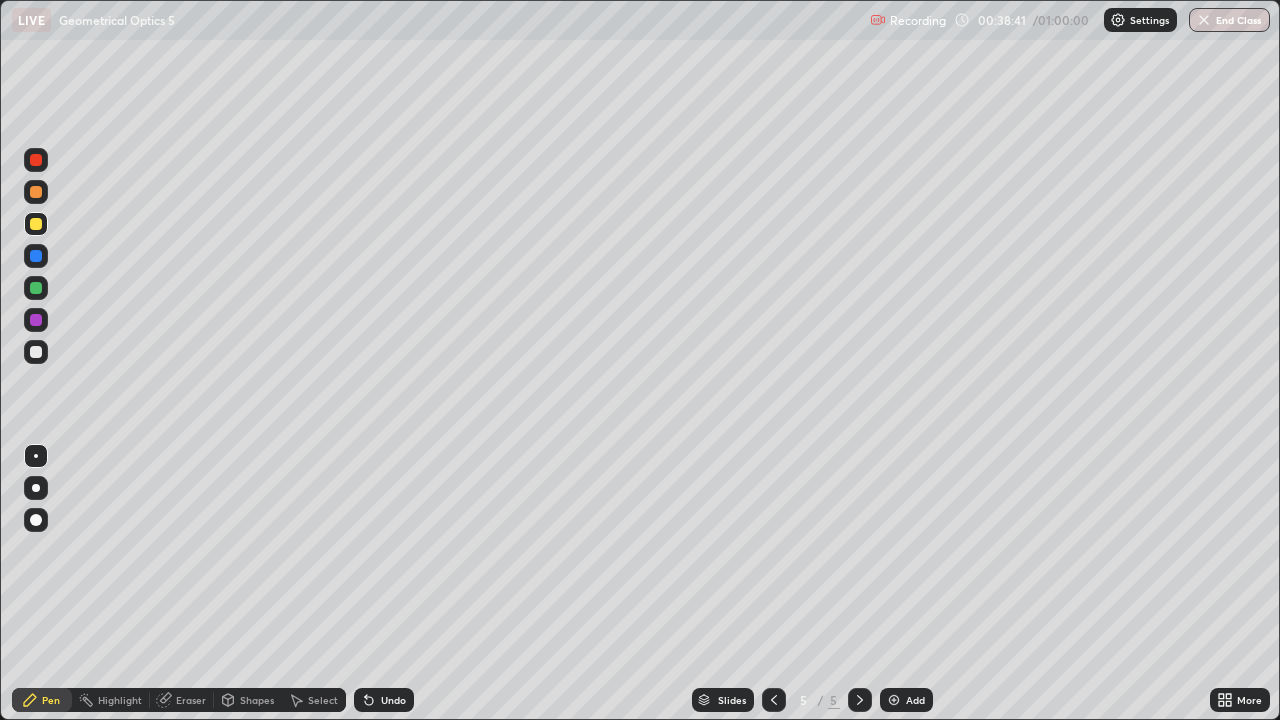 click on "Undo" at bounding box center [384, 700] 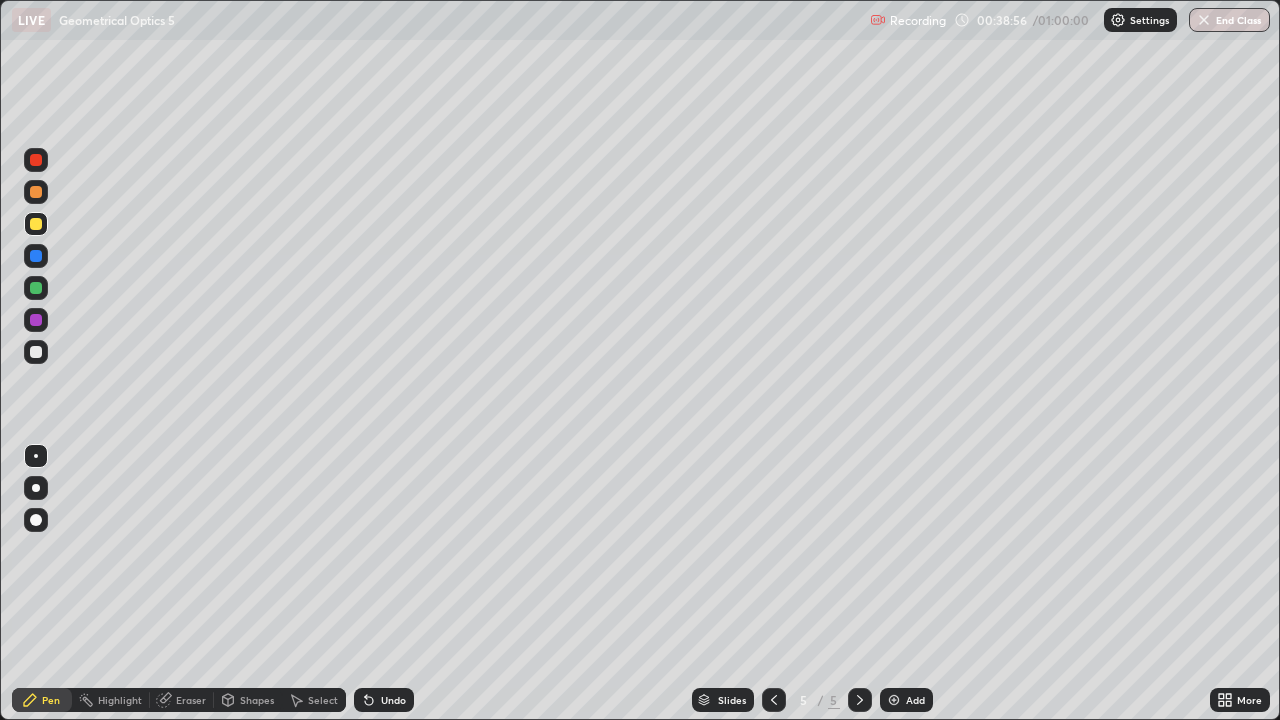 click at bounding box center [36, 160] 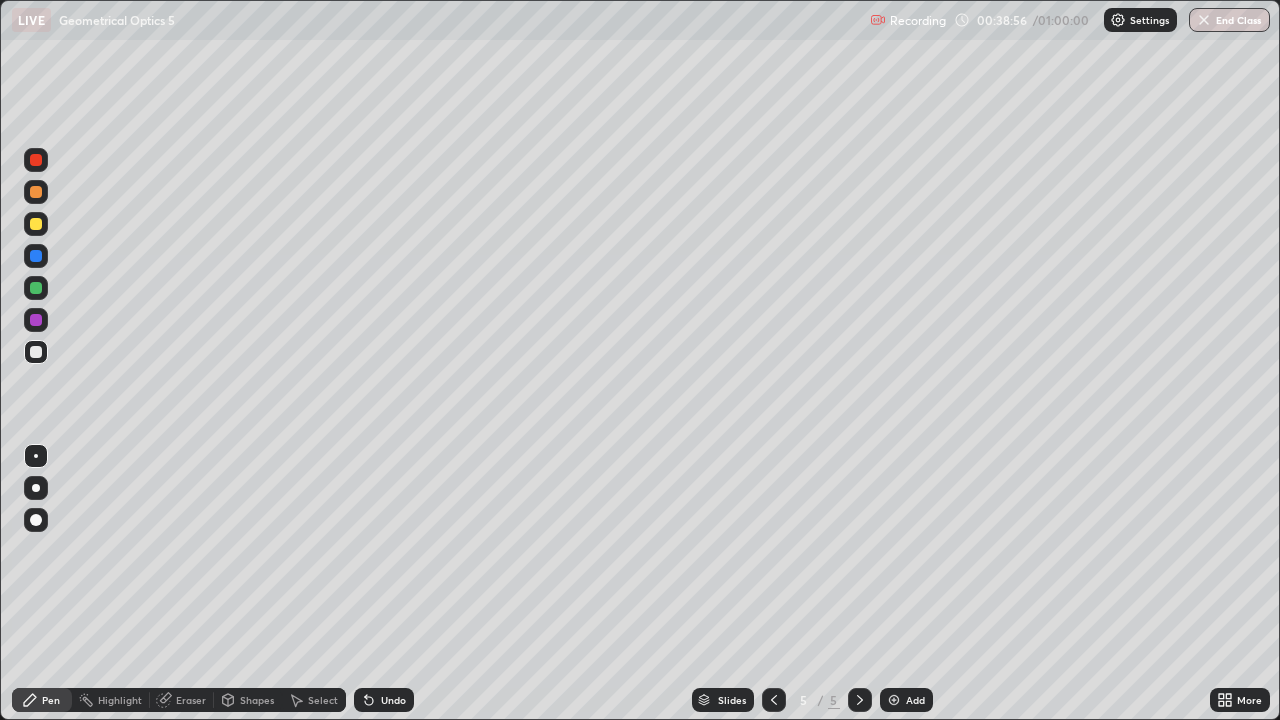 click at bounding box center [36, 352] 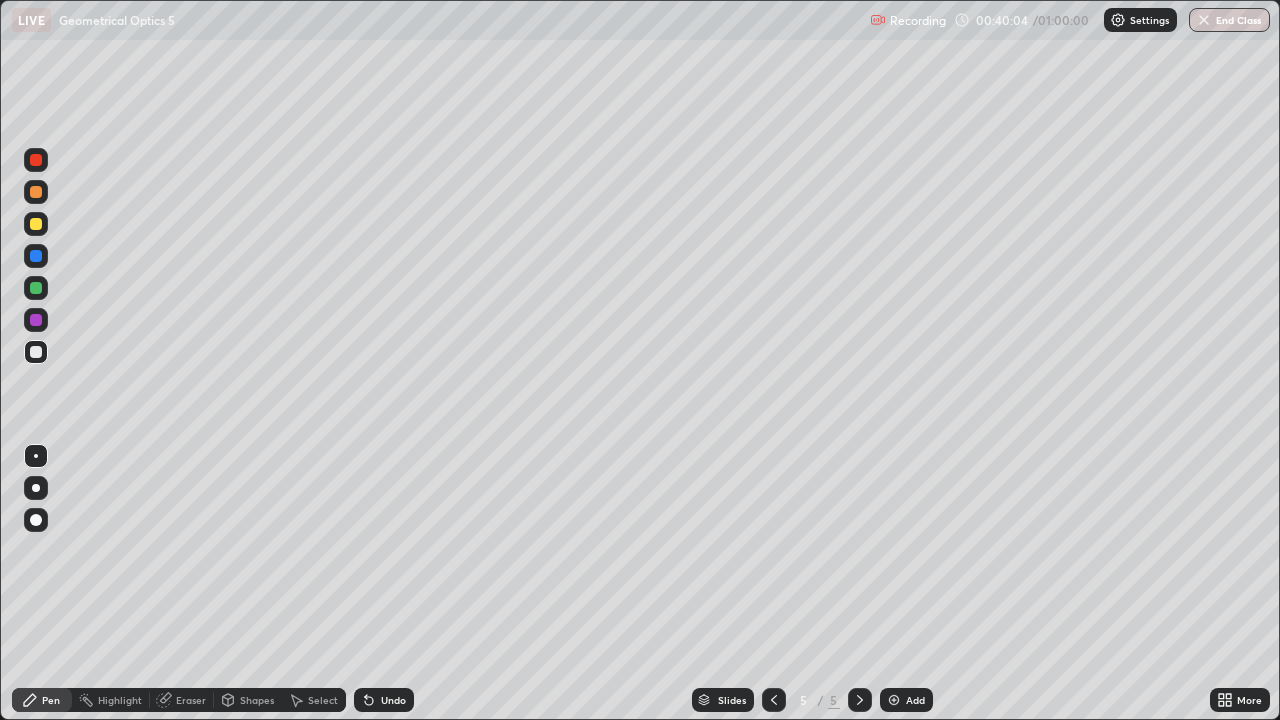 click on "Eraser" at bounding box center [120, 700] 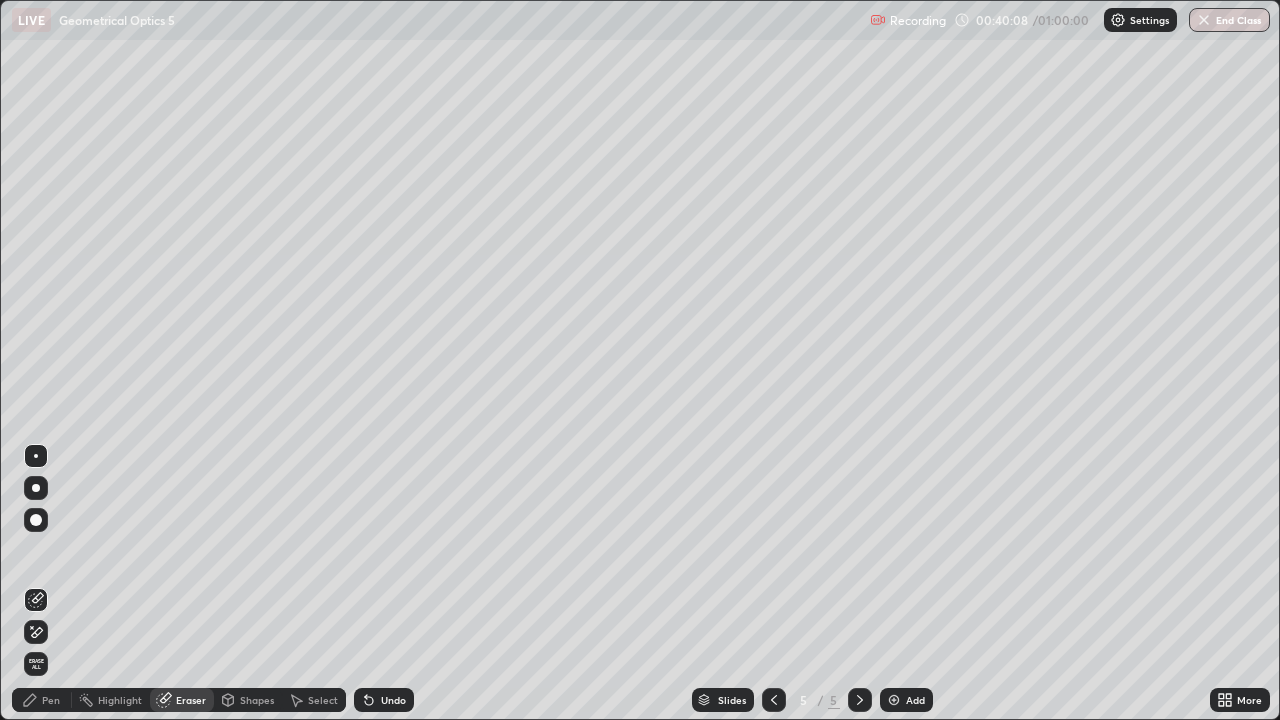 click on "Pen" at bounding box center [51, 700] 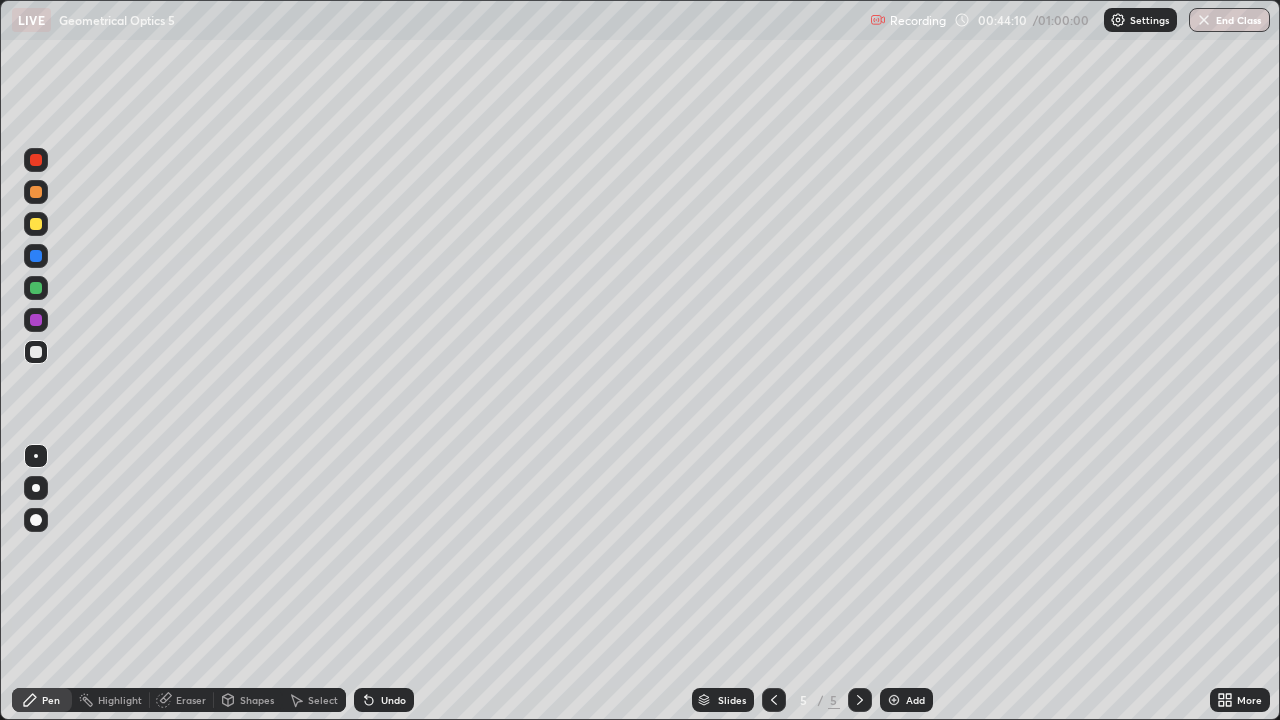 click on "Add" at bounding box center [906, 700] 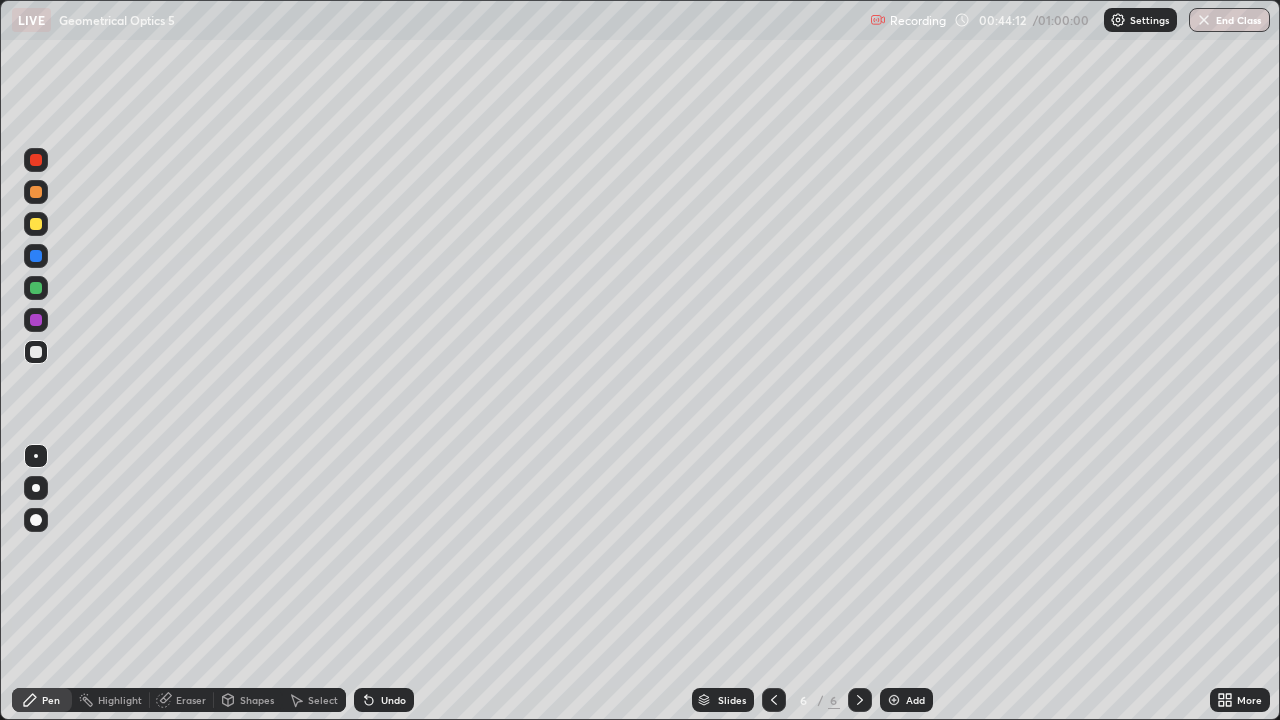click at bounding box center (36, 224) 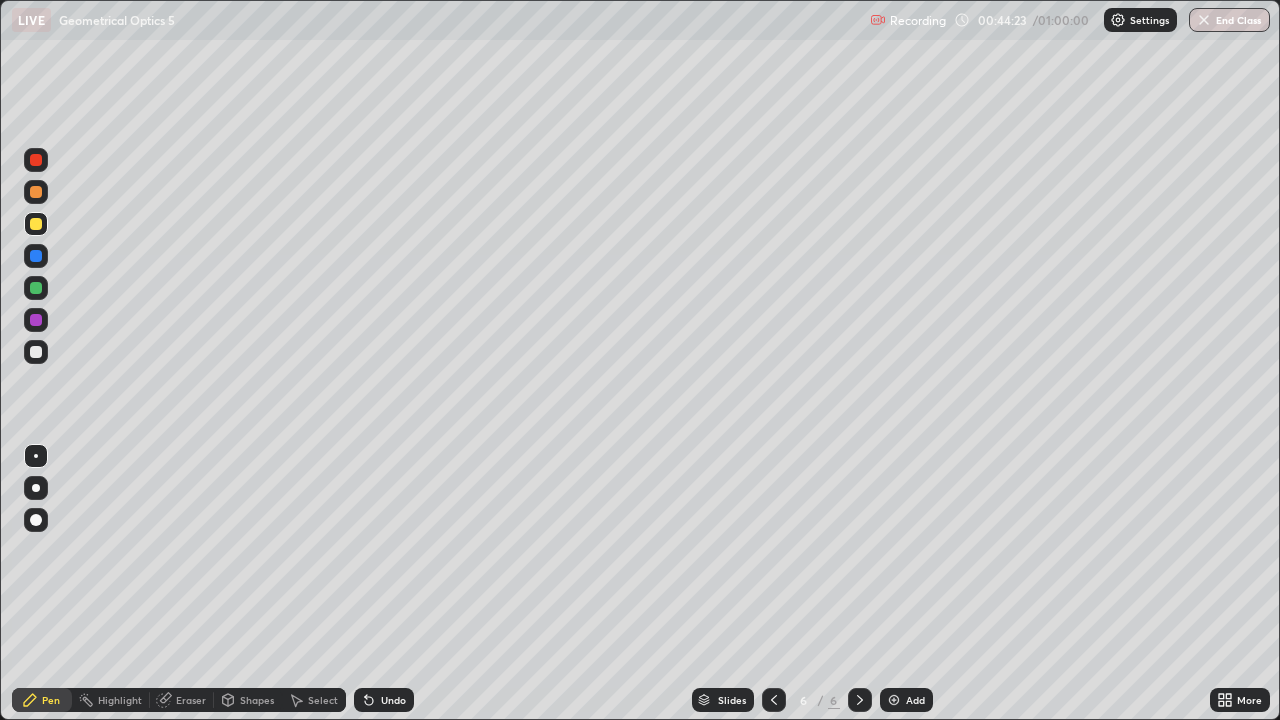 click on "Undo" at bounding box center [393, 700] 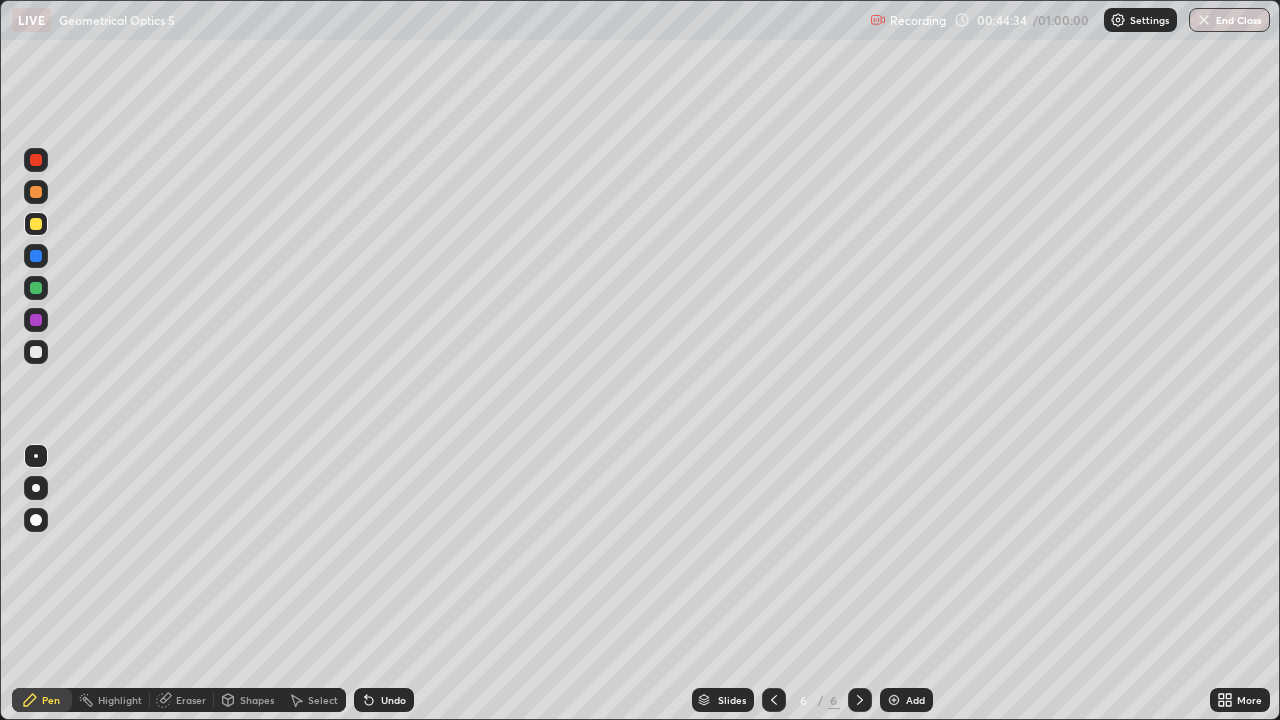 click at bounding box center (36, 160) 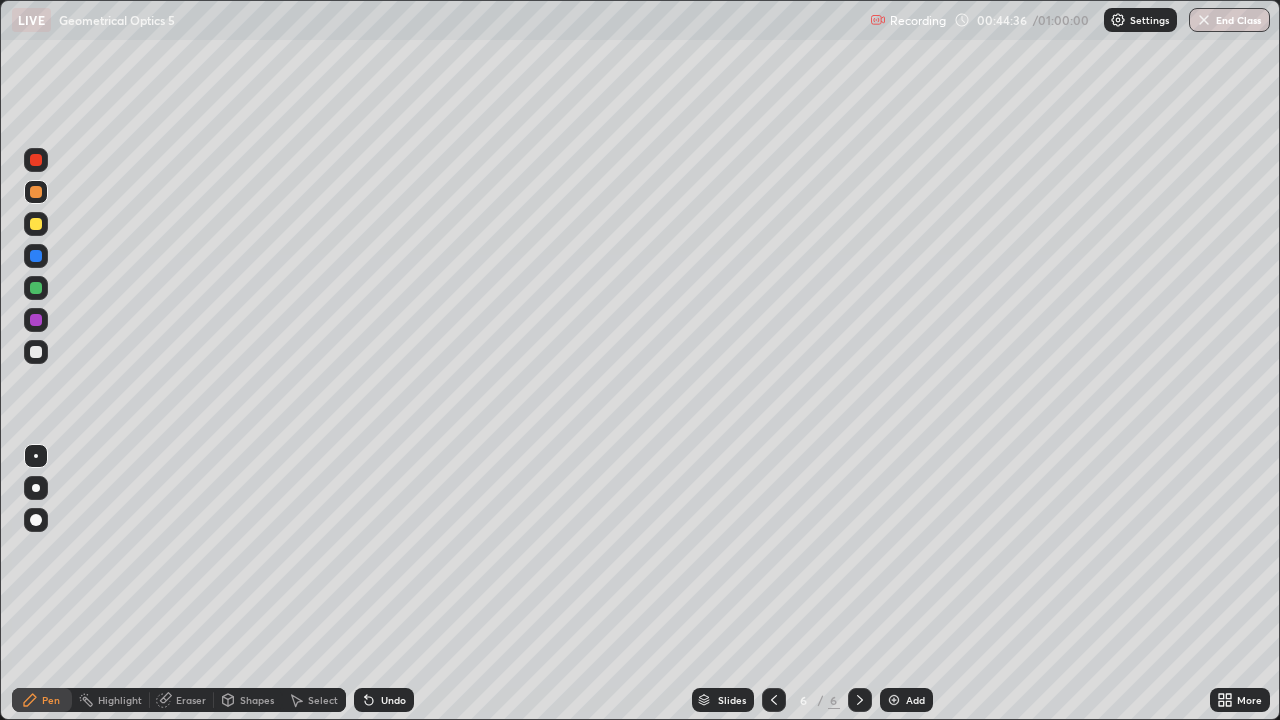 click at bounding box center [36, 160] 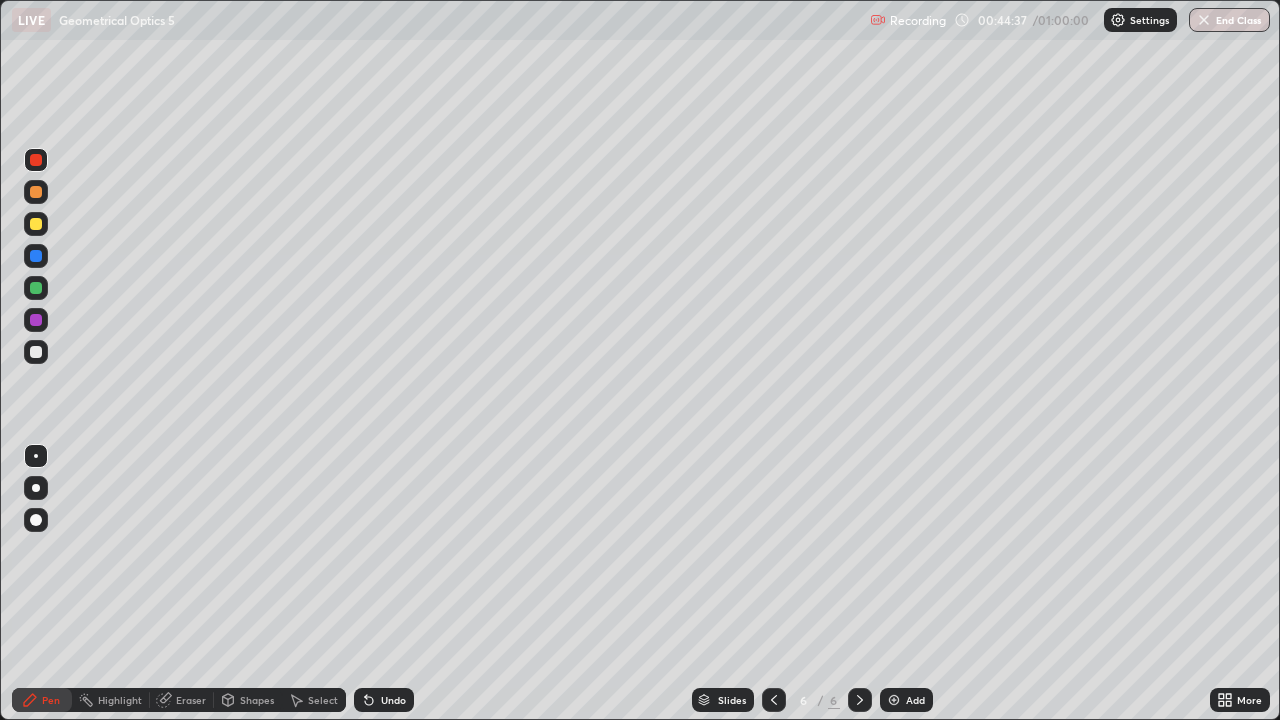click at bounding box center [36, 192] 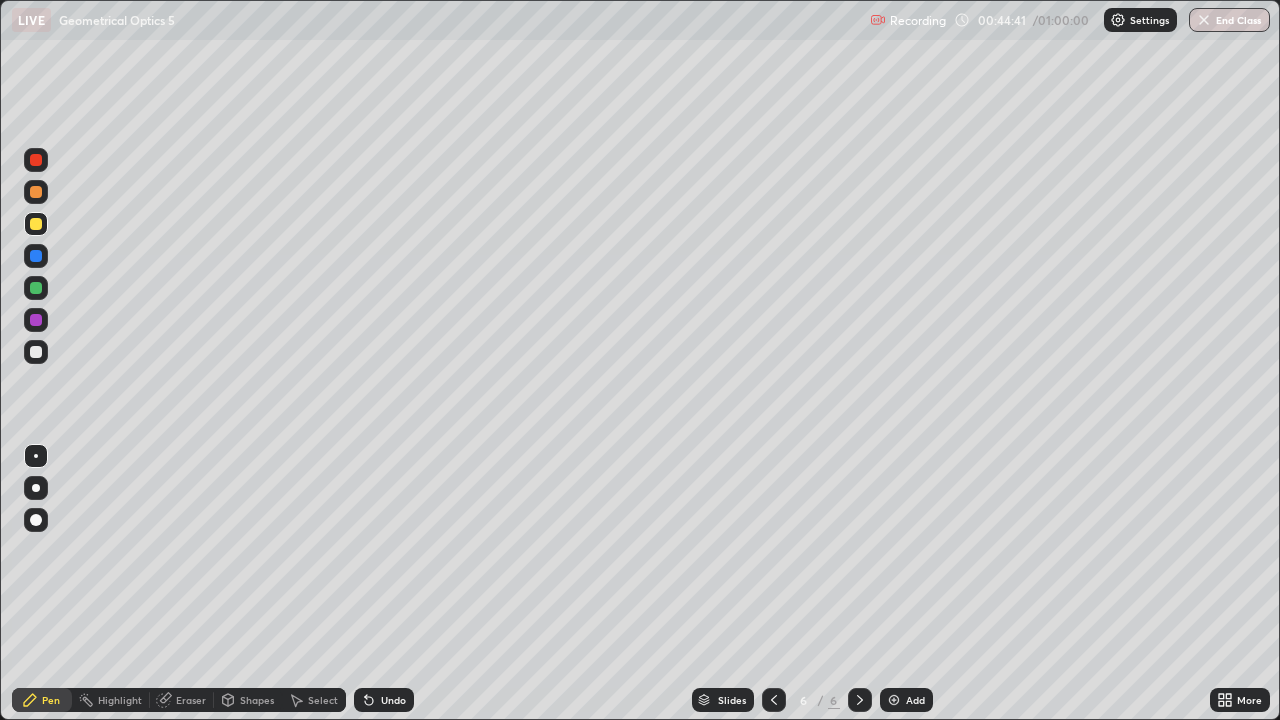 click on "Undo" at bounding box center [384, 700] 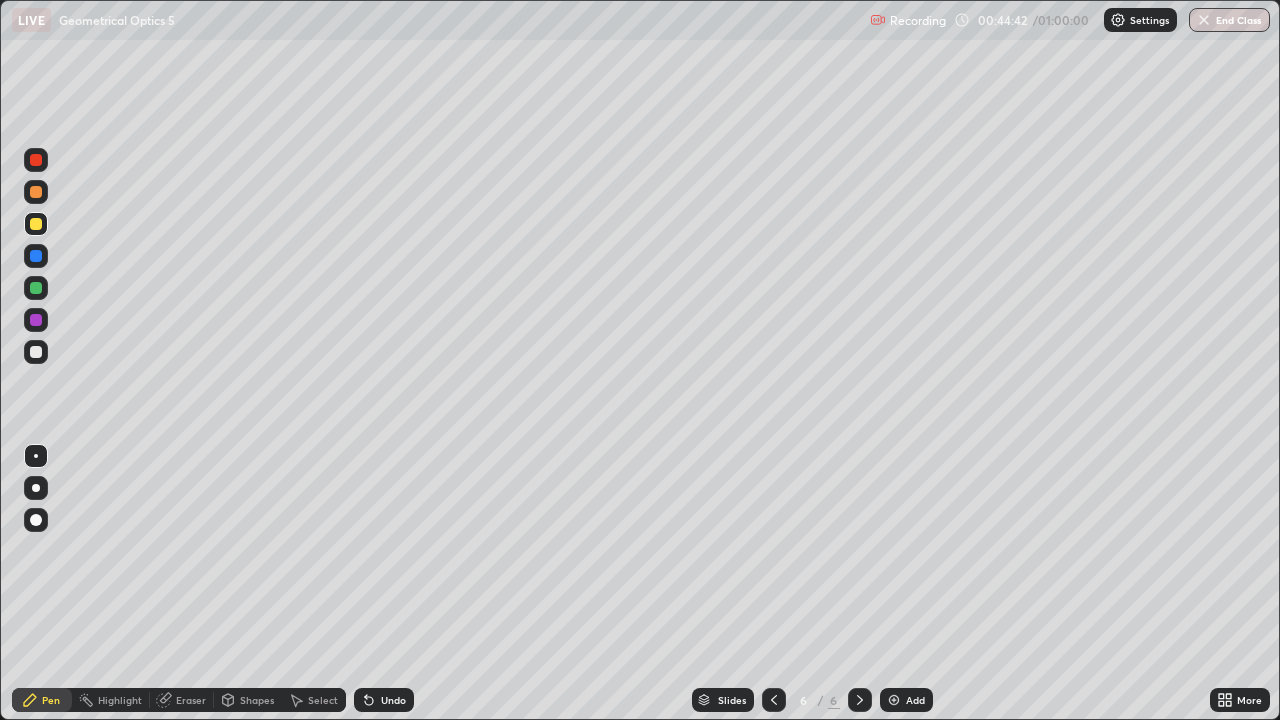 click on "Undo" at bounding box center (111, 700) 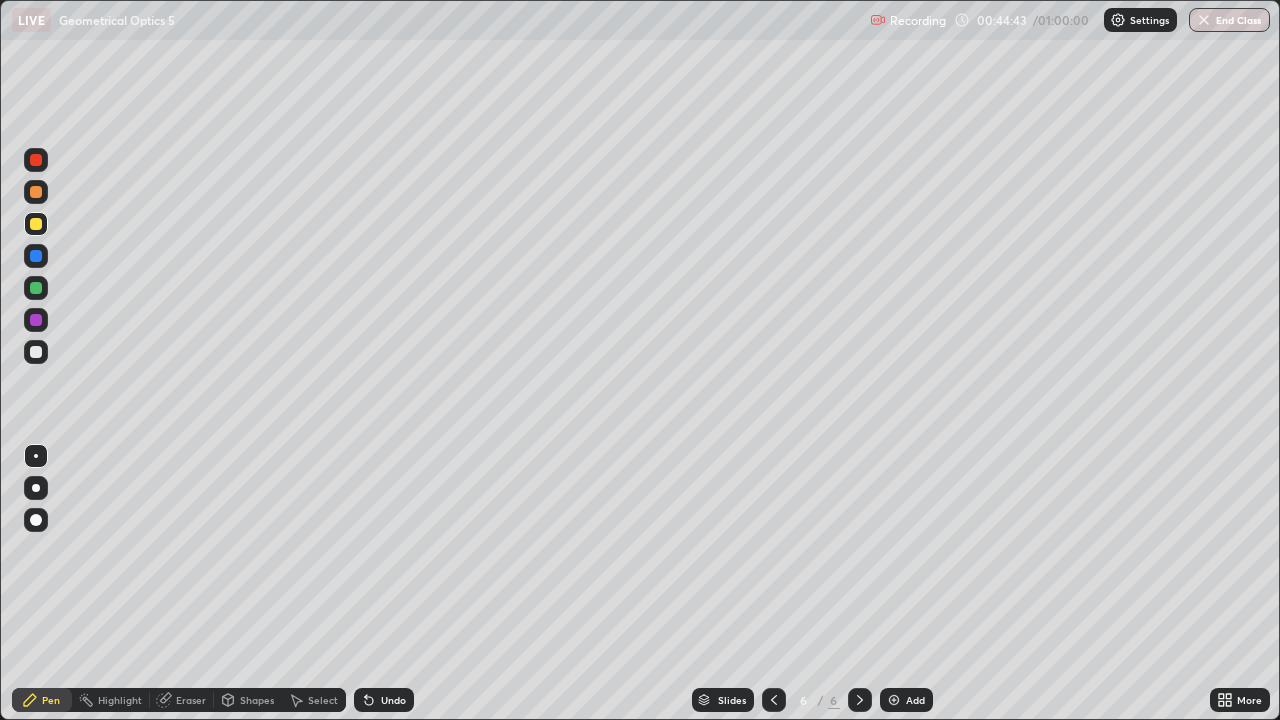 click on "Undo" at bounding box center [384, 700] 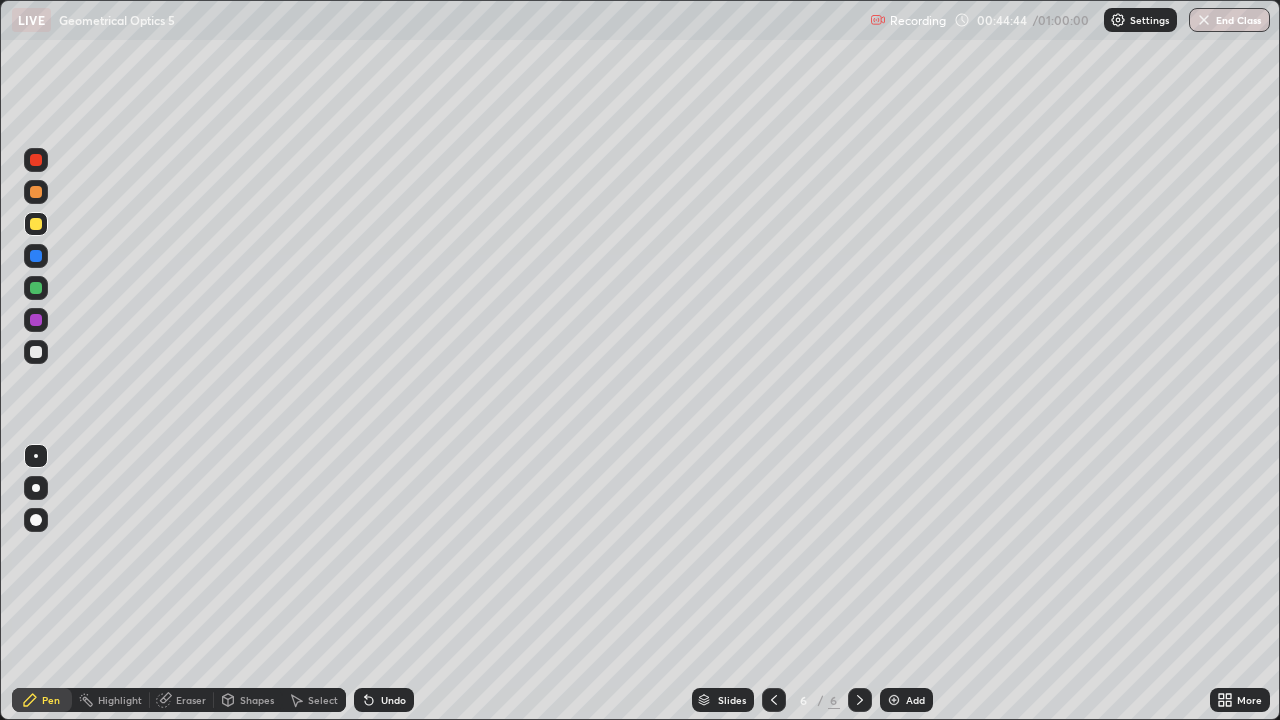 click on "Undo" at bounding box center [384, 700] 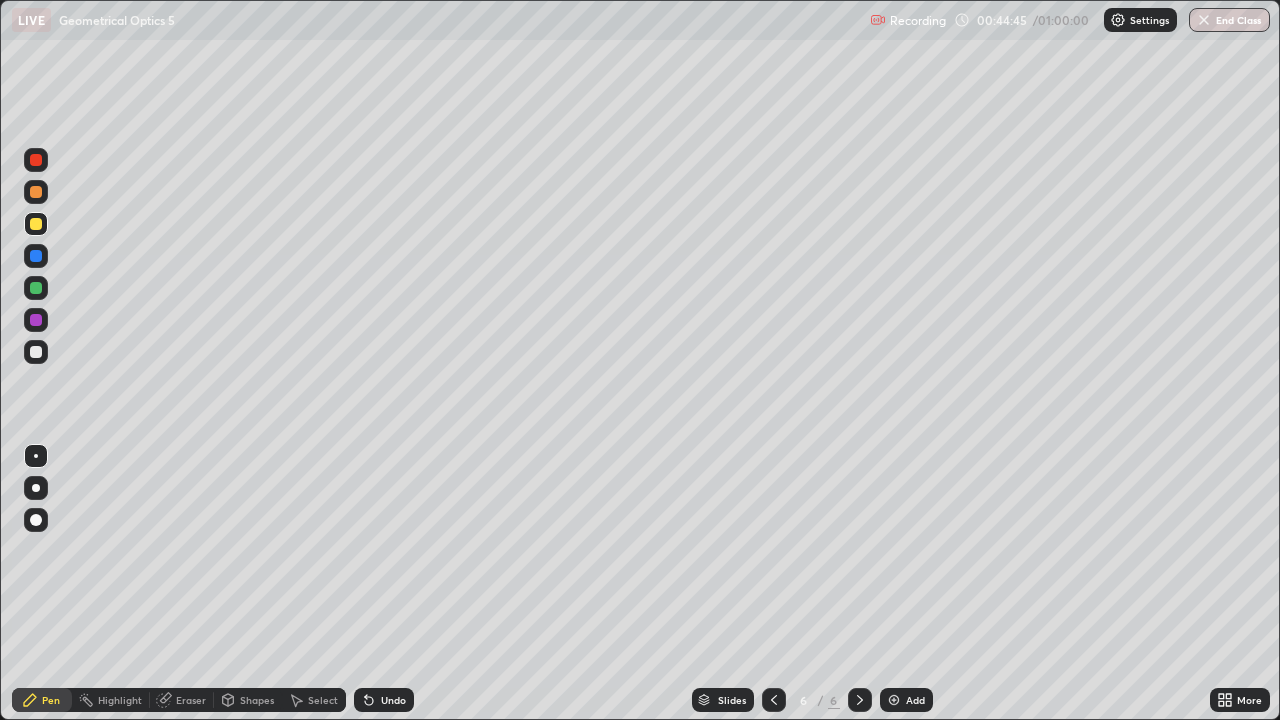 click on "Undo" at bounding box center [393, 700] 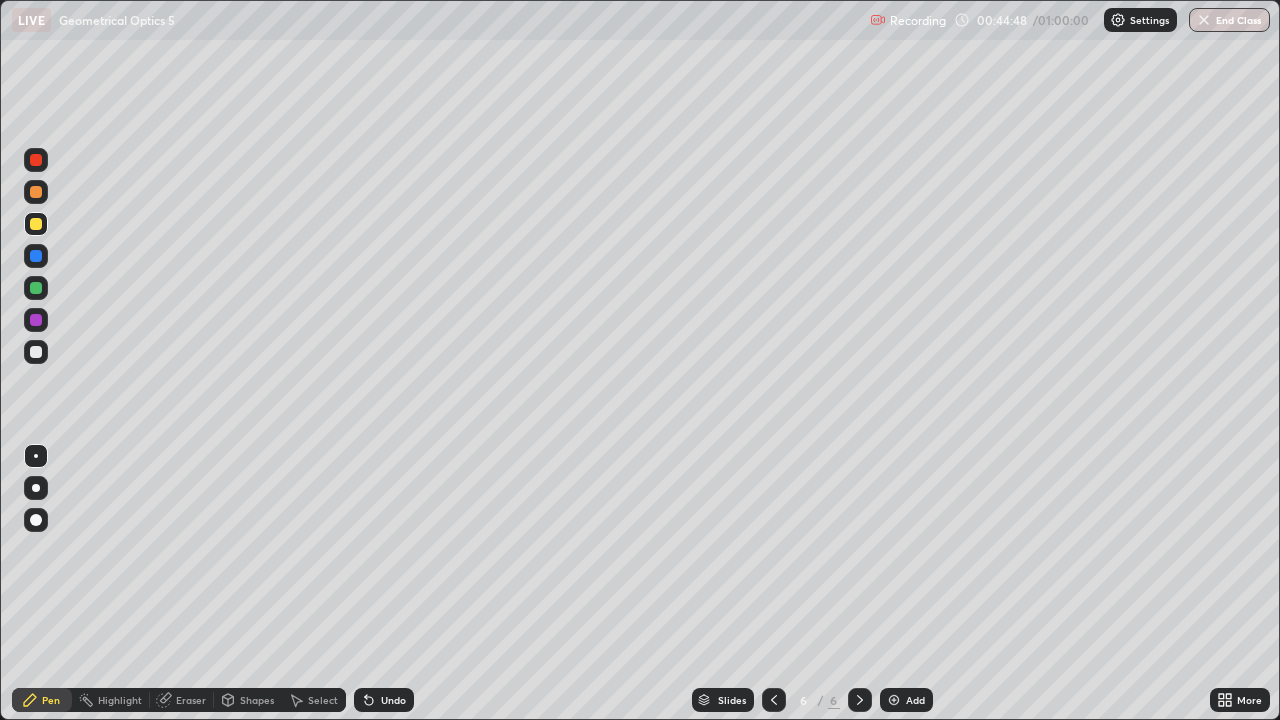 click on "Eraser" at bounding box center [111, 700] 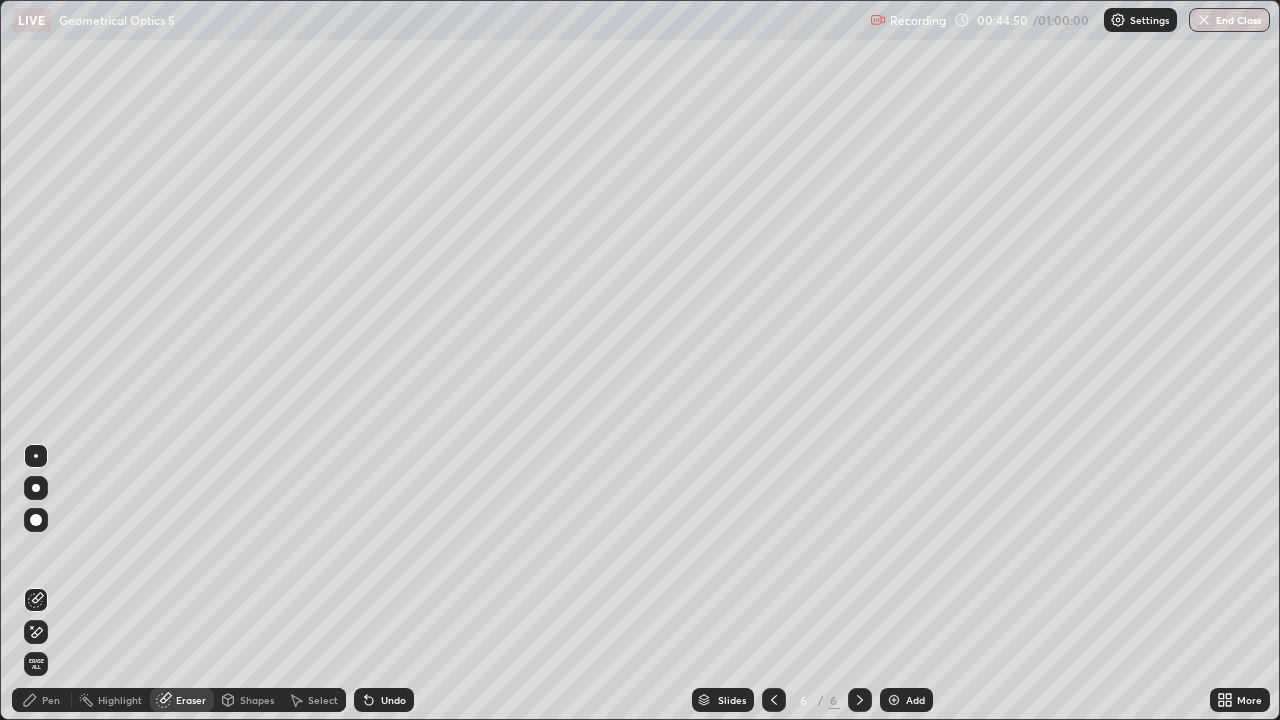 click on "Pen" at bounding box center [51, 700] 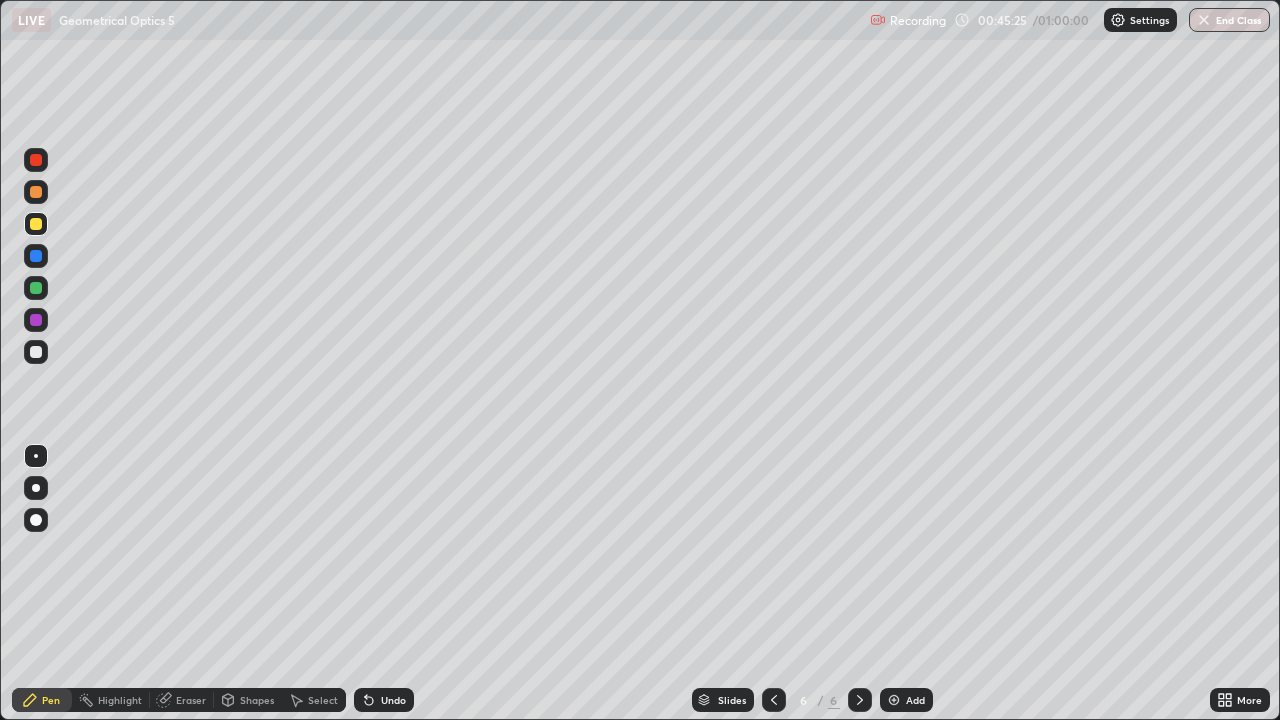 click at bounding box center [36, 160] 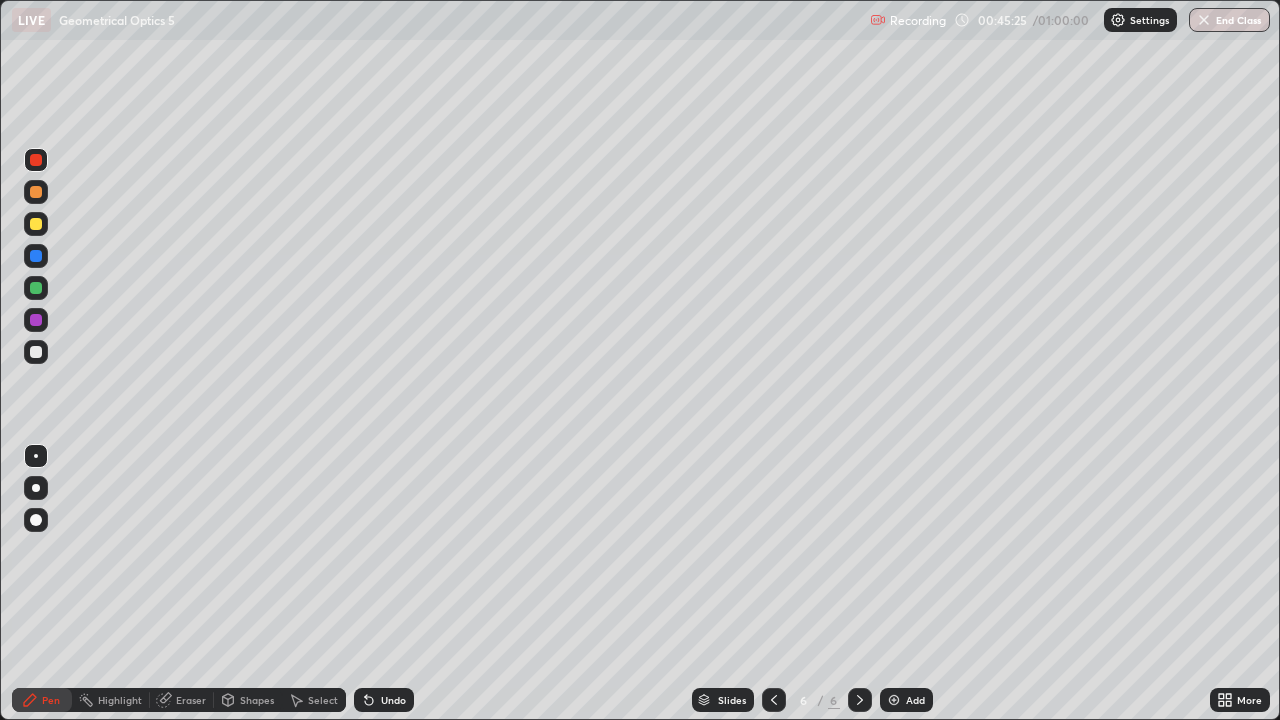 click at bounding box center [36, 160] 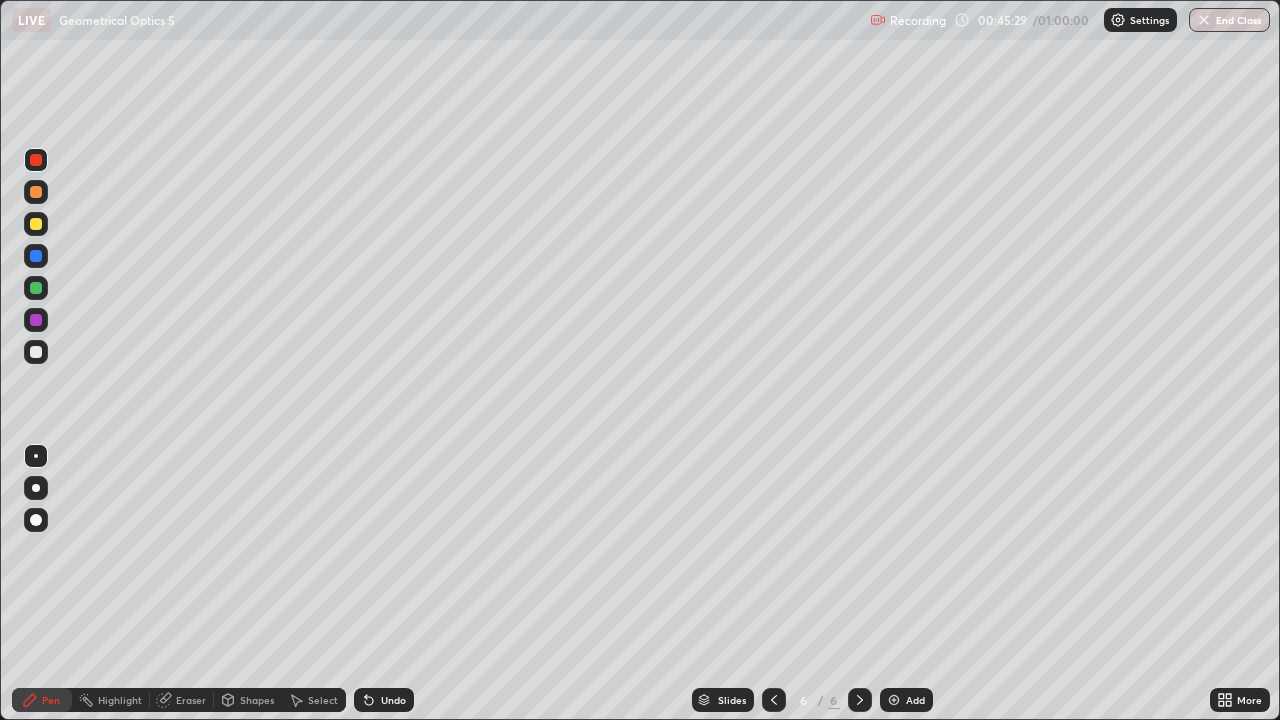 click at bounding box center (369, 701) 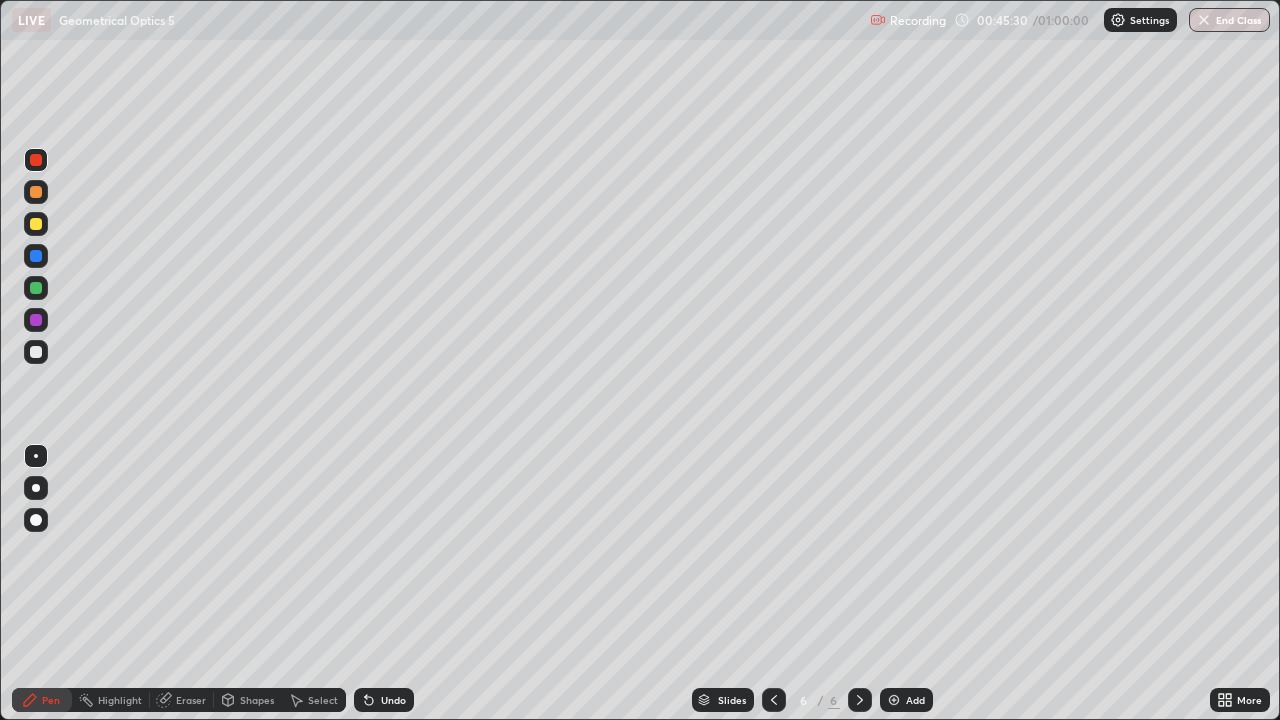 click on "Shapes" at bounding box center (248, 700) 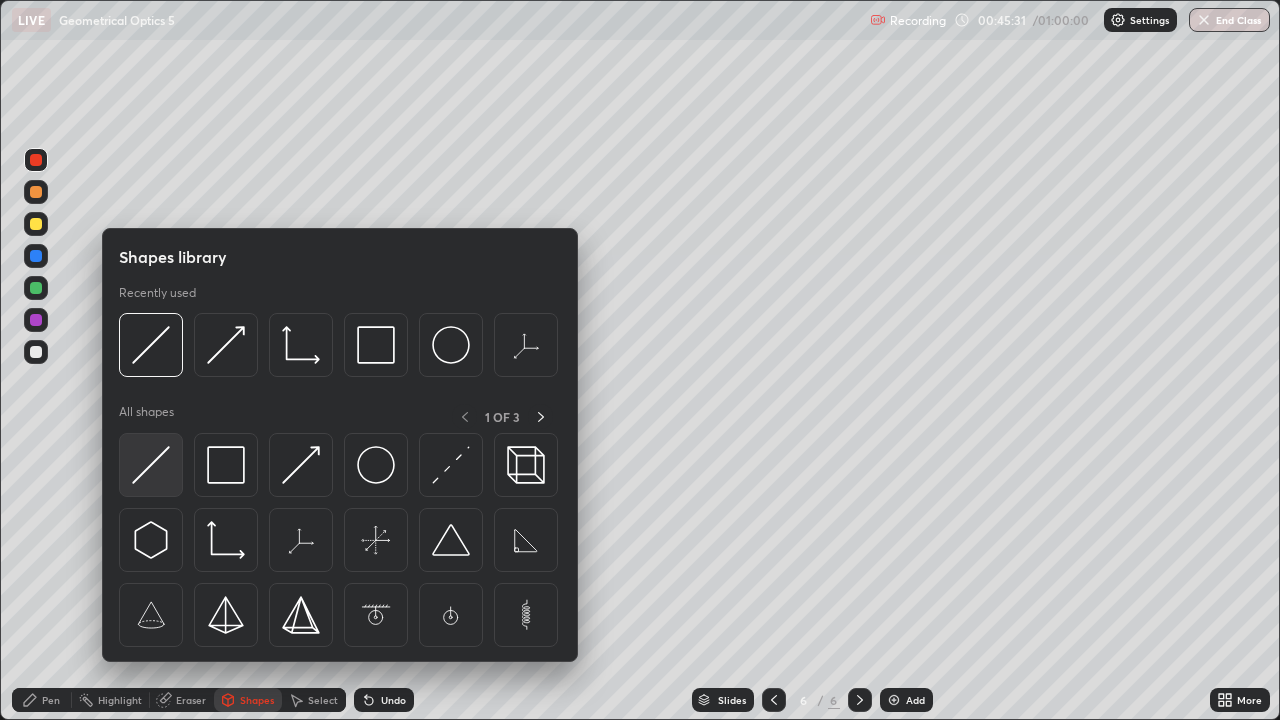 click at bounding box center (151, 465) 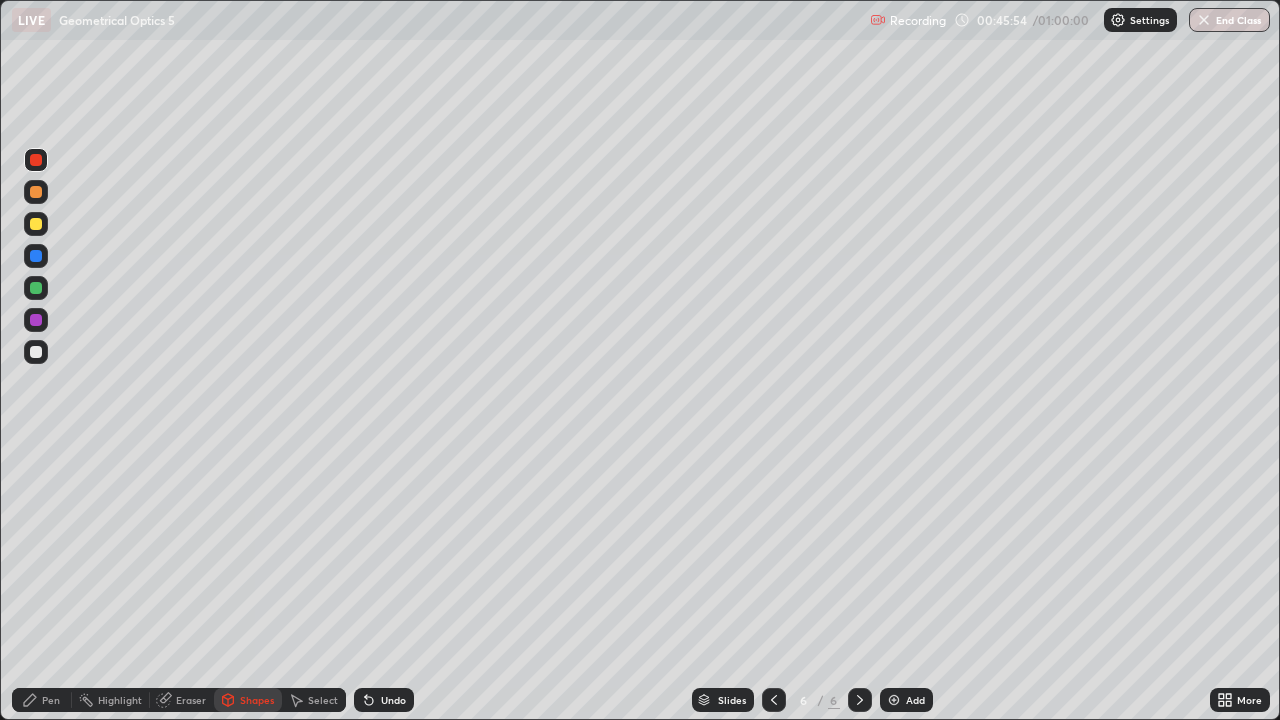 click on "Pen" at bounding box center [51, 700] 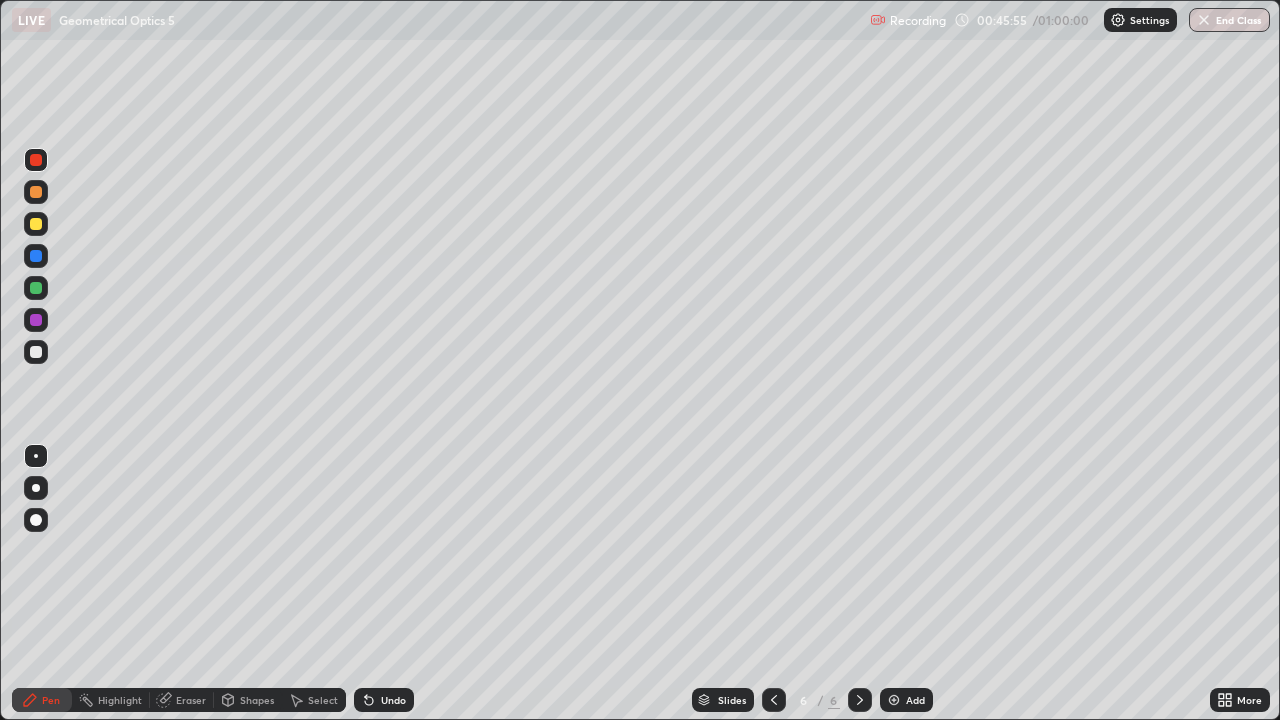 click at bounding box center (36, 192) 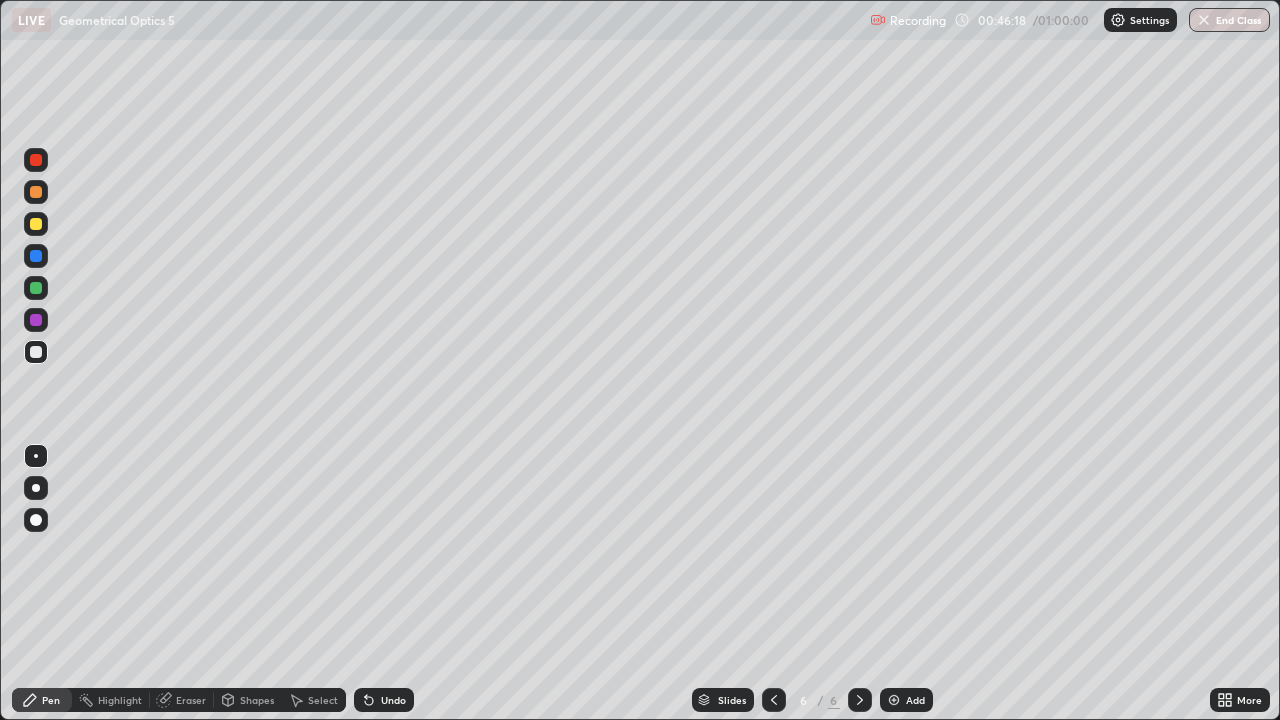 click at bounding box center [36, 160] 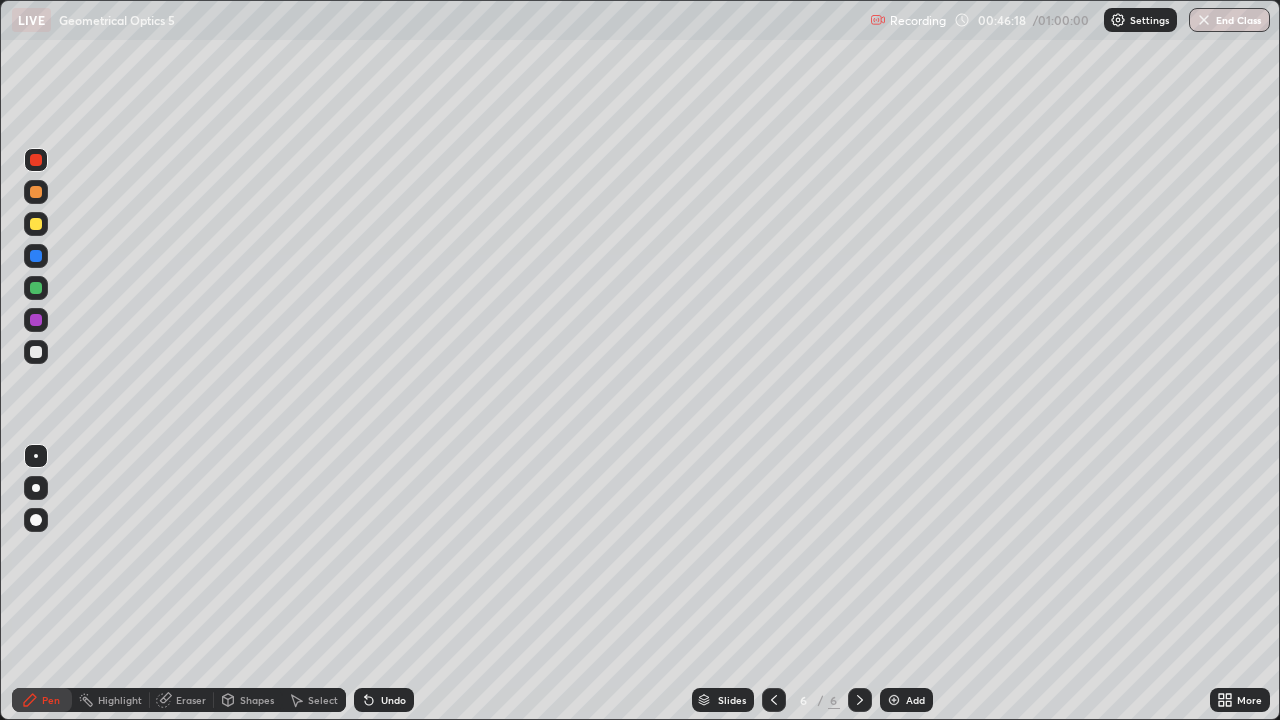 click at bounding box center [36, 160] 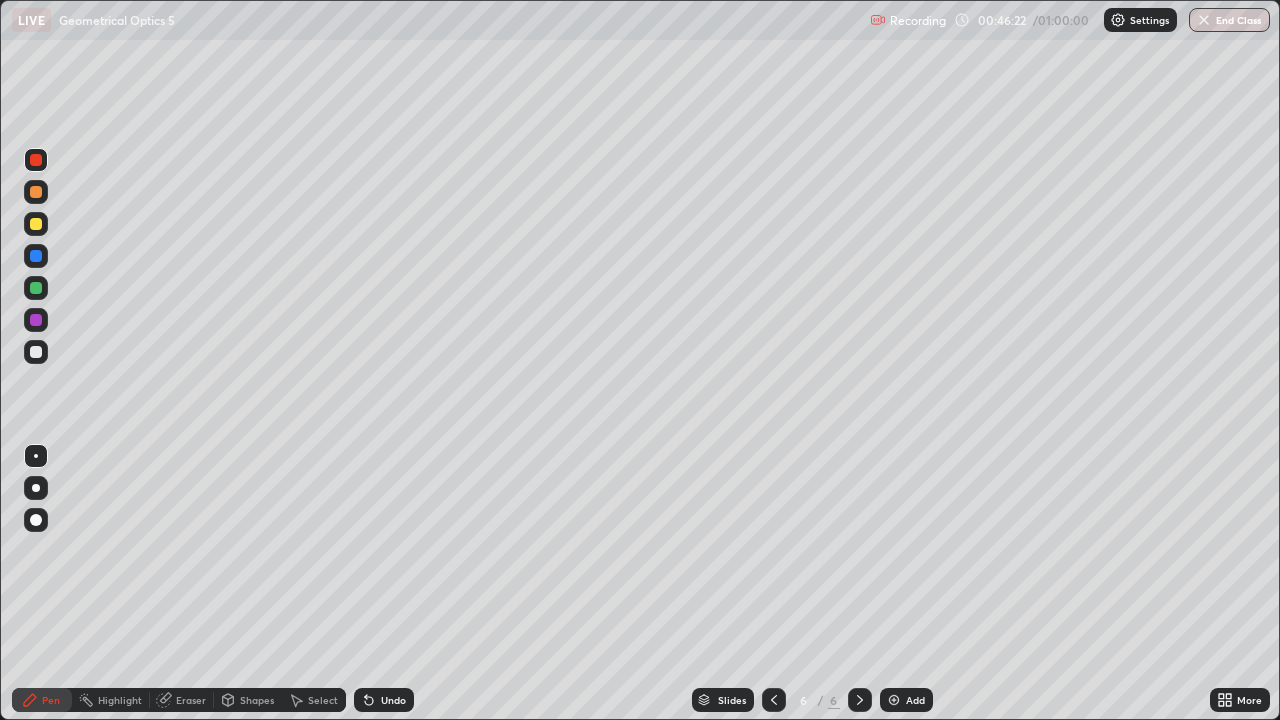 click at bounding box center [36, 320] 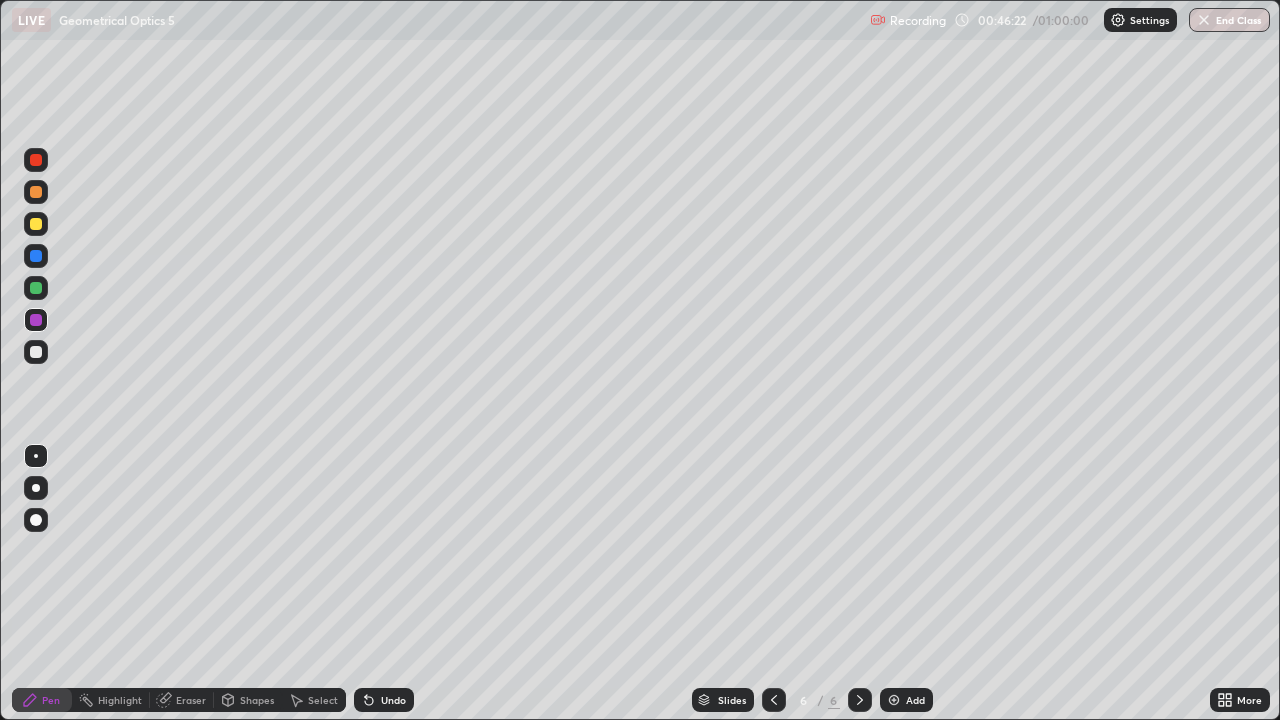 click at bounding box center (36, 320) 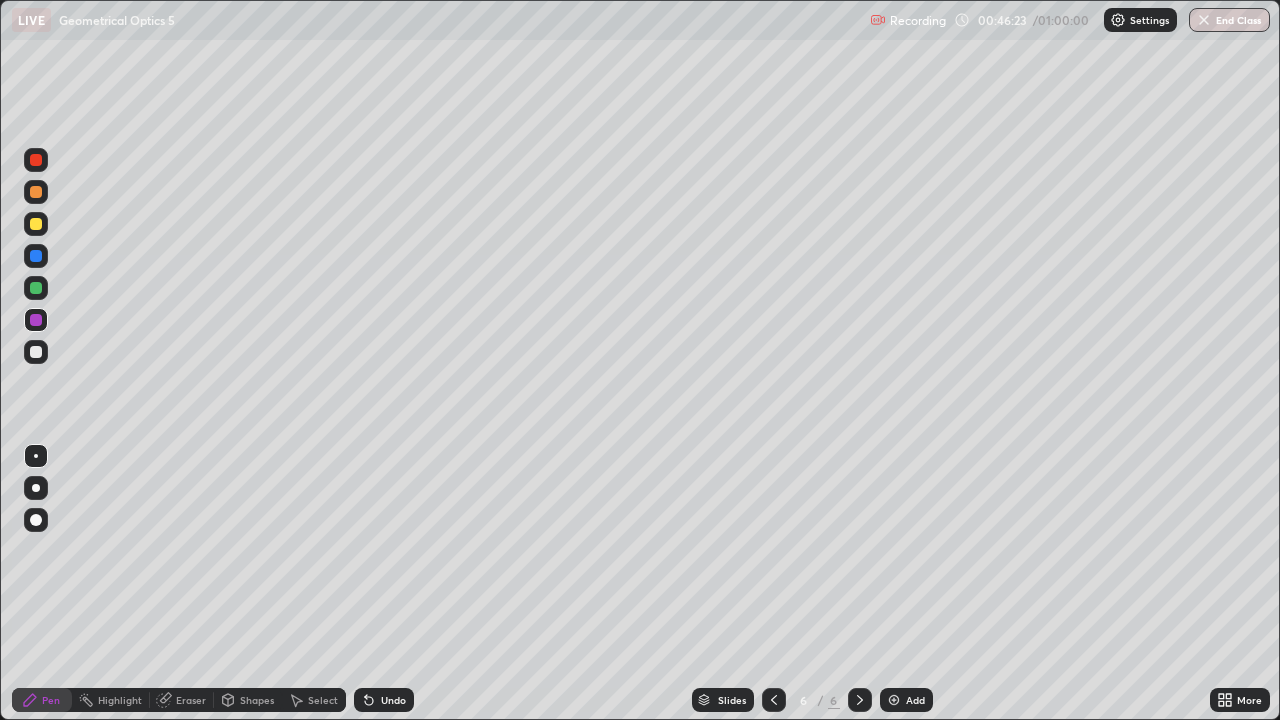 click at bounding box center (36, 288) 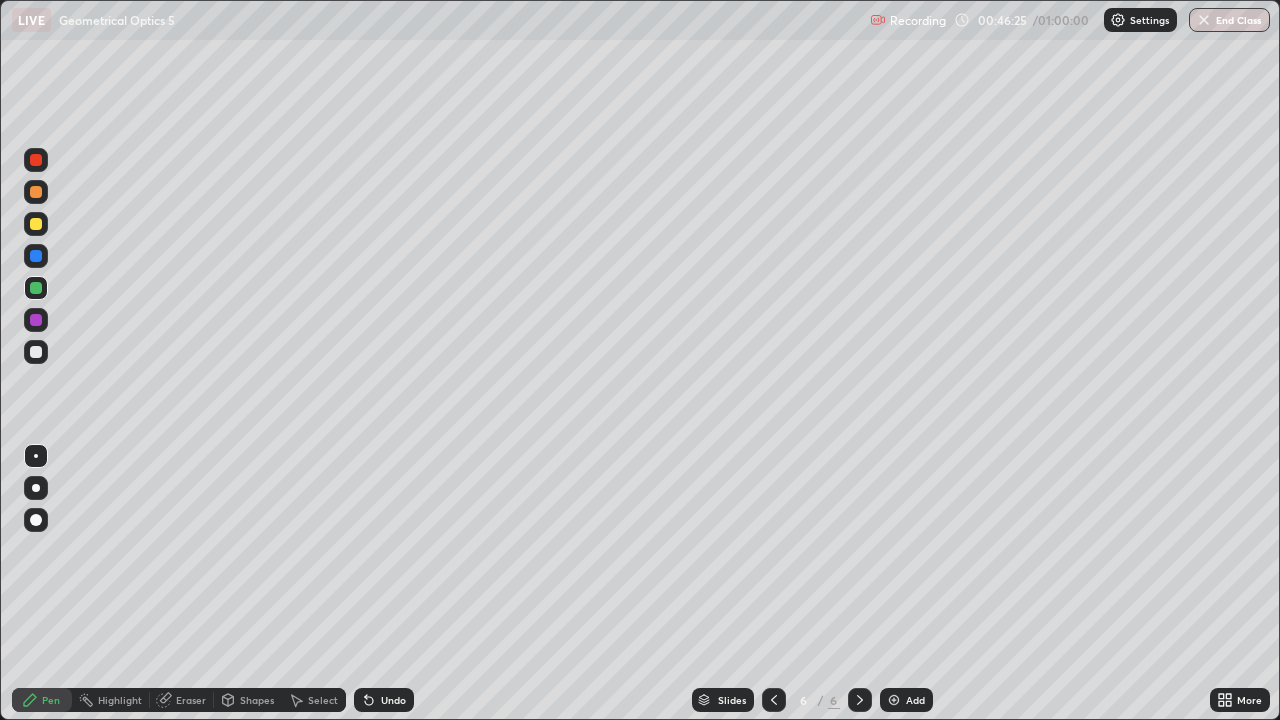 click on "Shapes" at bounding box center (257, 700) 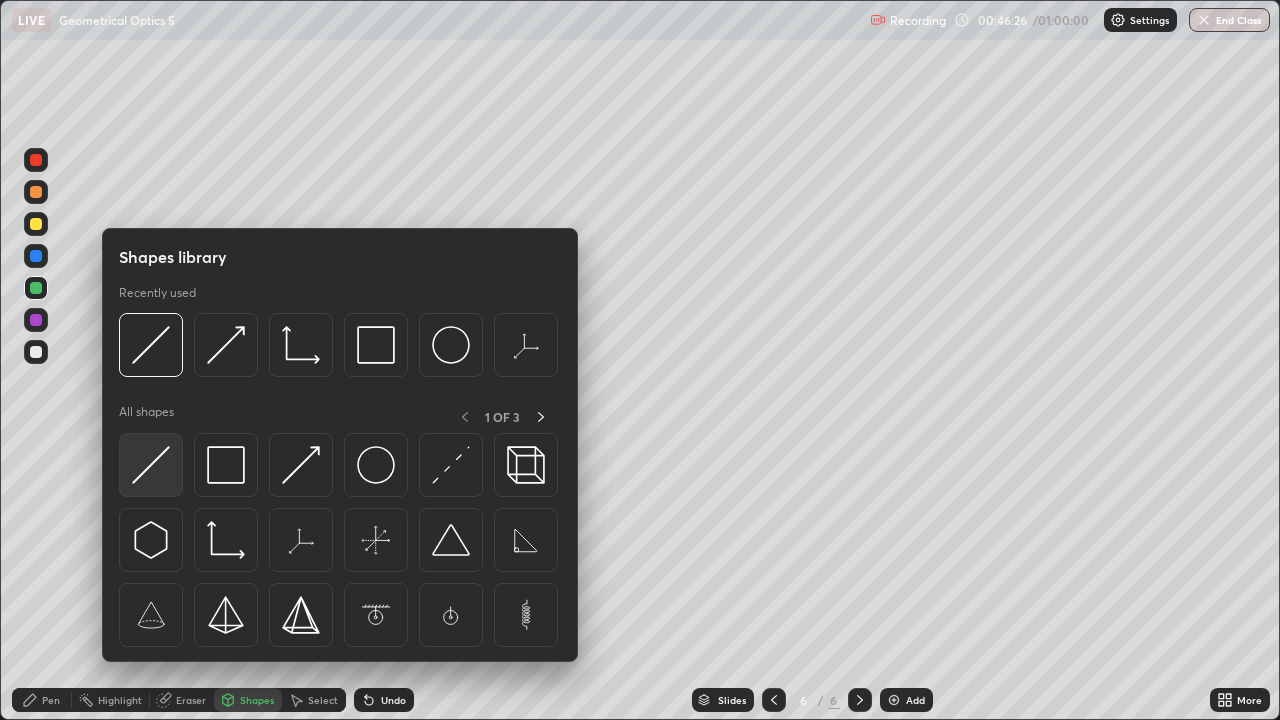 click at bounding box center (151, 465) 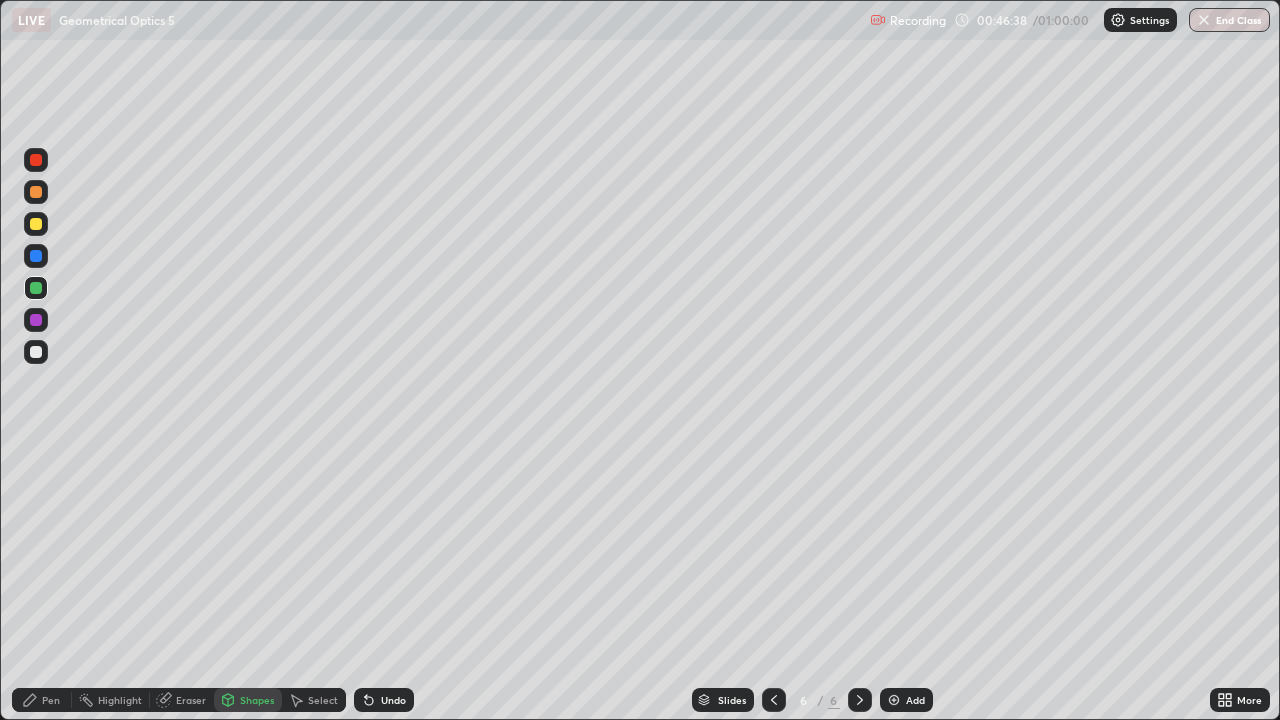 click on "Pen" at bounding box center [51, 700] 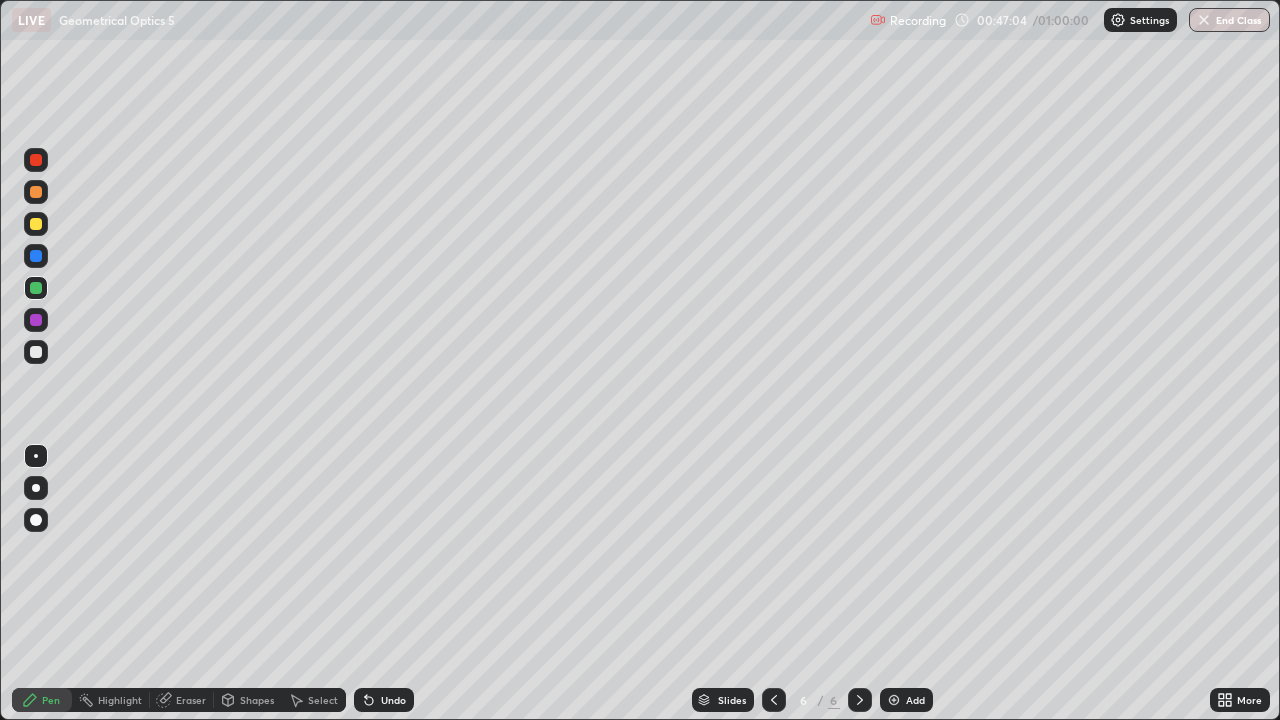 click at bounding box center (36, 256) 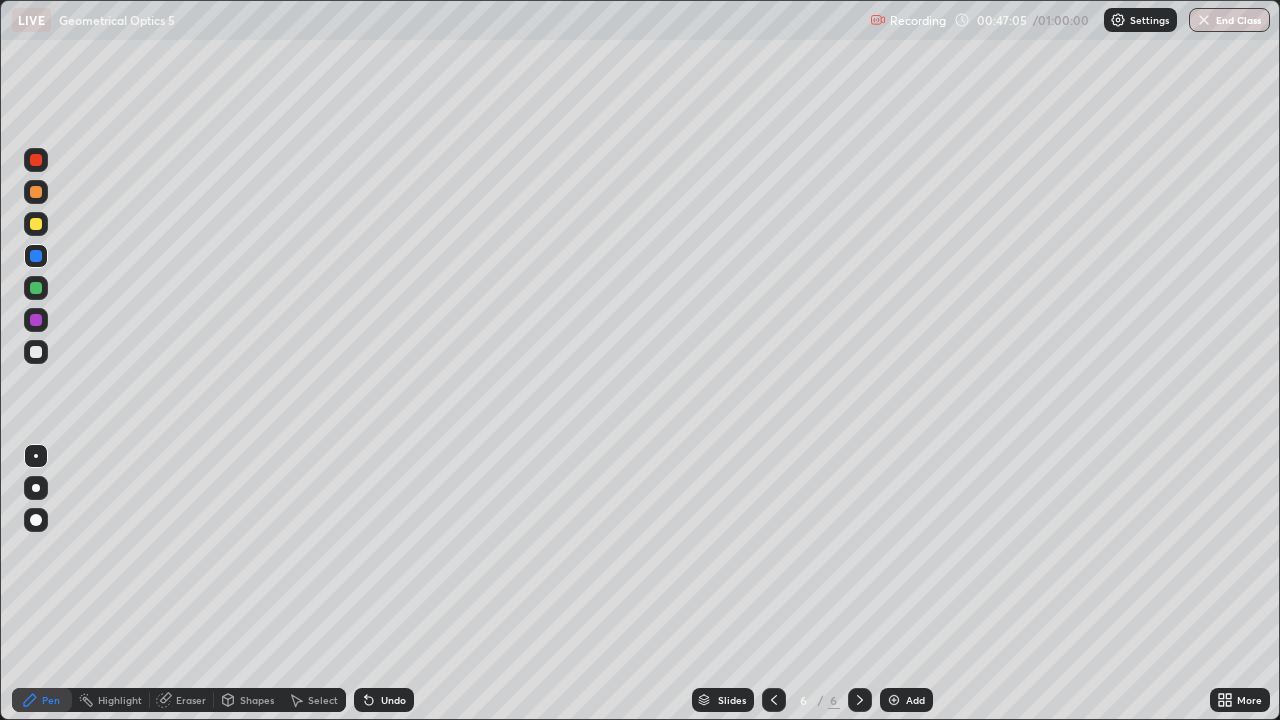 click at bounding box center [36, 224] 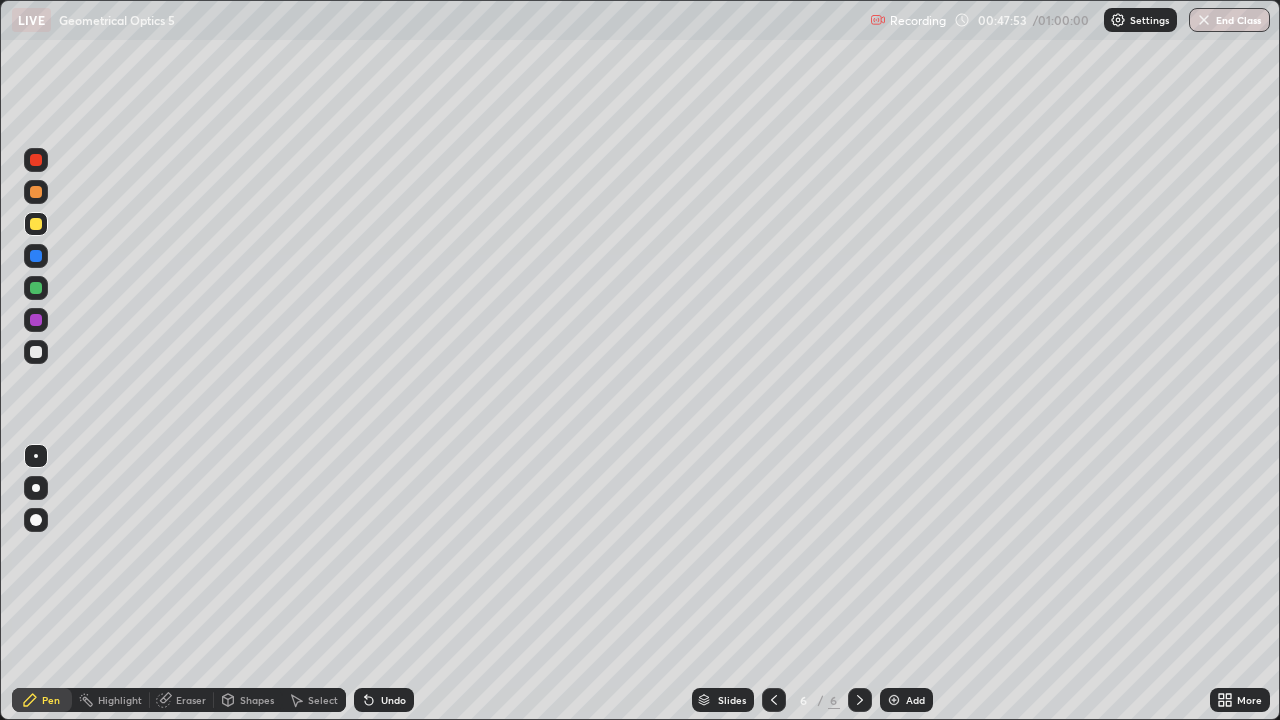 click on "Undo" at bounding box center [384, 700] 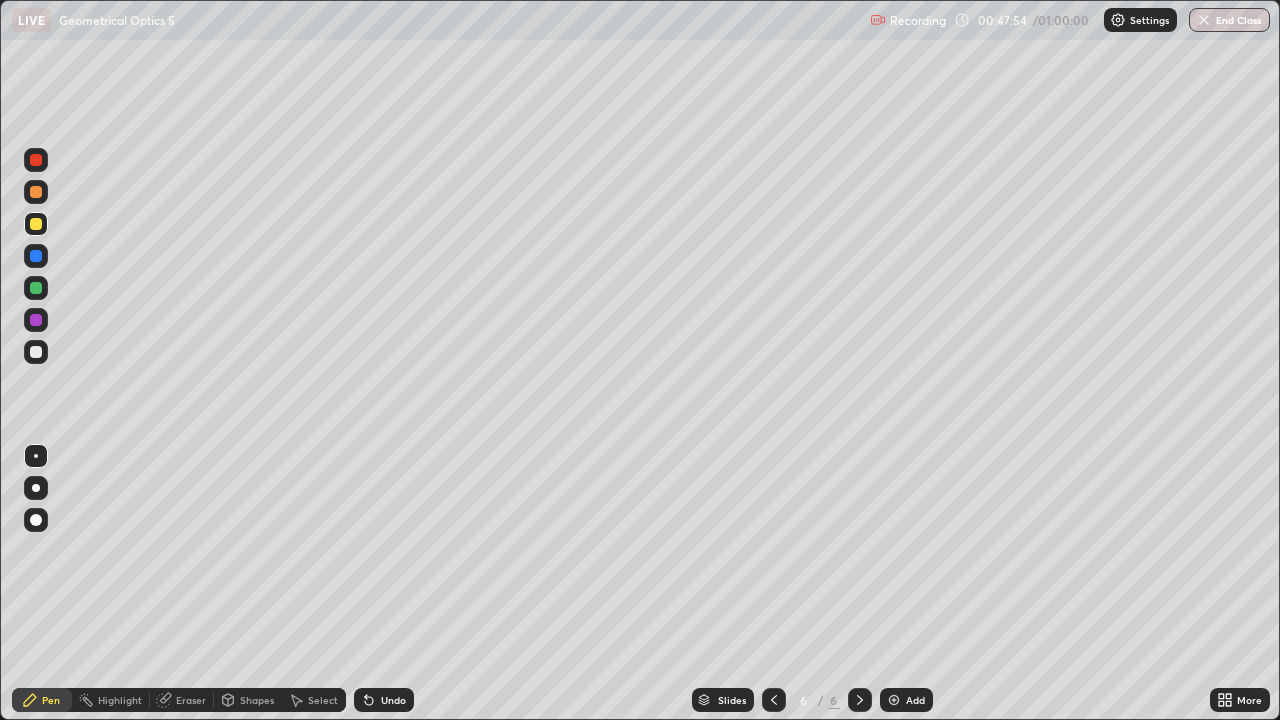 click at bounding box center [369, 700] 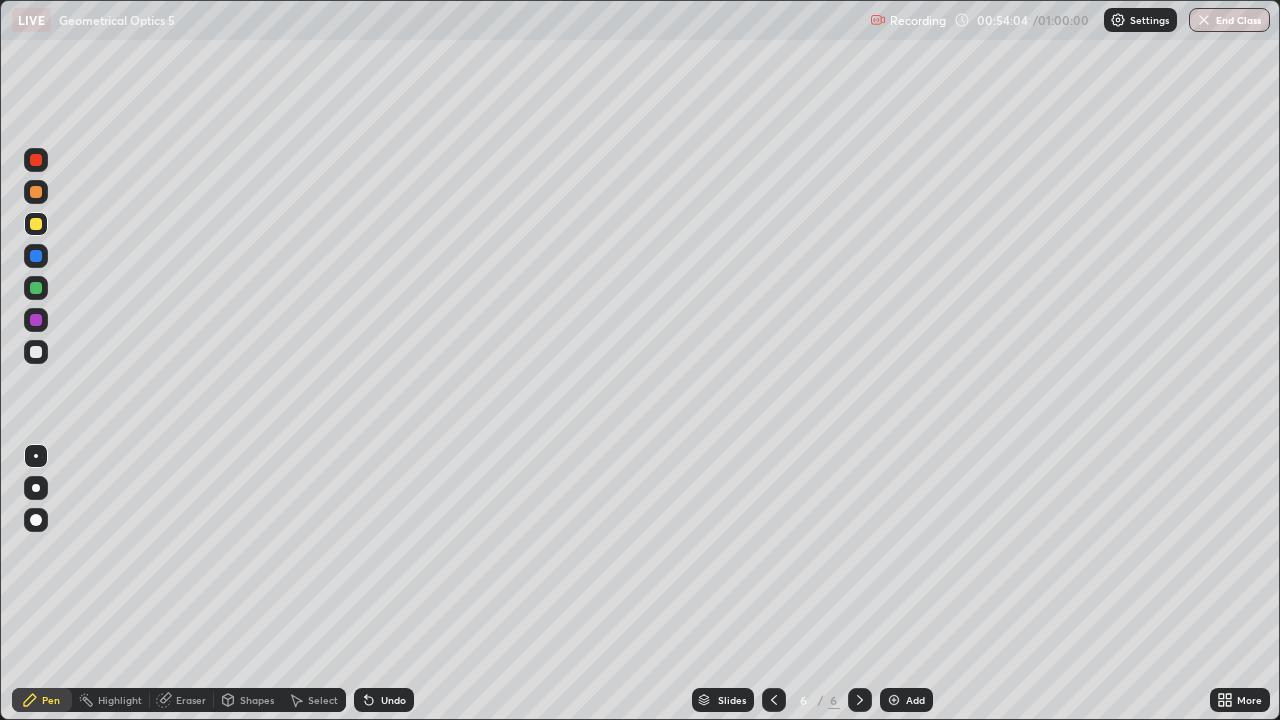 click at bounding box center [894, 700] 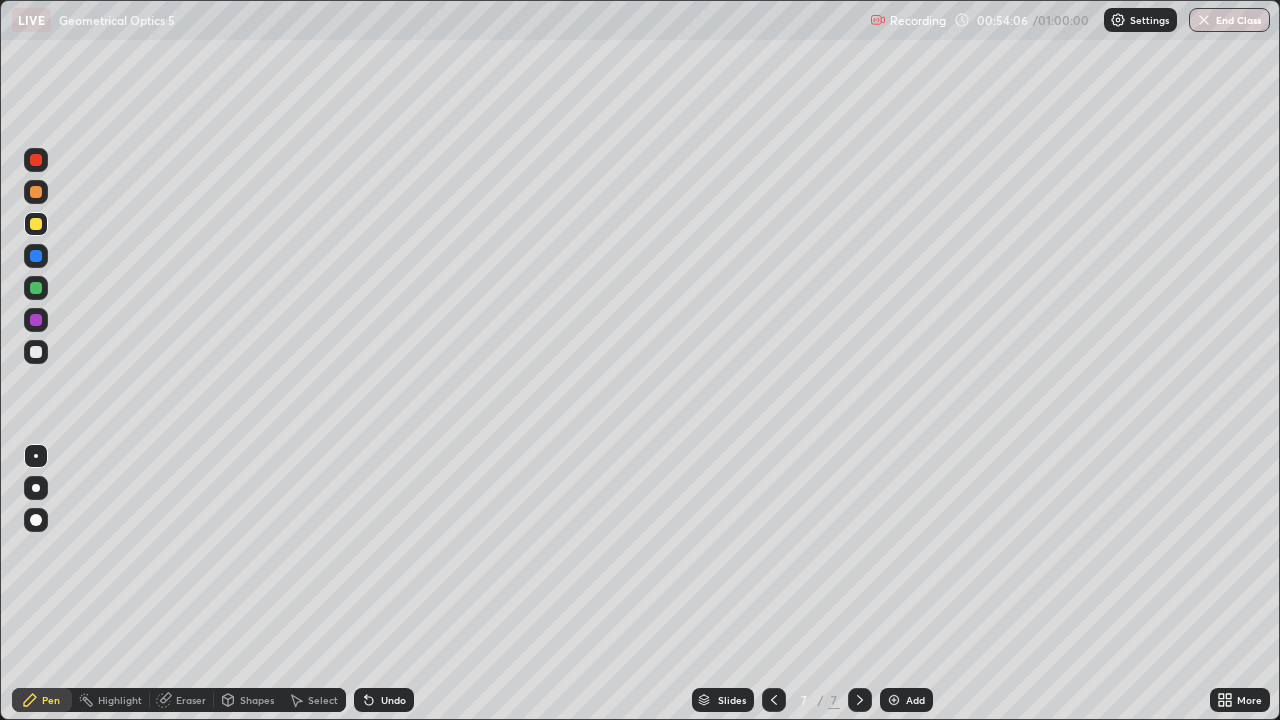 click on "Shapes" at bounding box center (257, 700) 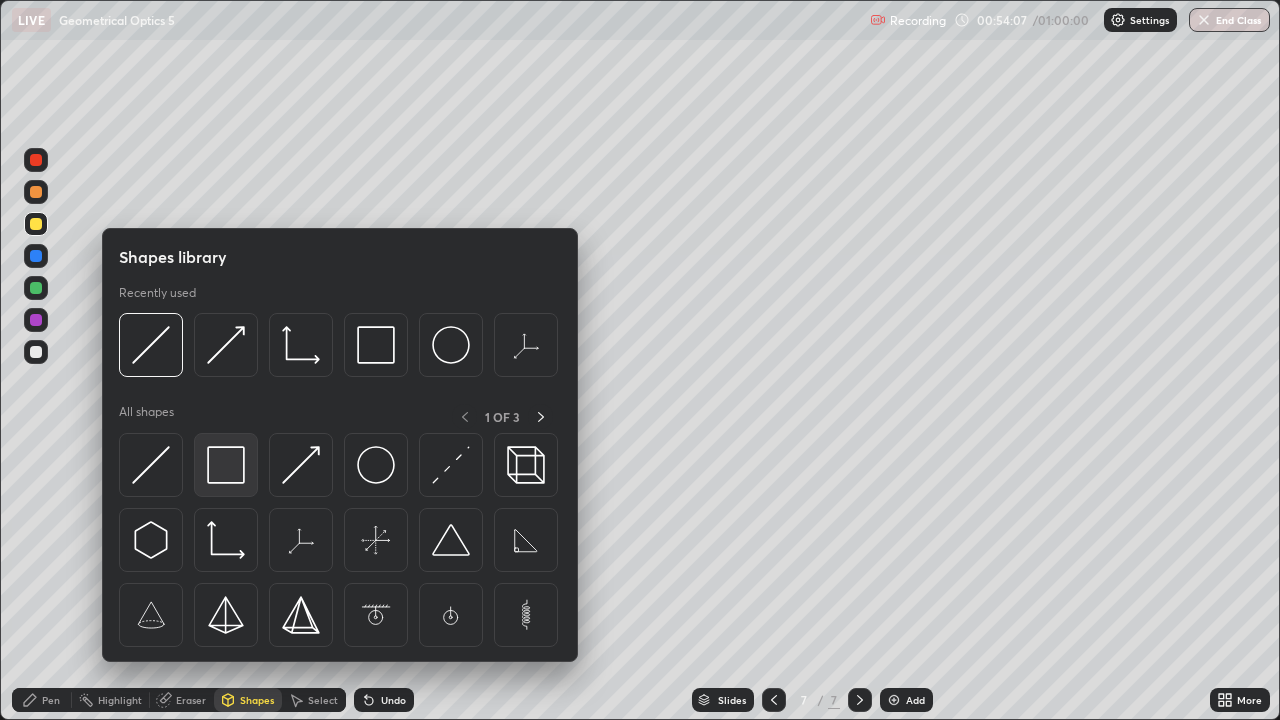 click at bounding box center [151, 465] 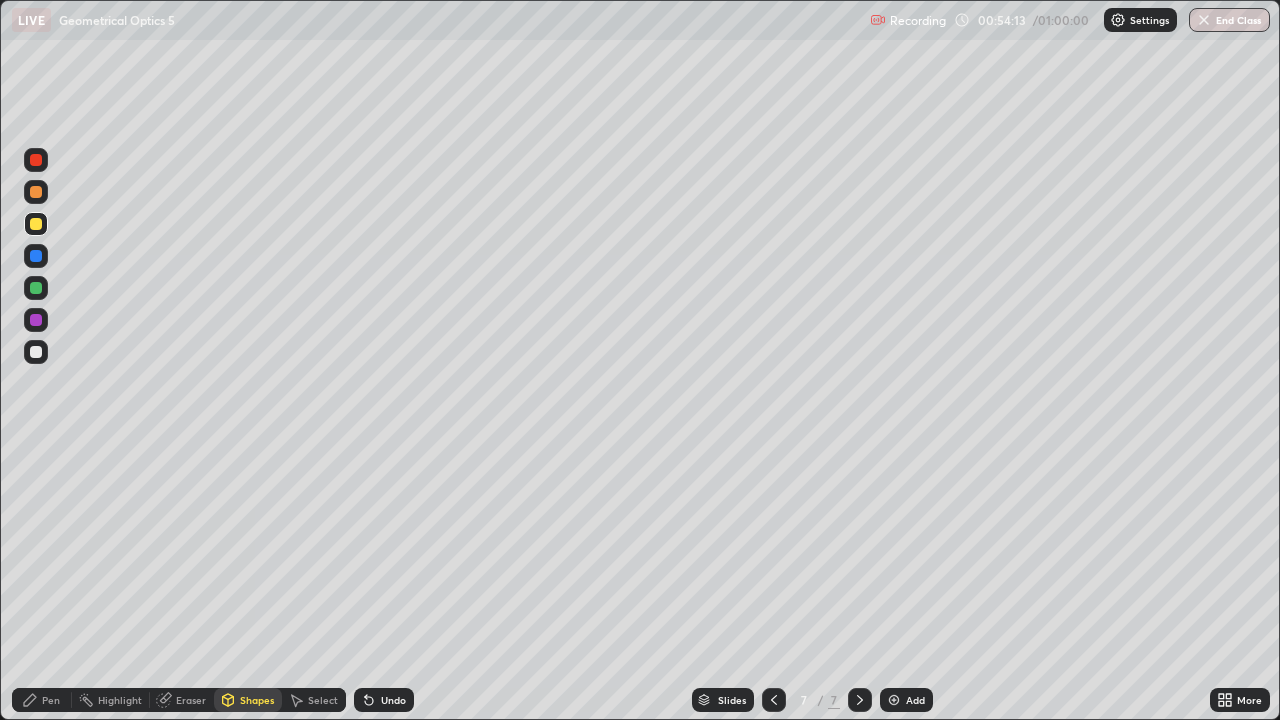 click at bounding box center (36, 192) 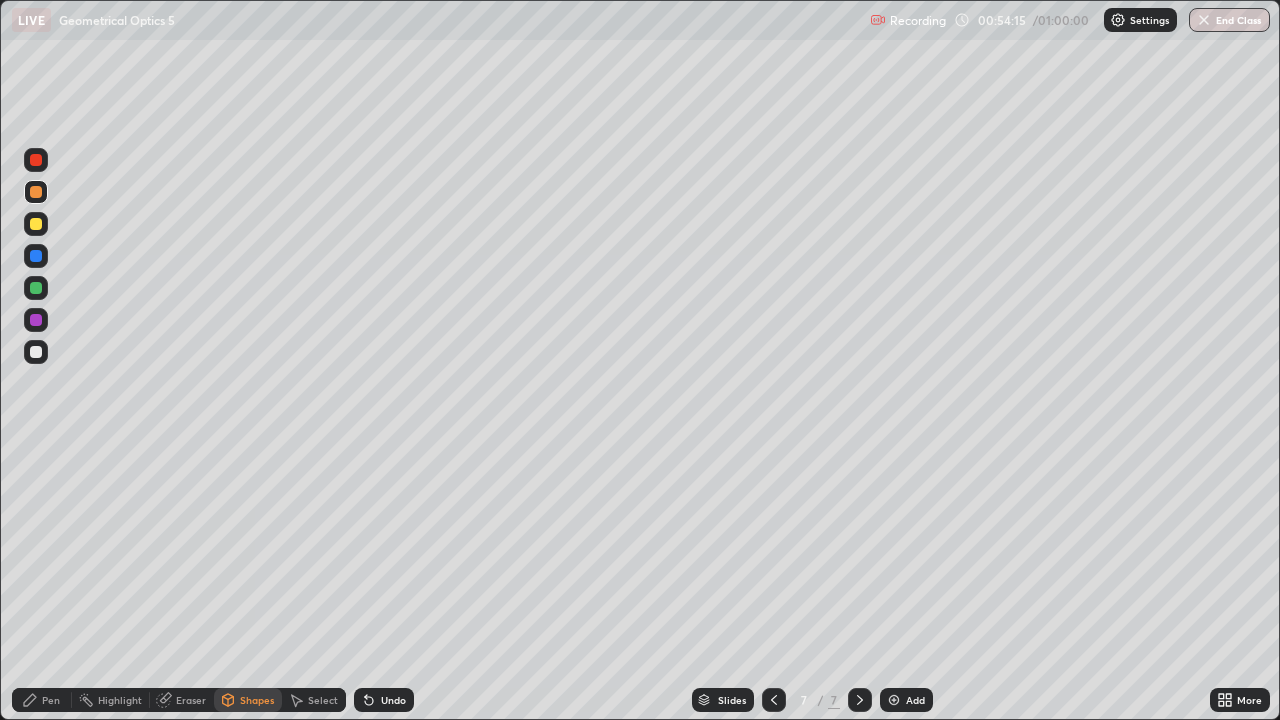 click at bounding box center [36, 352] 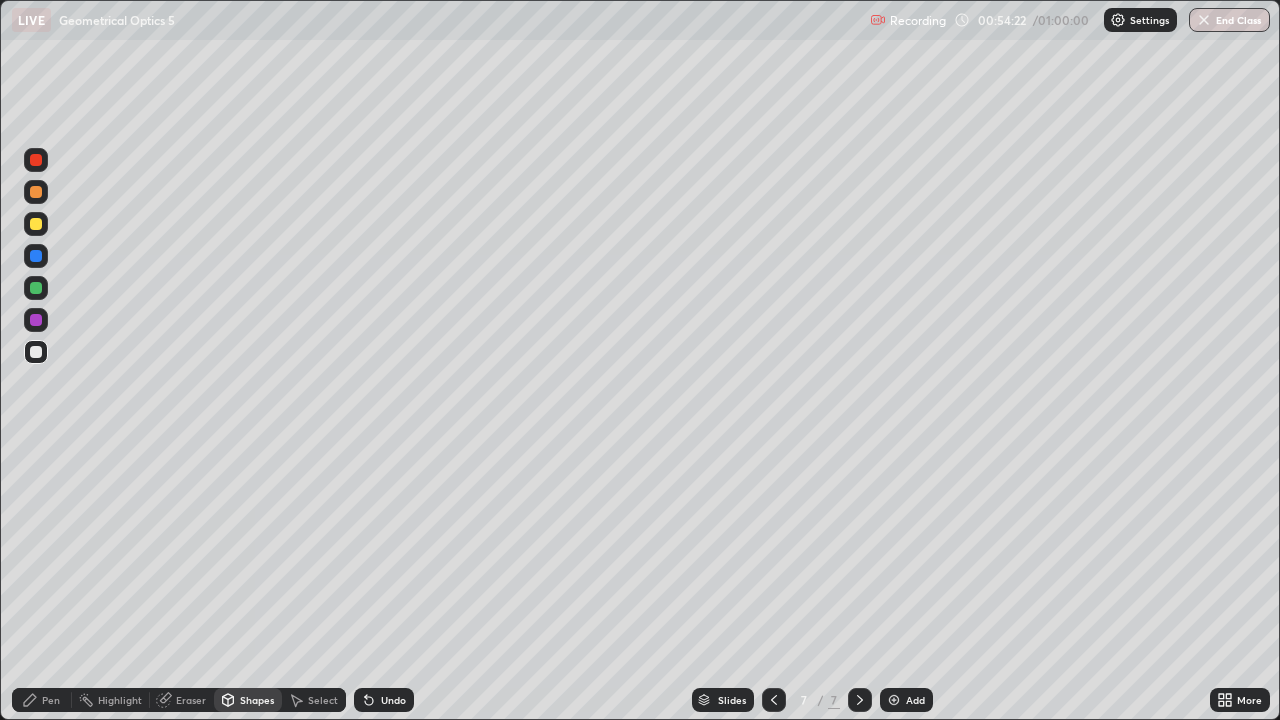 click on "Undo" at bounding box center (393, 700) 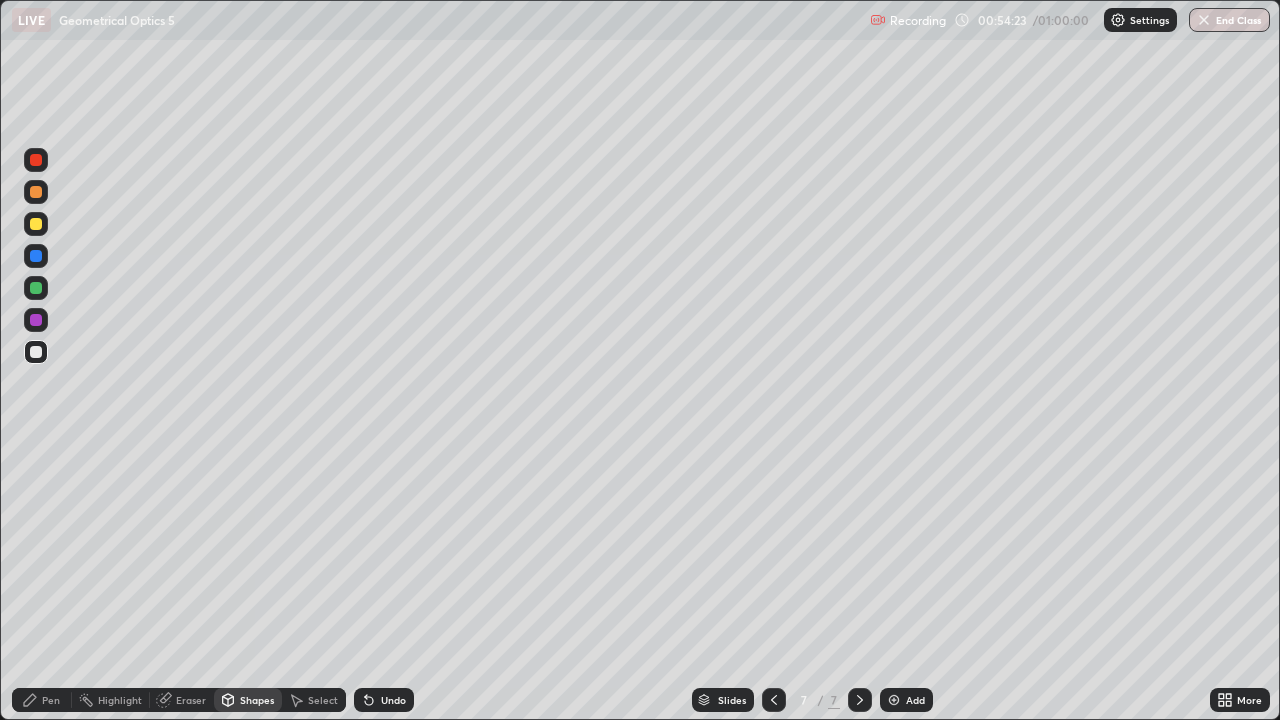 click at bounding box center [30, 700] 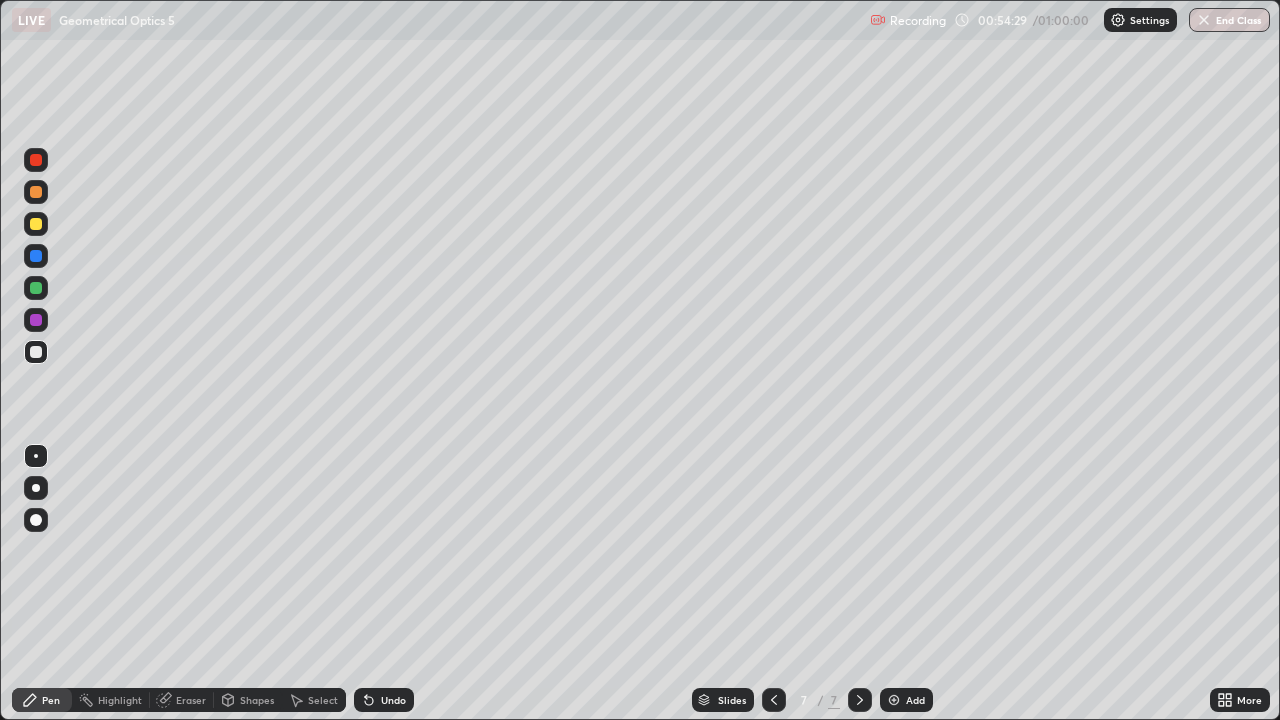 click on "Undo" at bounding box center [393, 700] 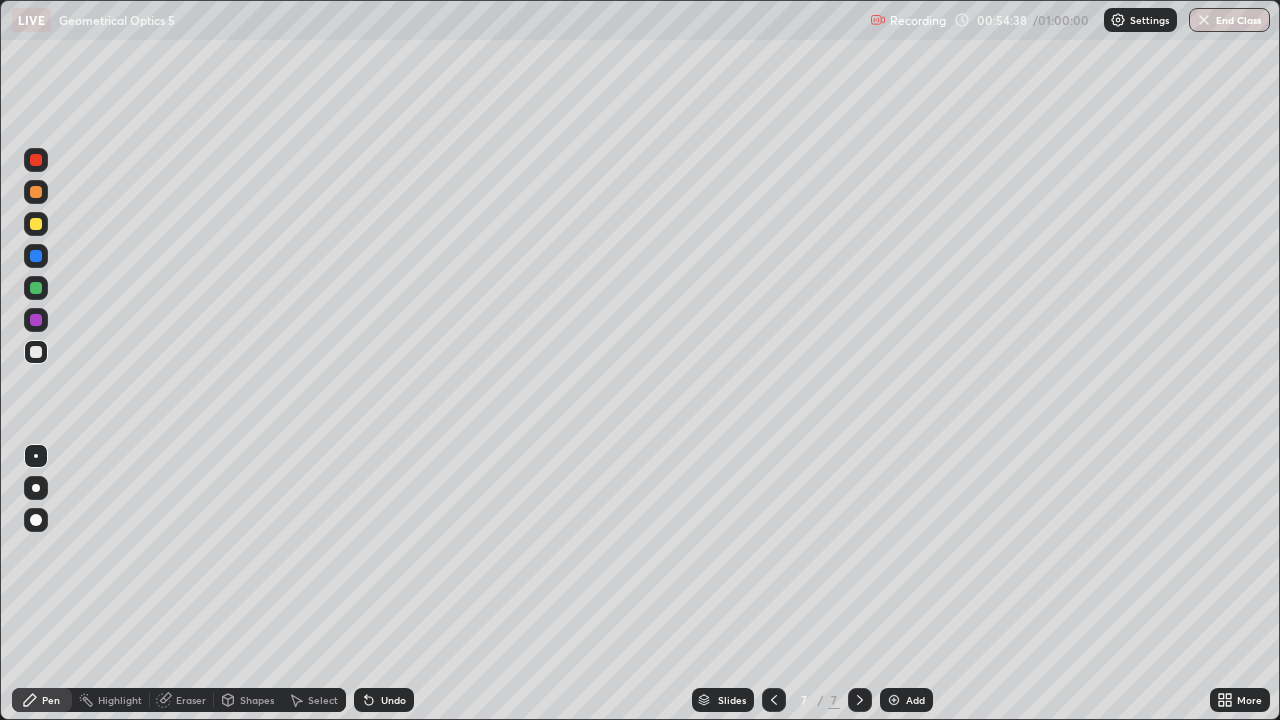 click on "Undo" at bounding box center [393, 700] 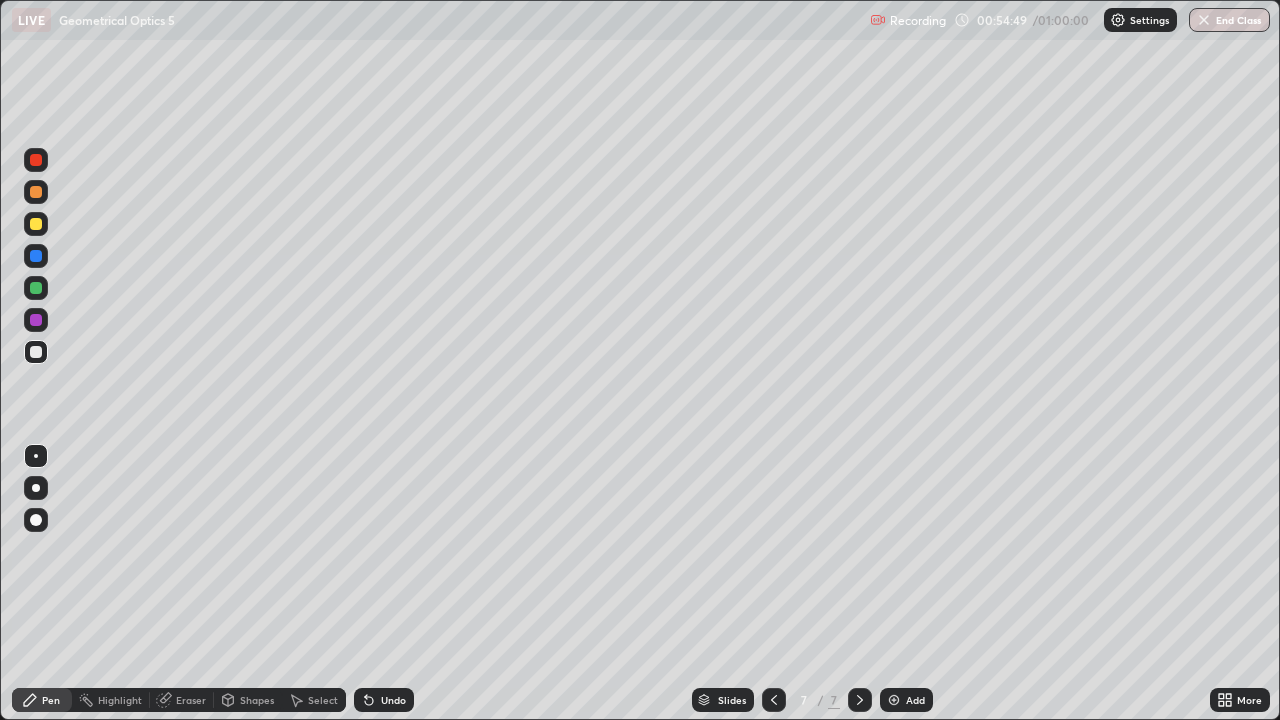 click on "Undo" at bounding box center [393, 700] 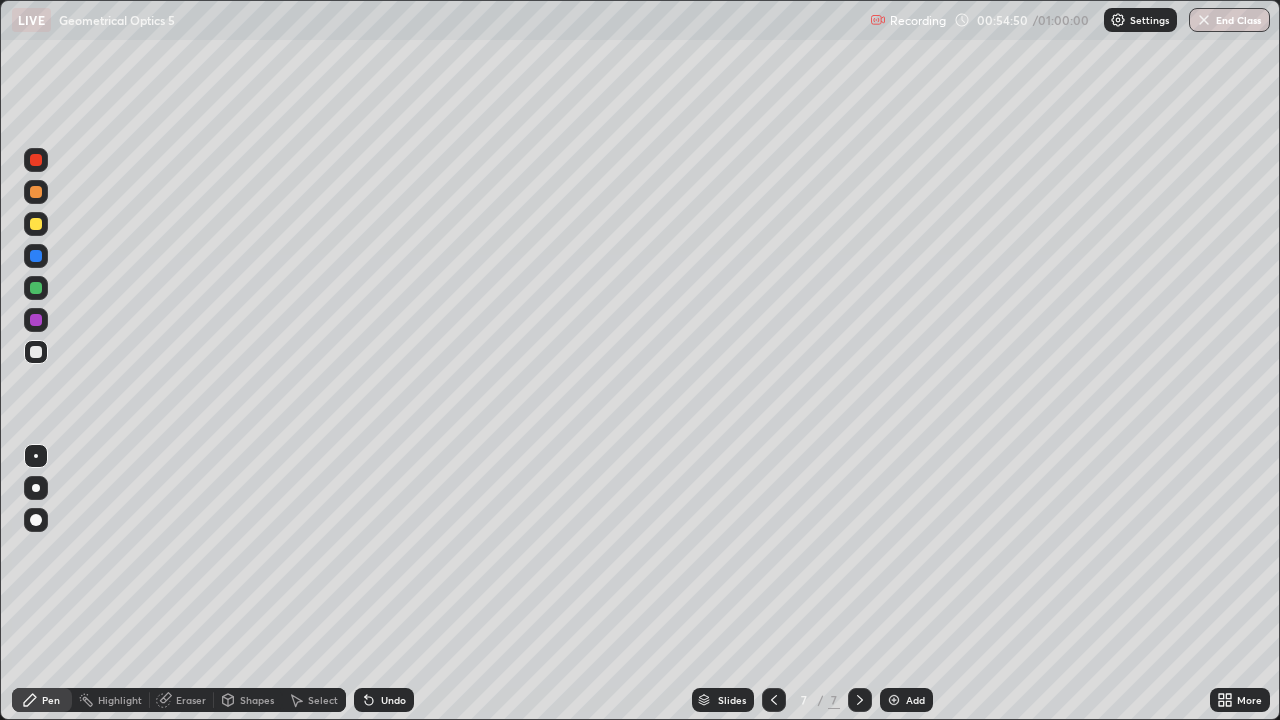 click on "Undo" at bounding box center [393, 700] 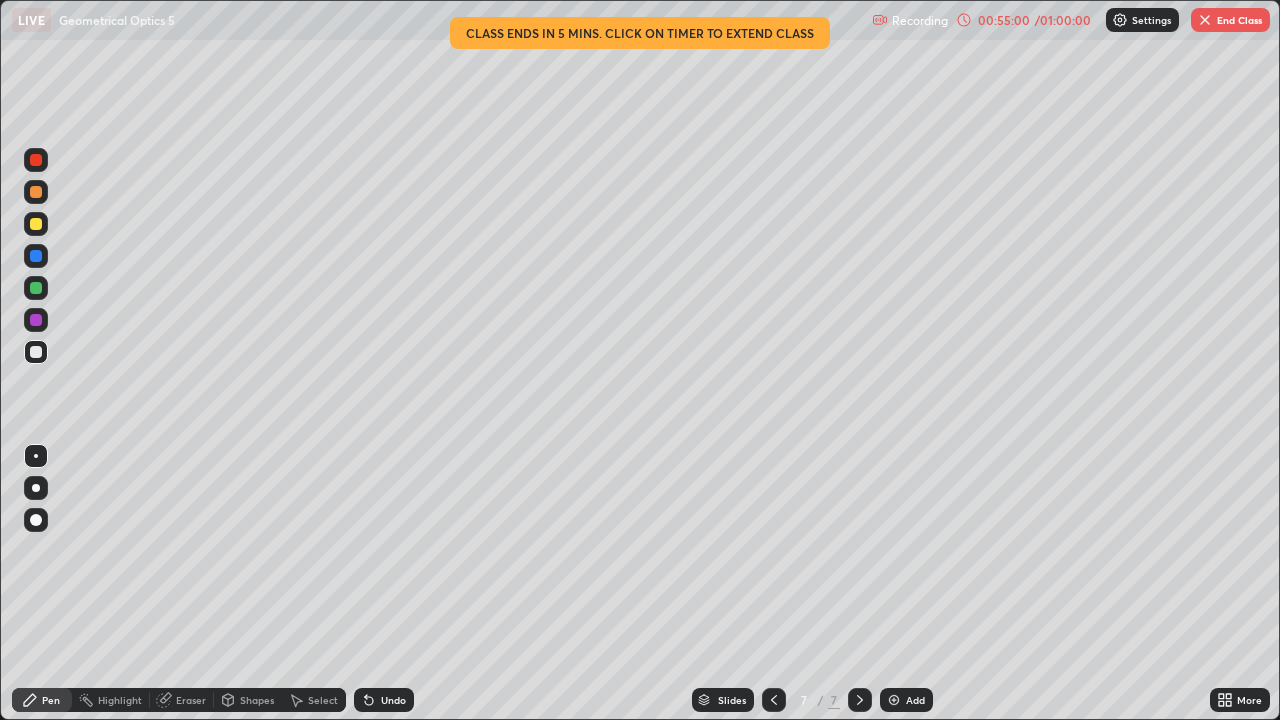 click on "Eraser" at bounding box center [120, 700] 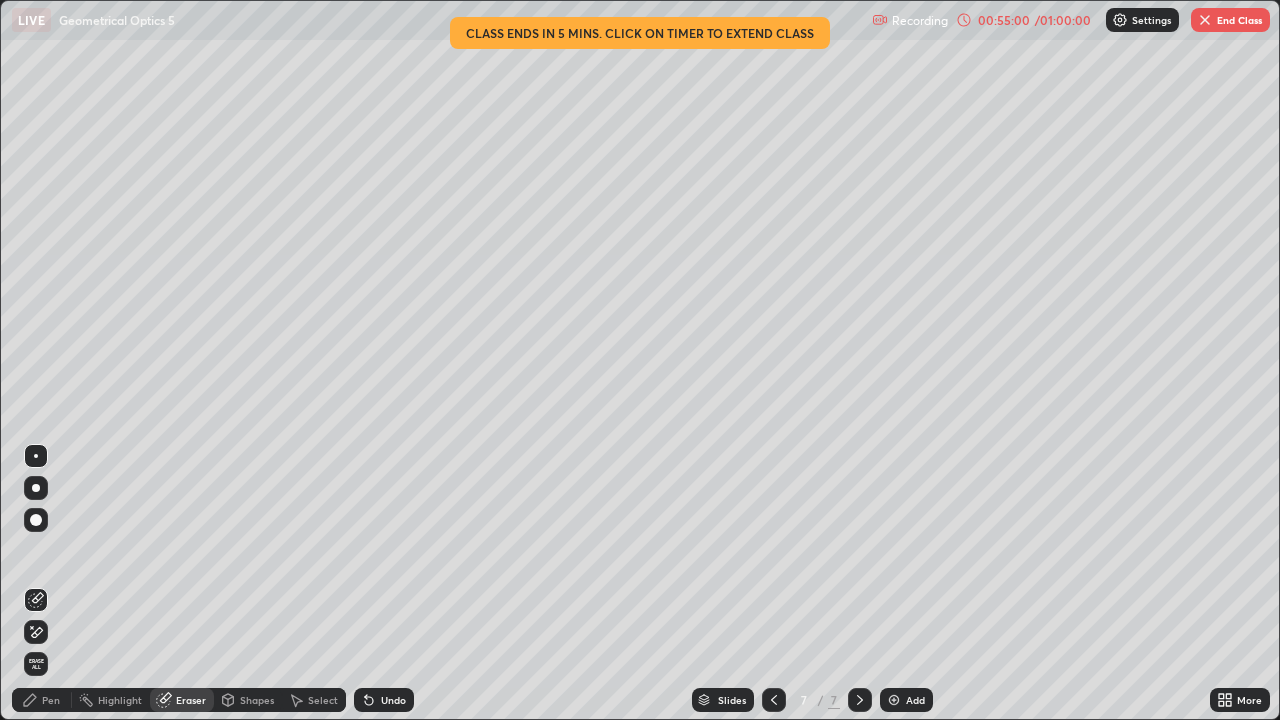 click on "Shapes" at bounding box center (257, 700) 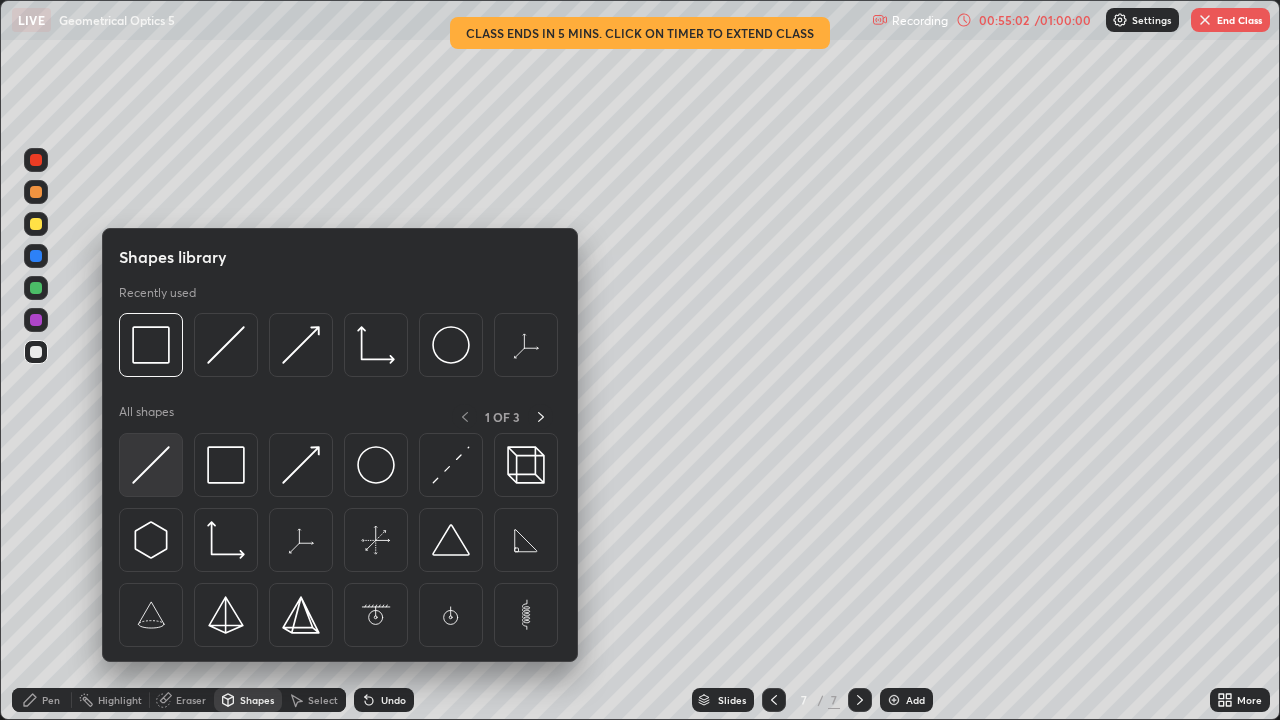 click at bounding box center (151, 465) 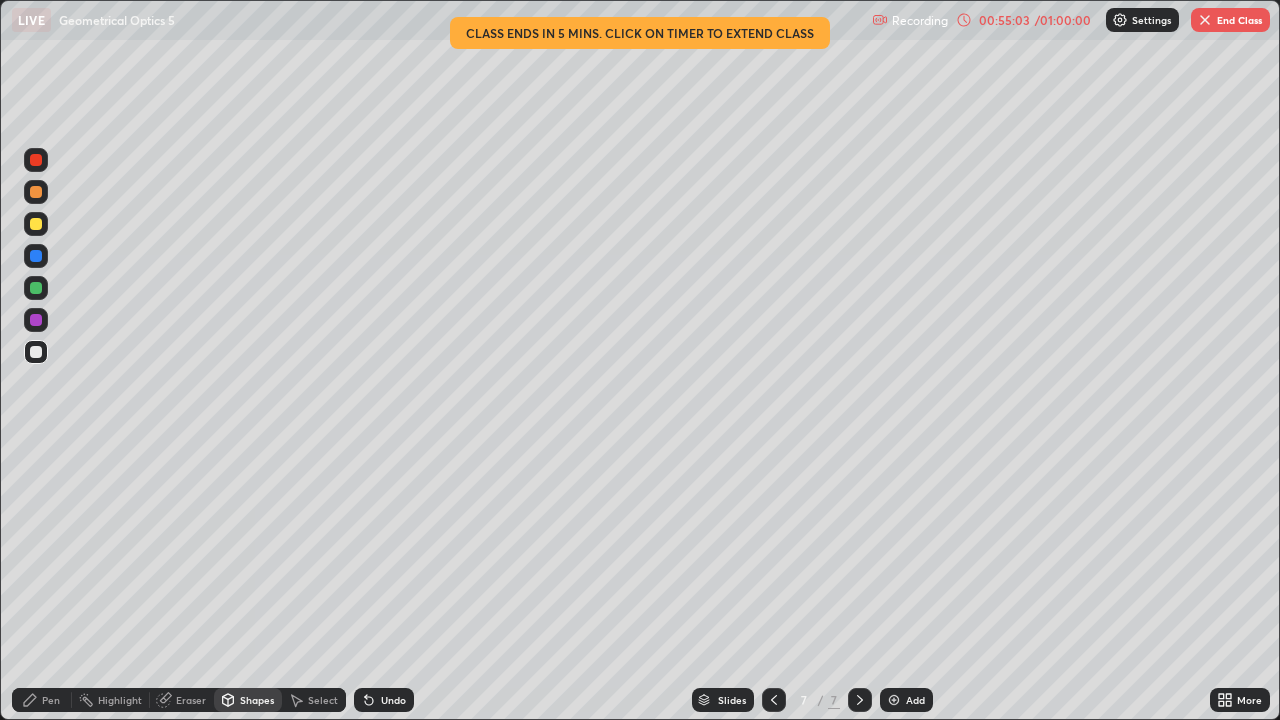 click on "Pen" at bounding box center (51, 700) 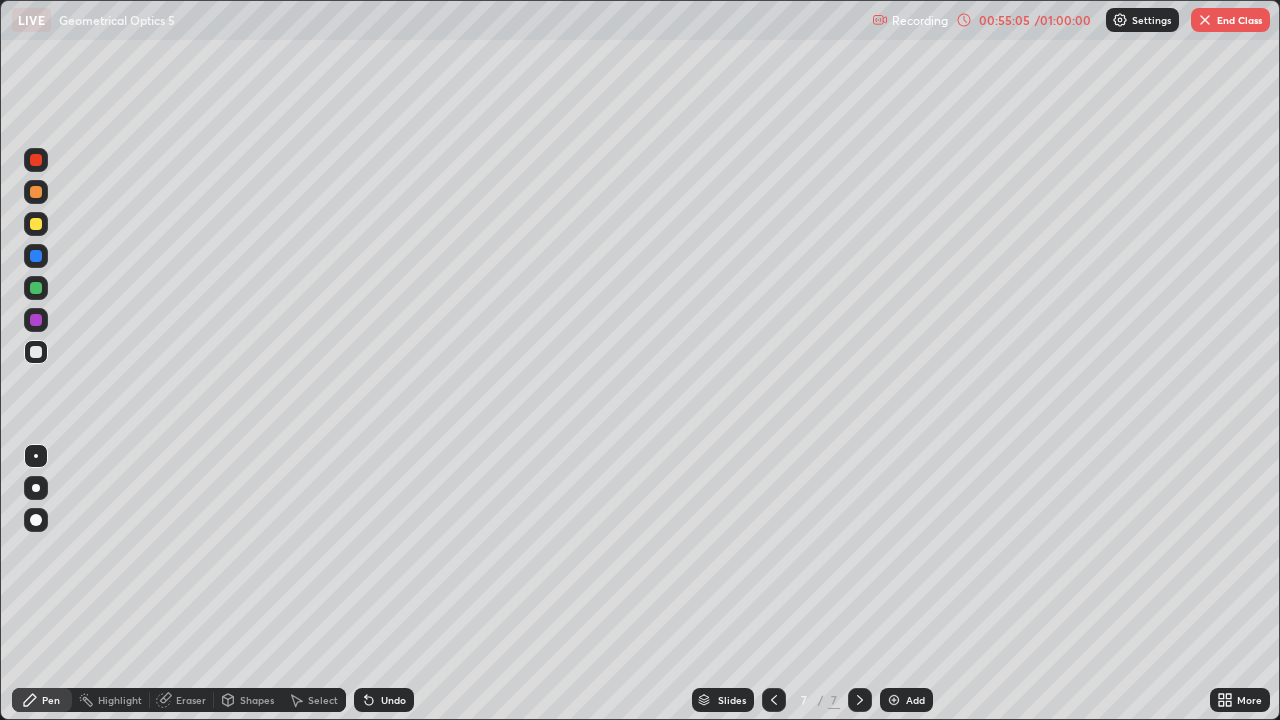 click on "Shapes" at bounding box center [257, 700] 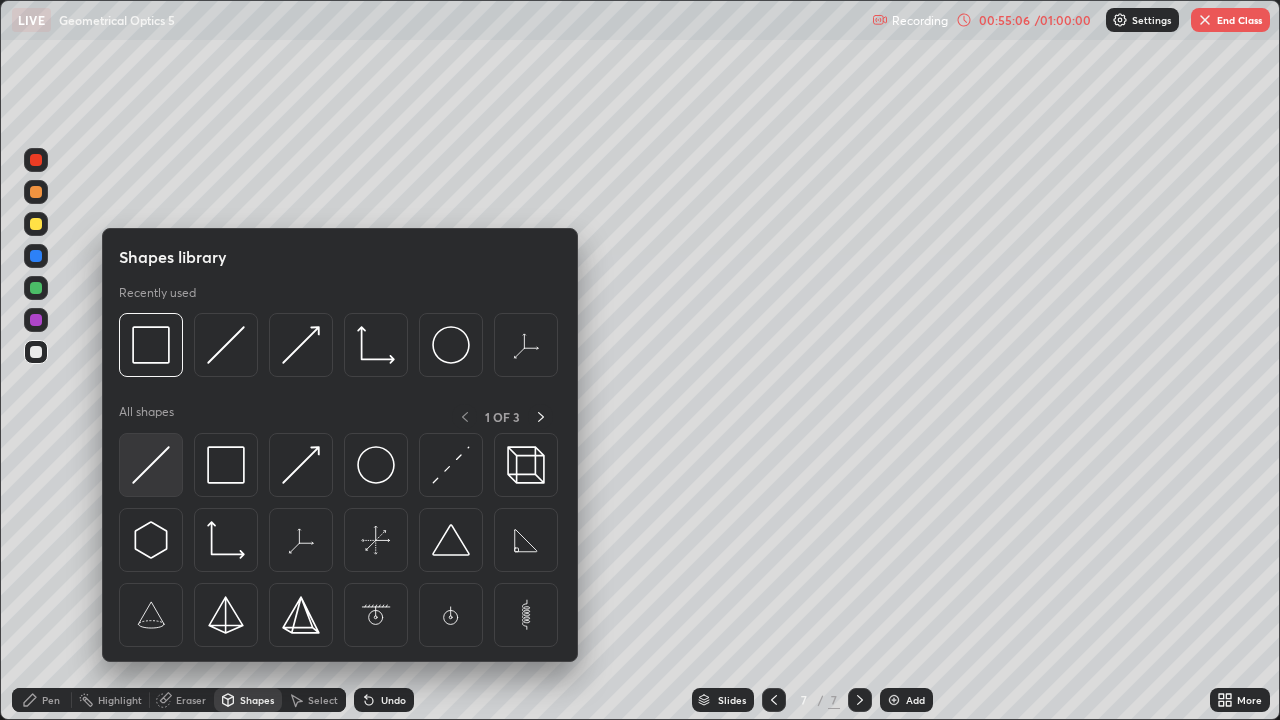 click at bounding box center (151, 465) 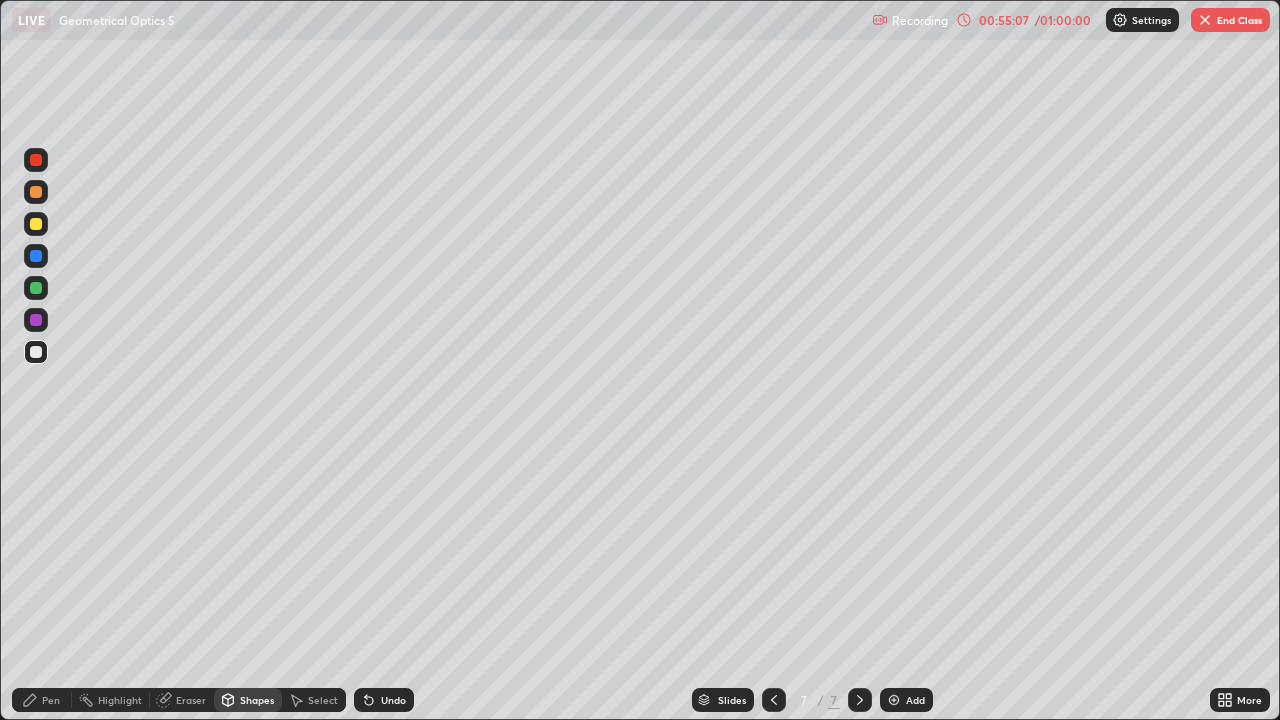 click at bounding box center [36, 288] 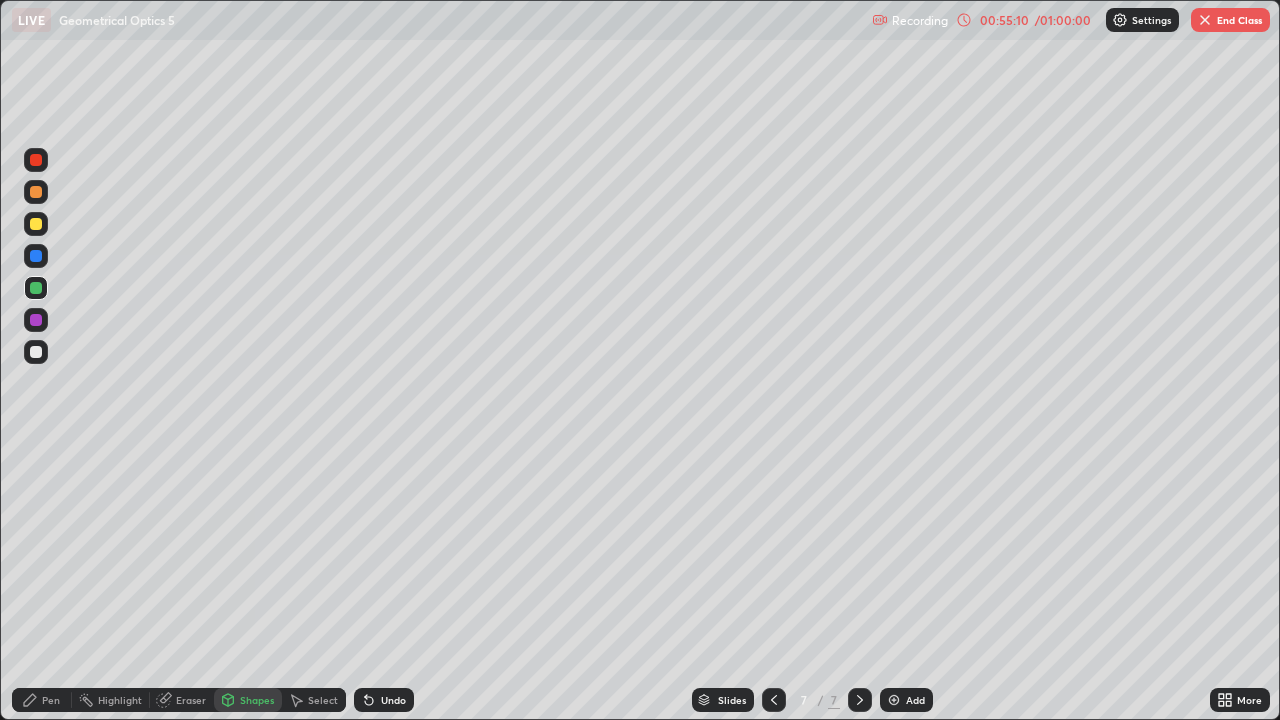 click at bounding box center (36, 160) 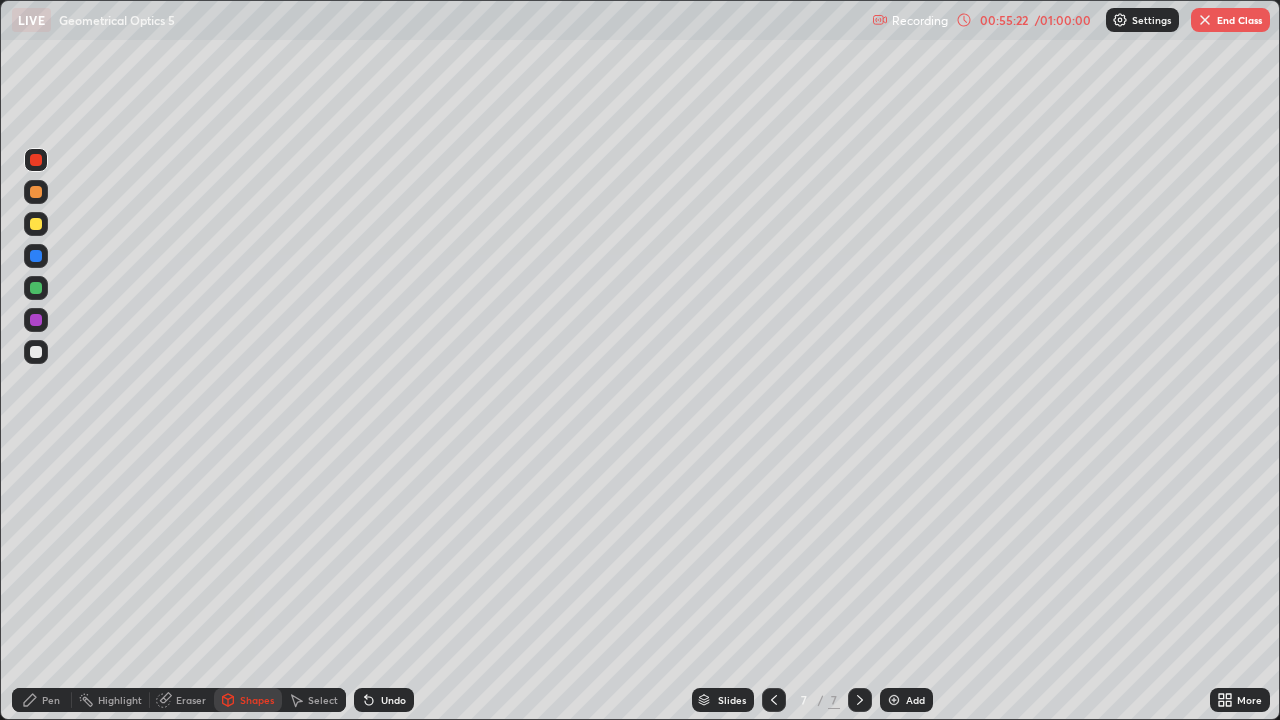 click on "Undo" at bounding box center (393, 700) 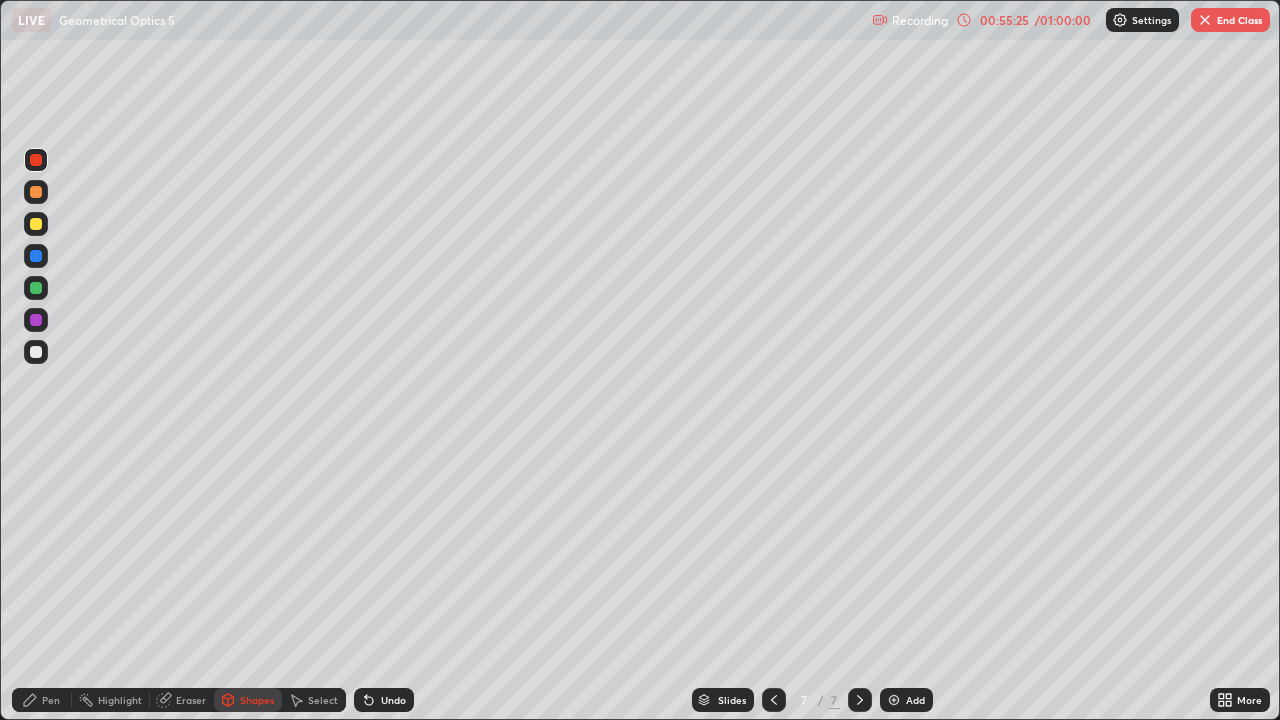 click on "Pen" at bounding box center (42, 700) 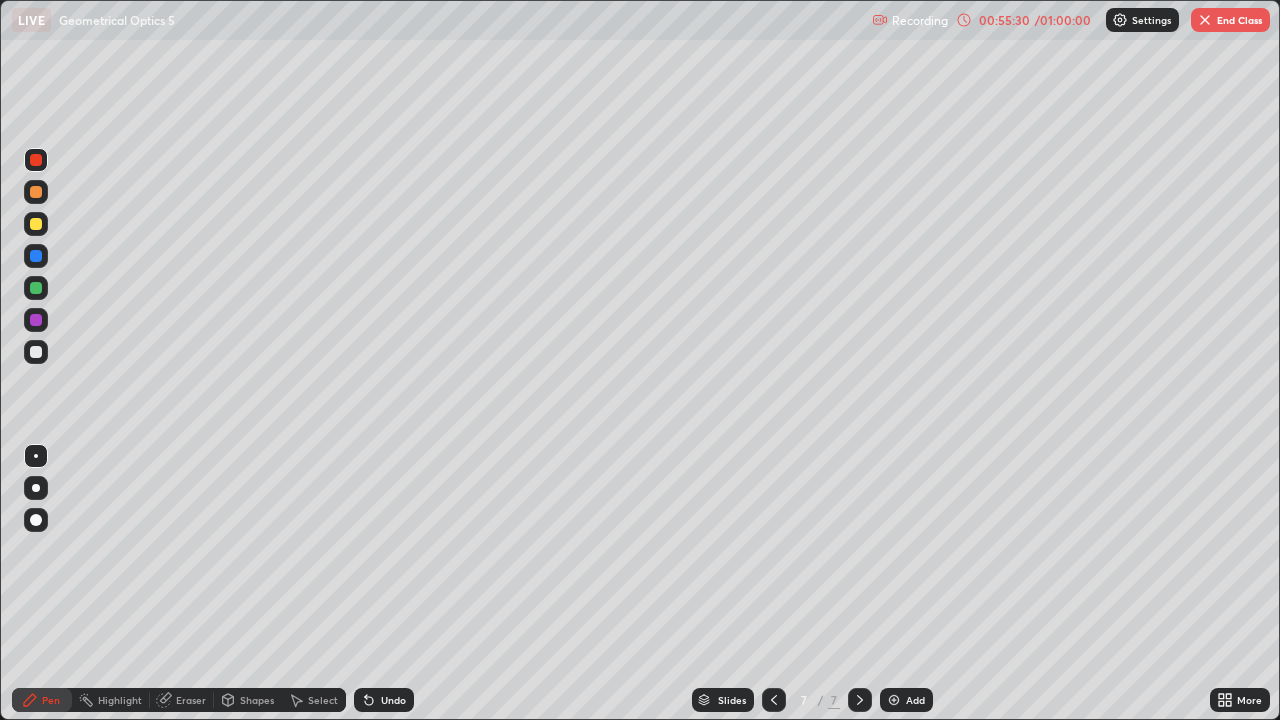 click at bounding box center [36, 160] 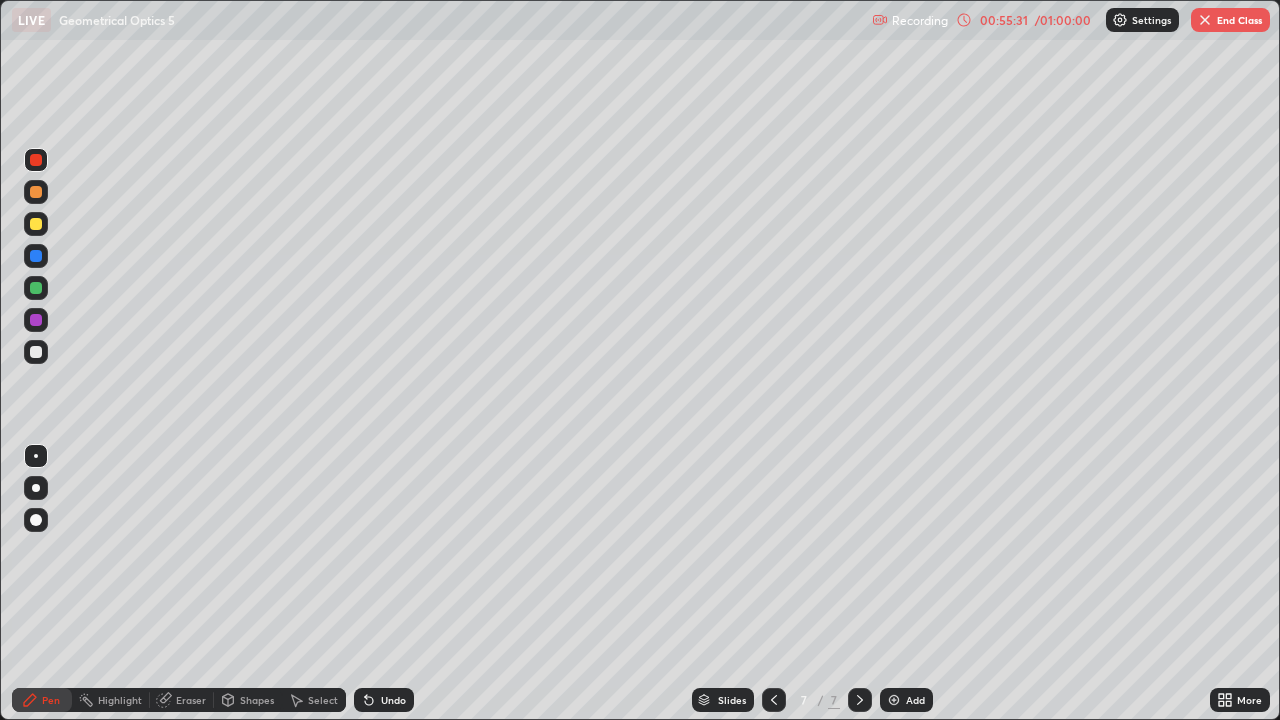 click at bounding box center (36, 192) 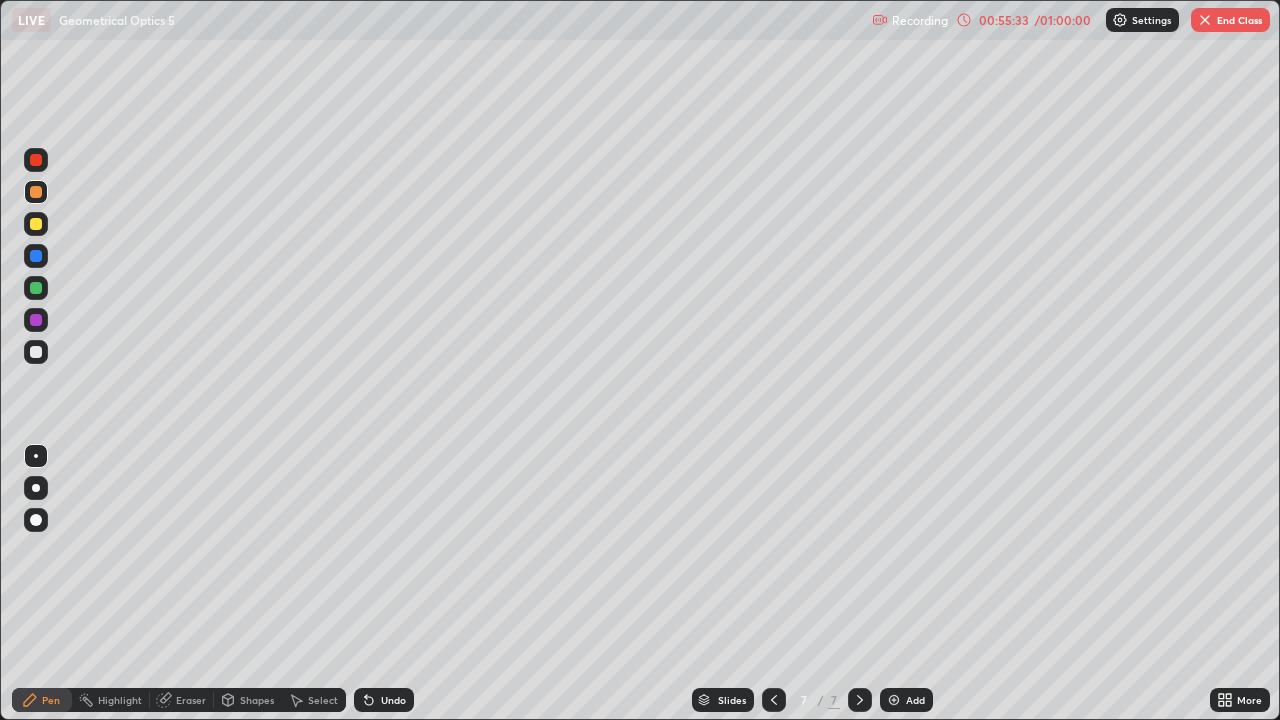 click at bounding box center [36, 160] 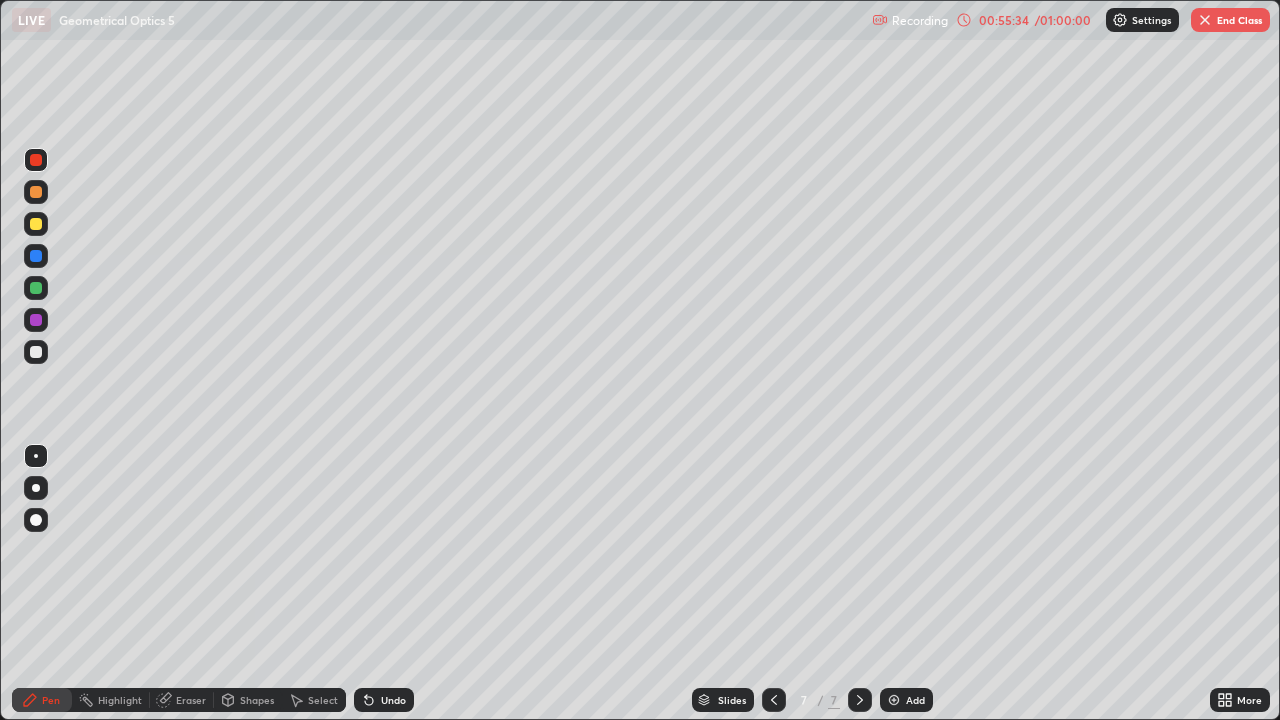 click on "Shapes" at bounding box center [257, 700] 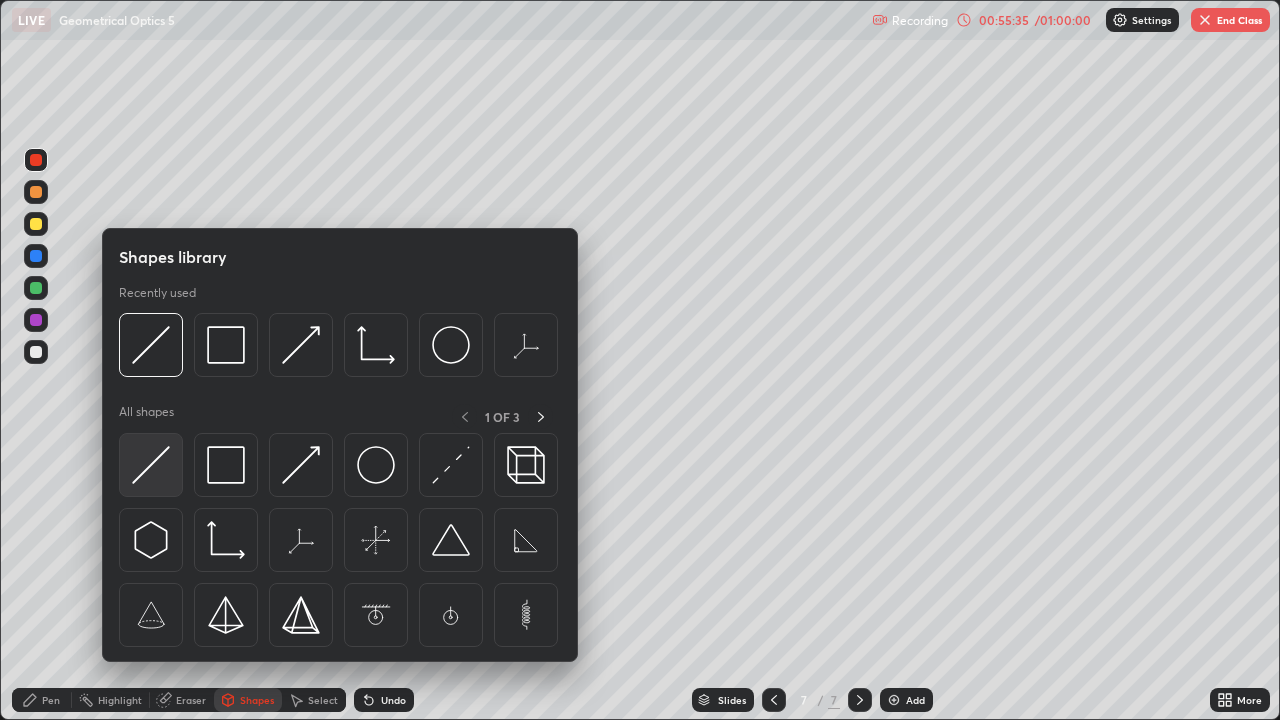 click at bounding box center [151, 465] 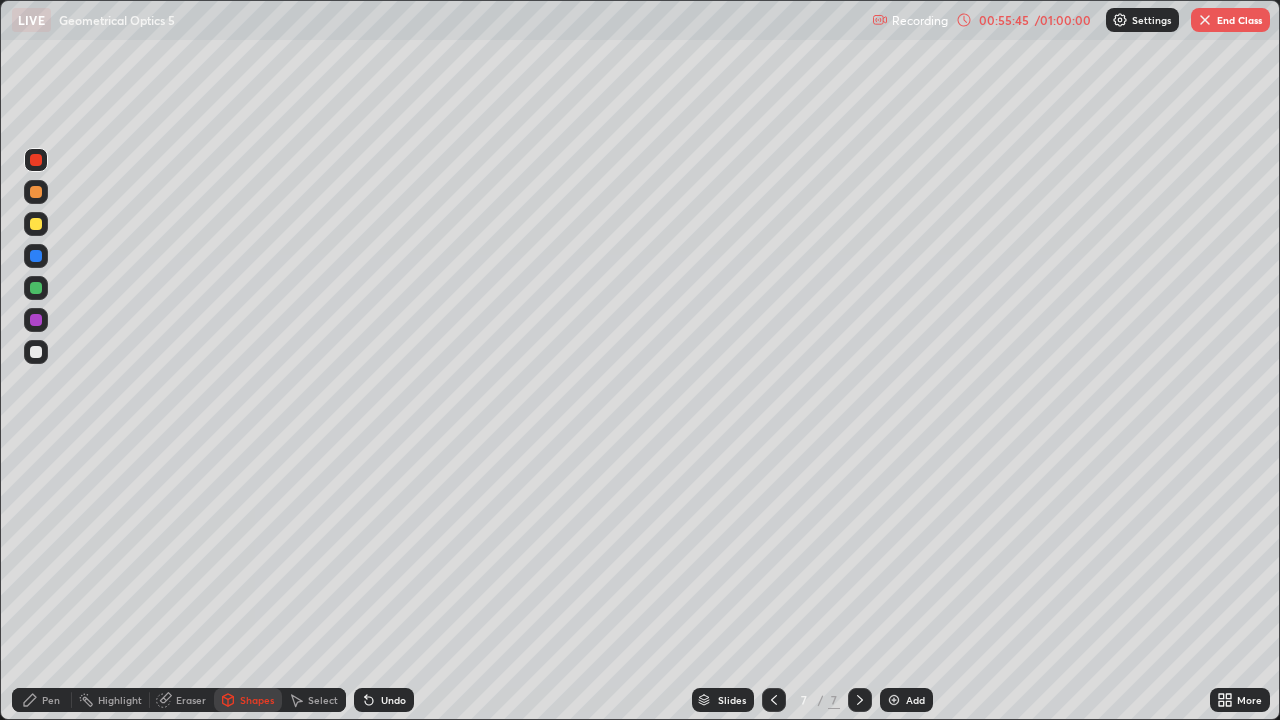 click on "Pen" at bounding box center (51, 700) 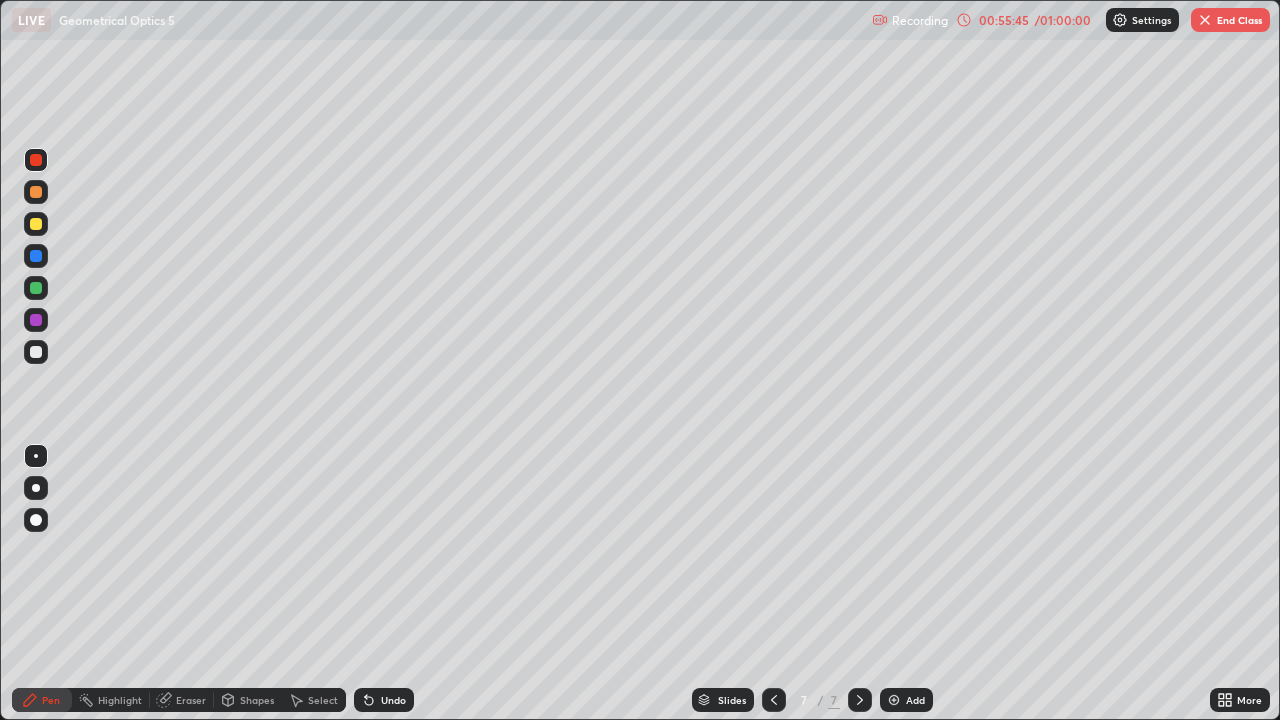 click on "Pen" at bounding box center [51, 700] 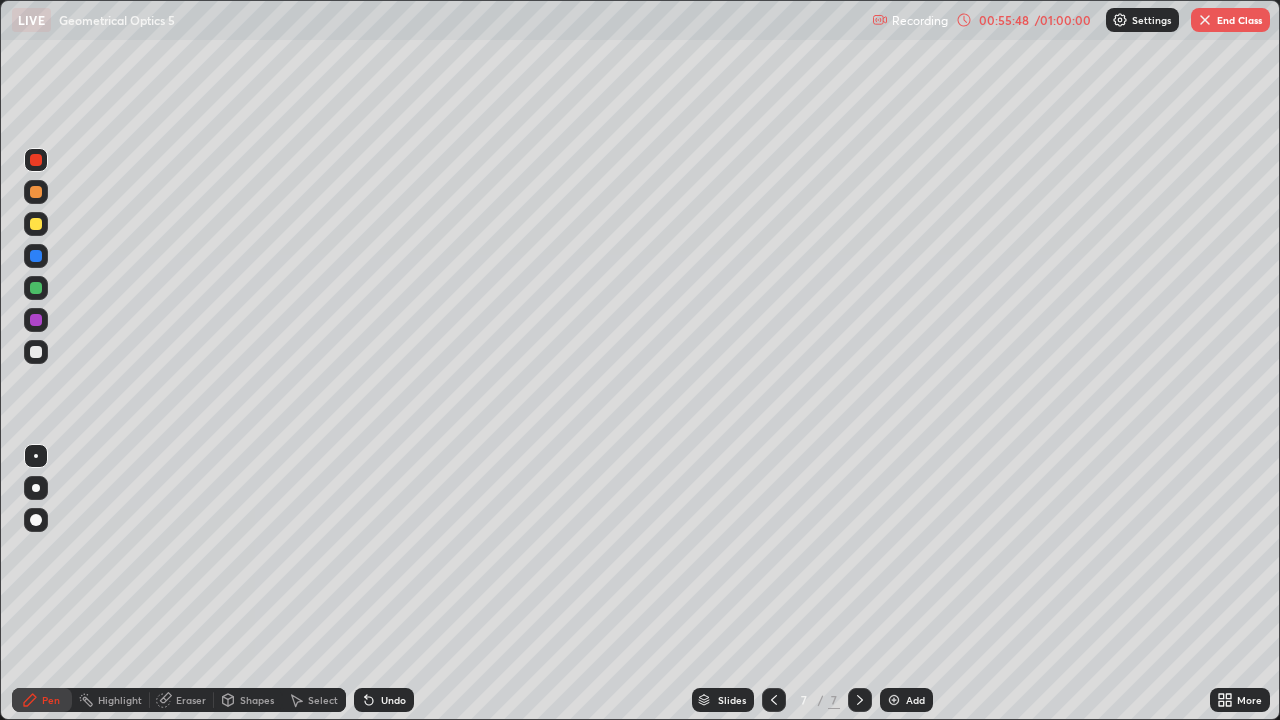 click at bounding box center [36, 224] 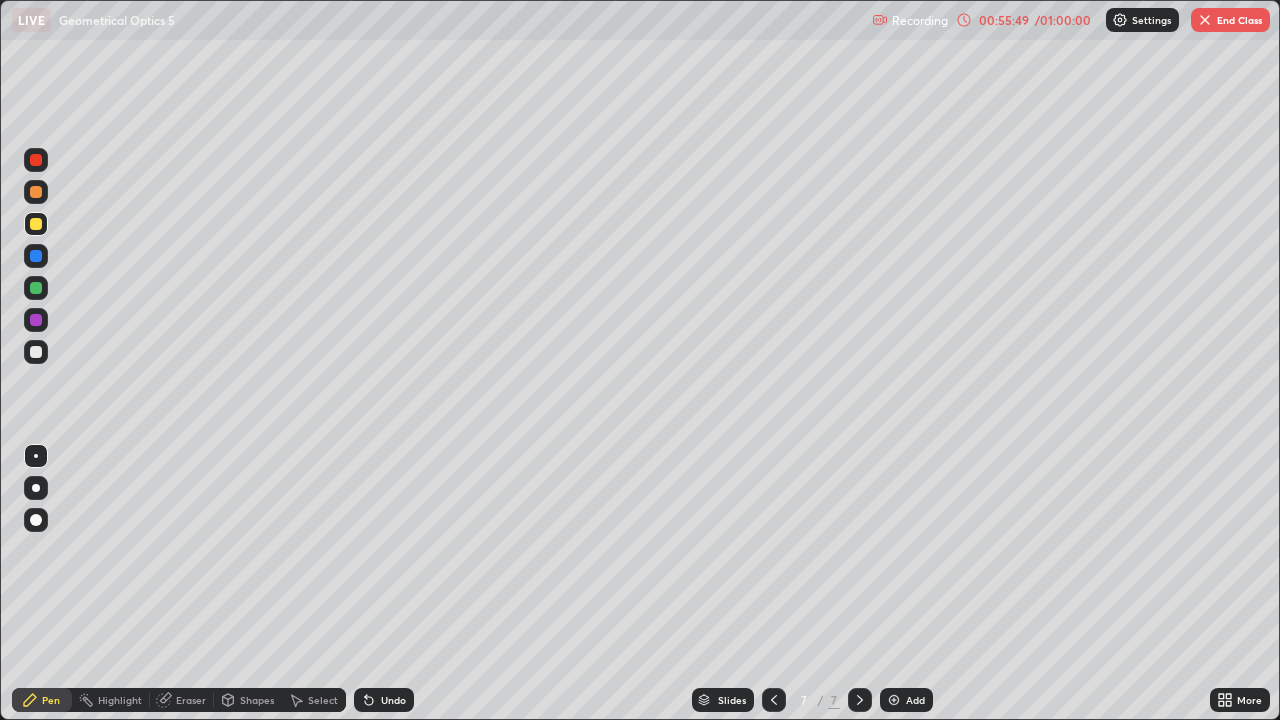click at bounding box center (36, 224) 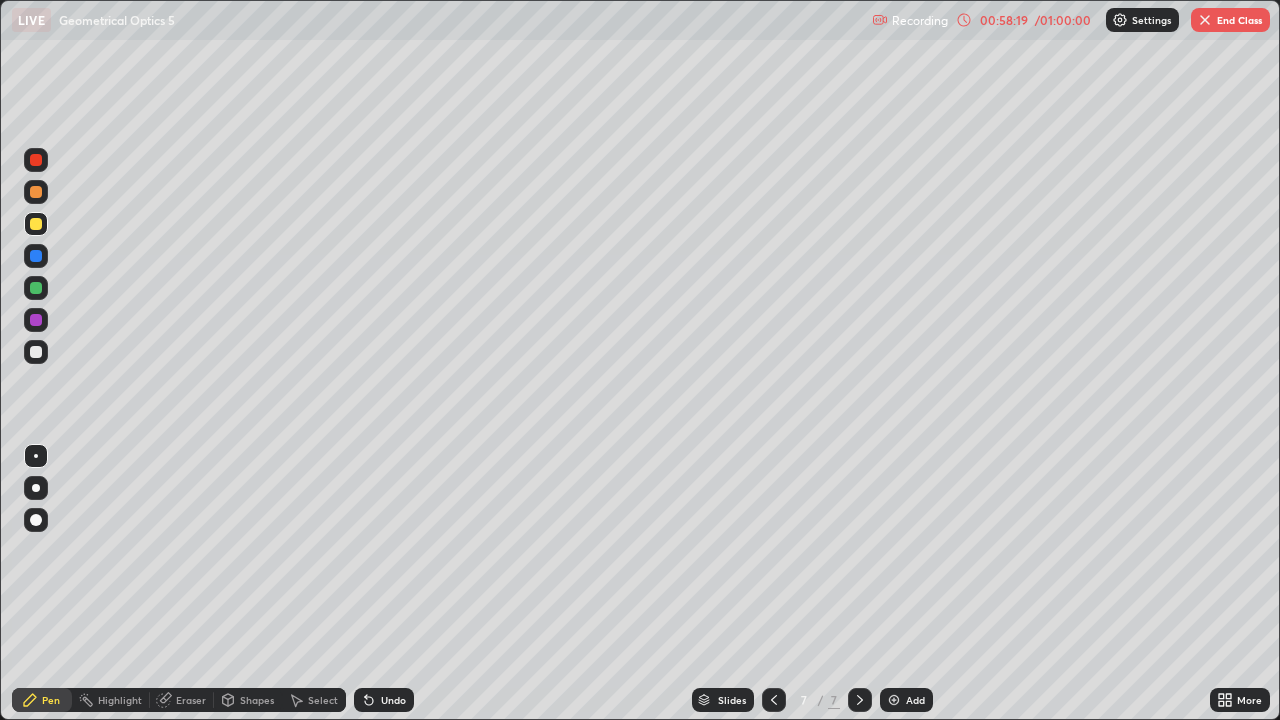 click at bounding box center [1228, 696] 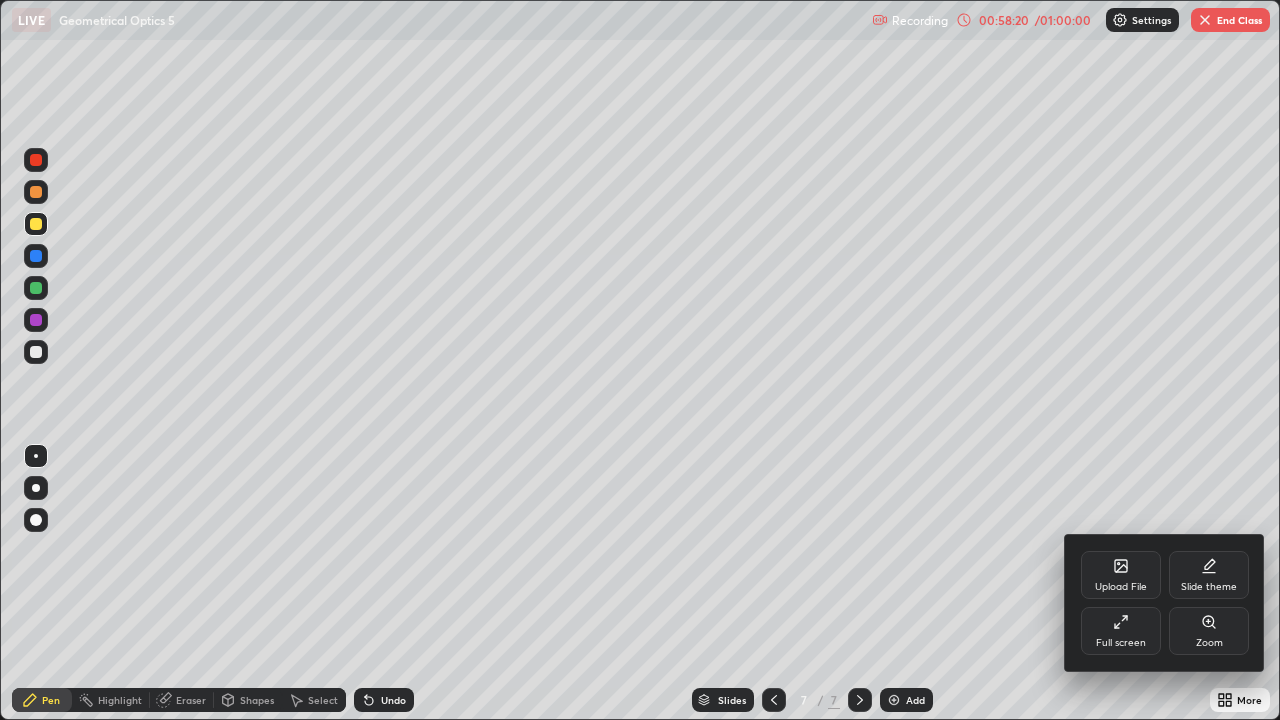 click on "Full screen" at bounding box center [1121, 631] 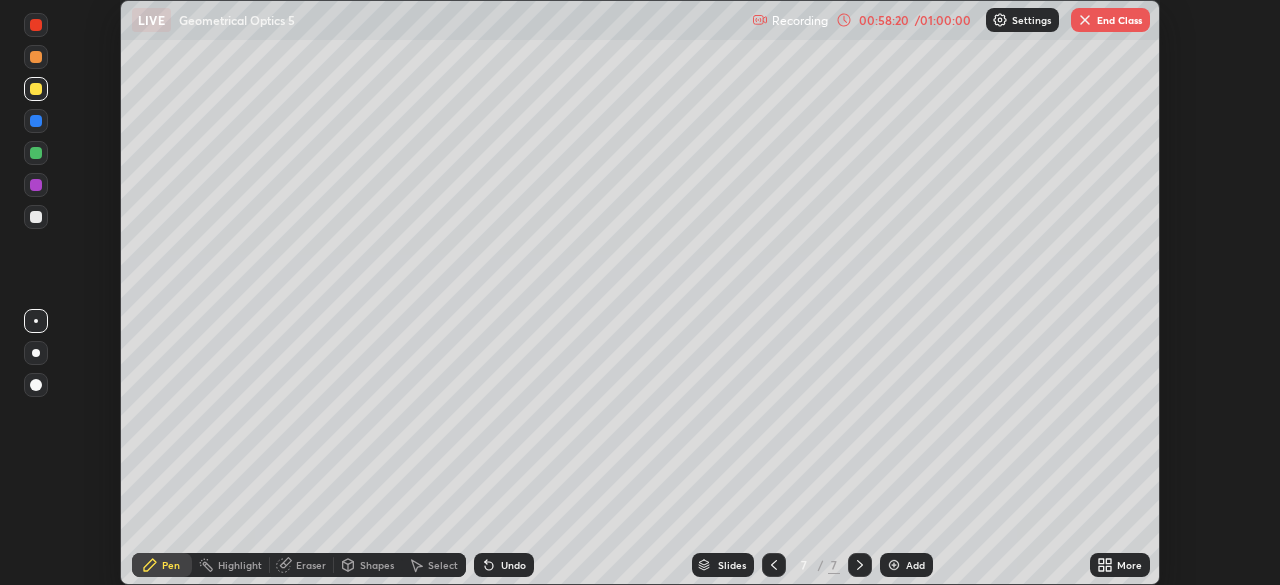 scroll, scrollTop: 585, scrollLeft: 1280, axis: both 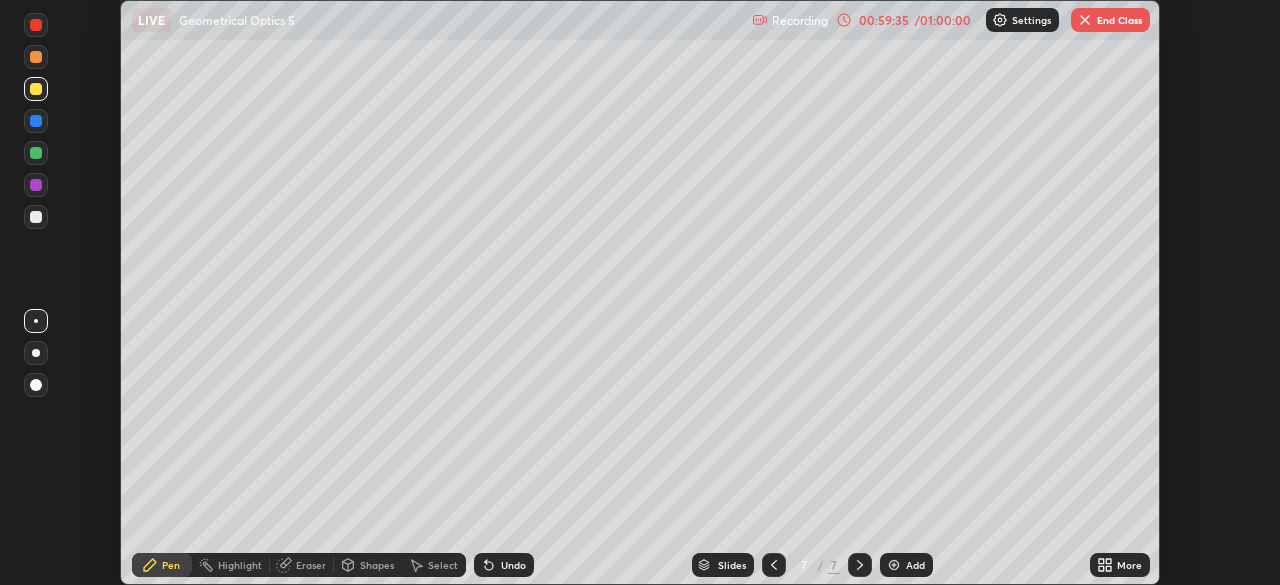 click on "End Class" at bounding box center (1110, 20) 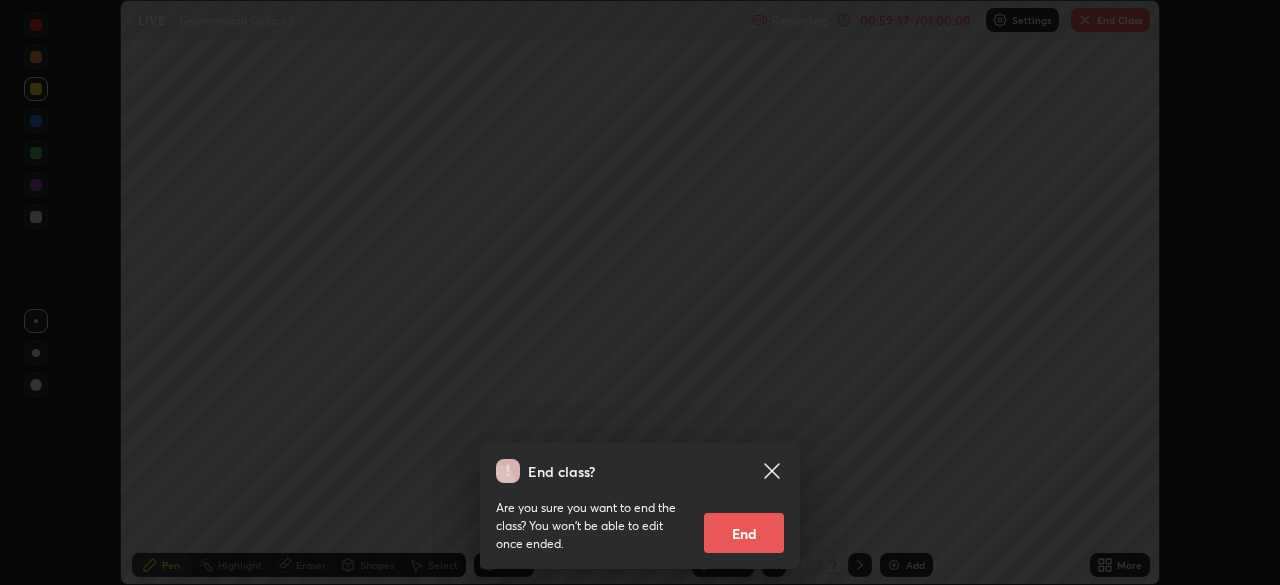 click on "End" at bounding box center [744, 533] 